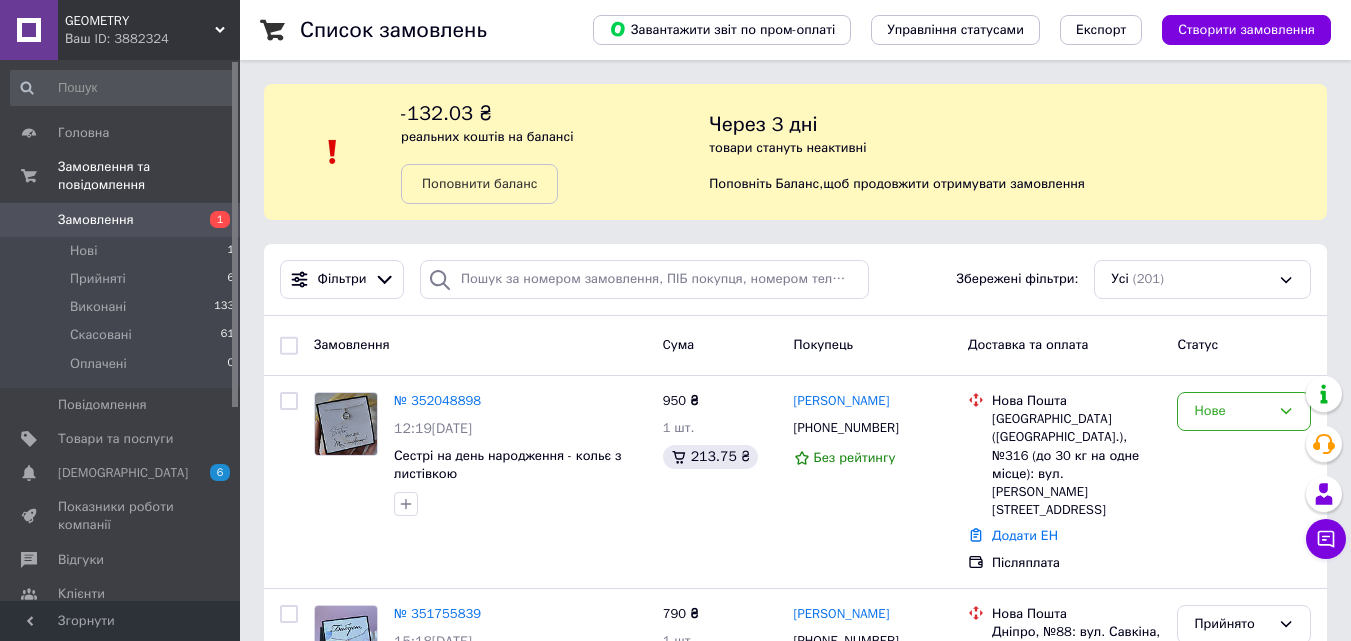 scroll, scrollTop: 200, scrollLeft: 0, axis: vertical 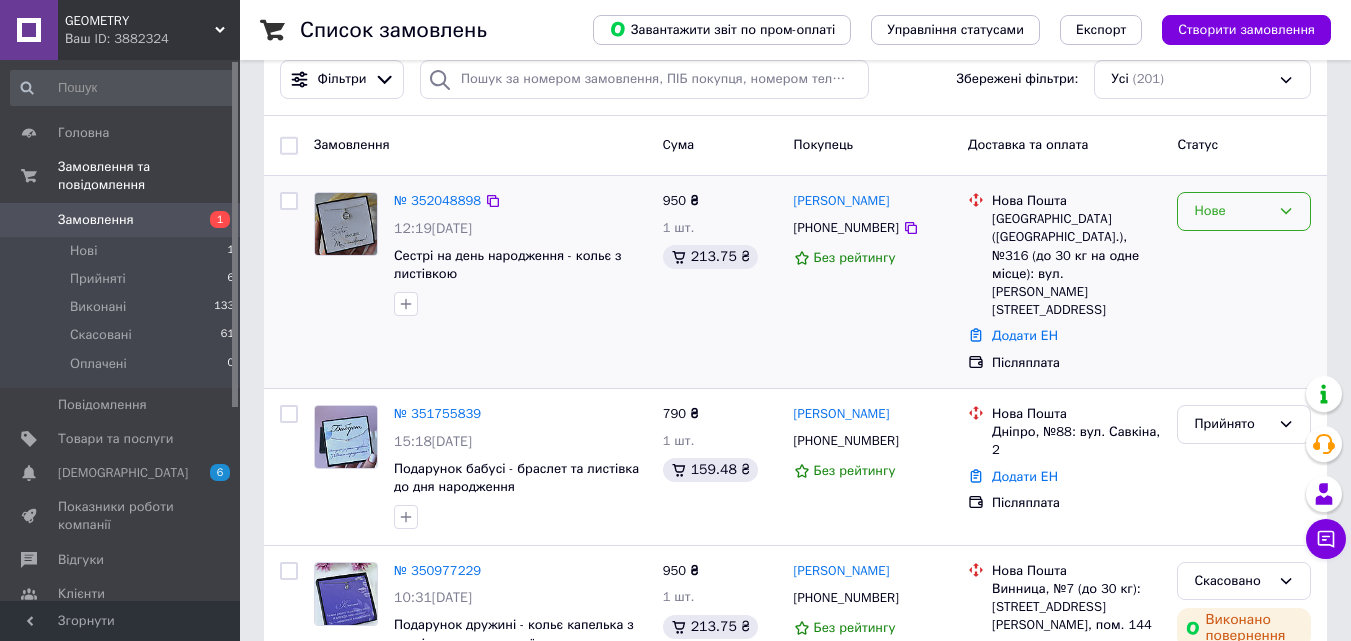 click on "Нове" at bounding box center [1244, 211] 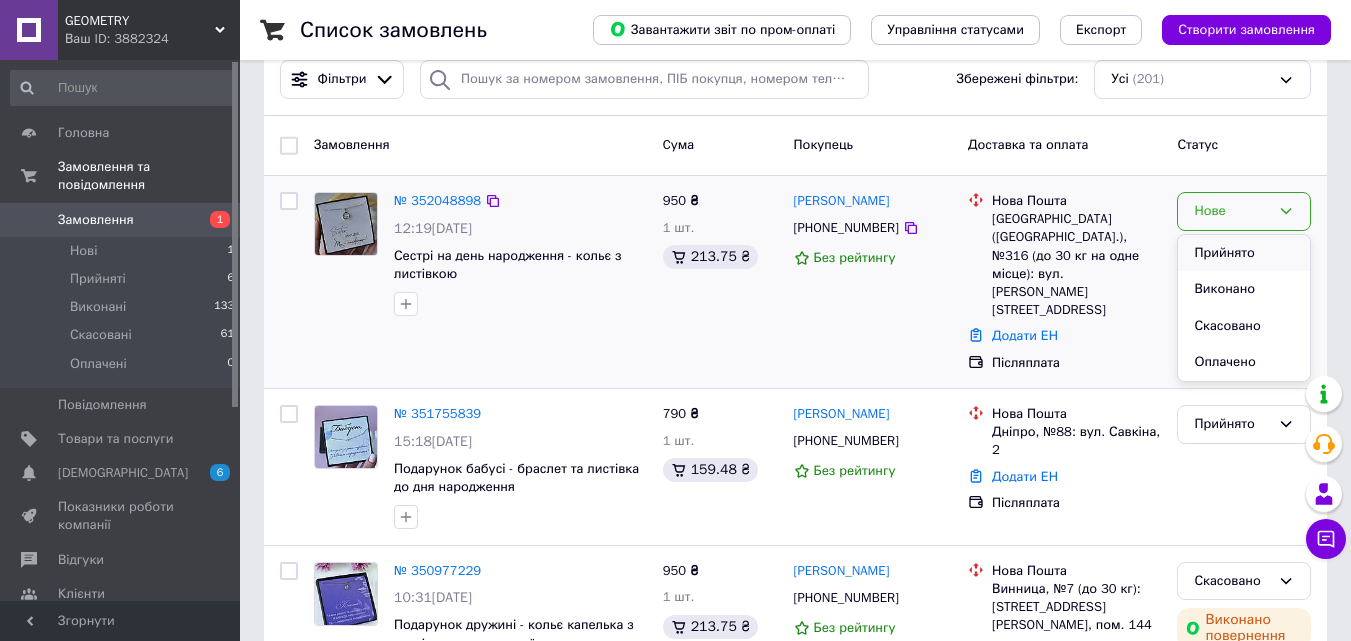 click on "Прийнято" at bounding box center [1244, 253] 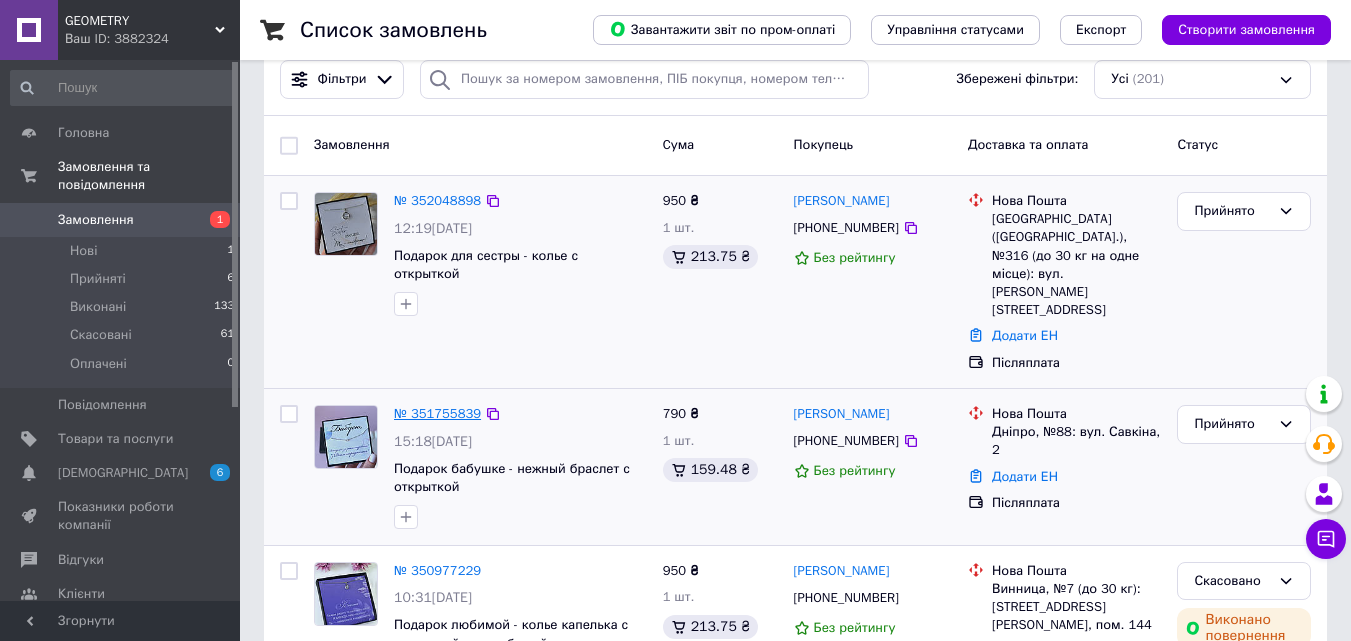 click on "№ 351755839" at bounding box center [437, 413] 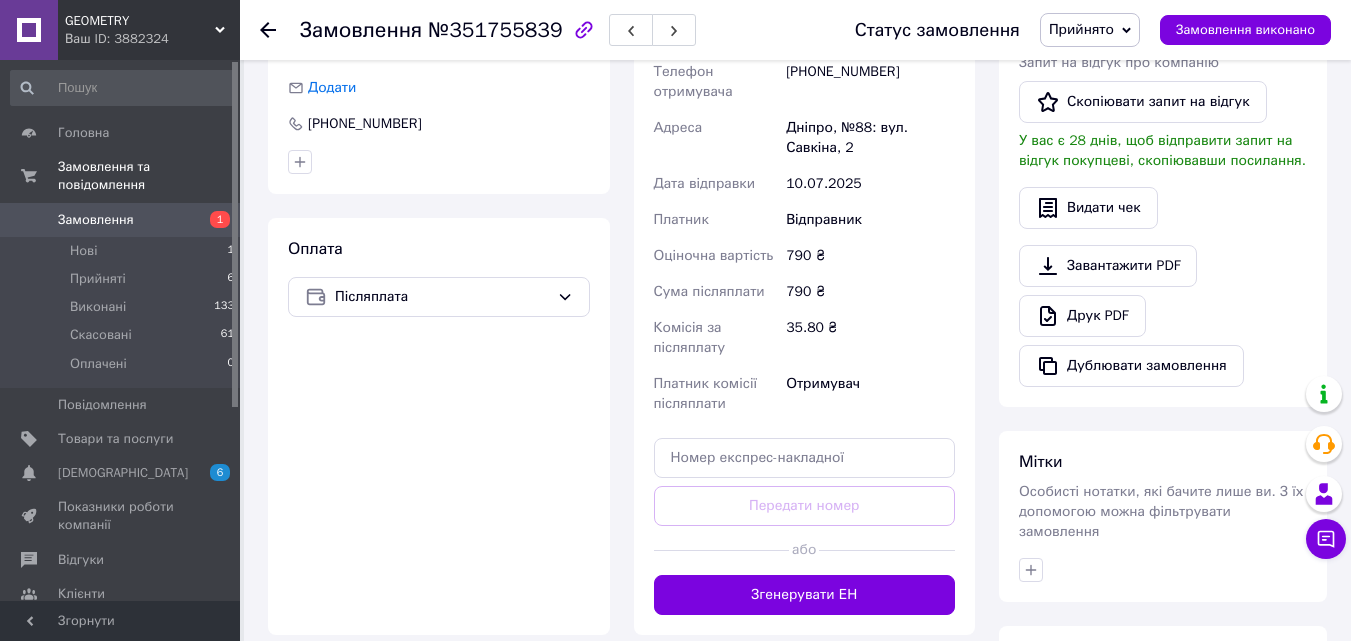 scroll, scrollTop: 600, scrollLeft: 0, axis: vertical 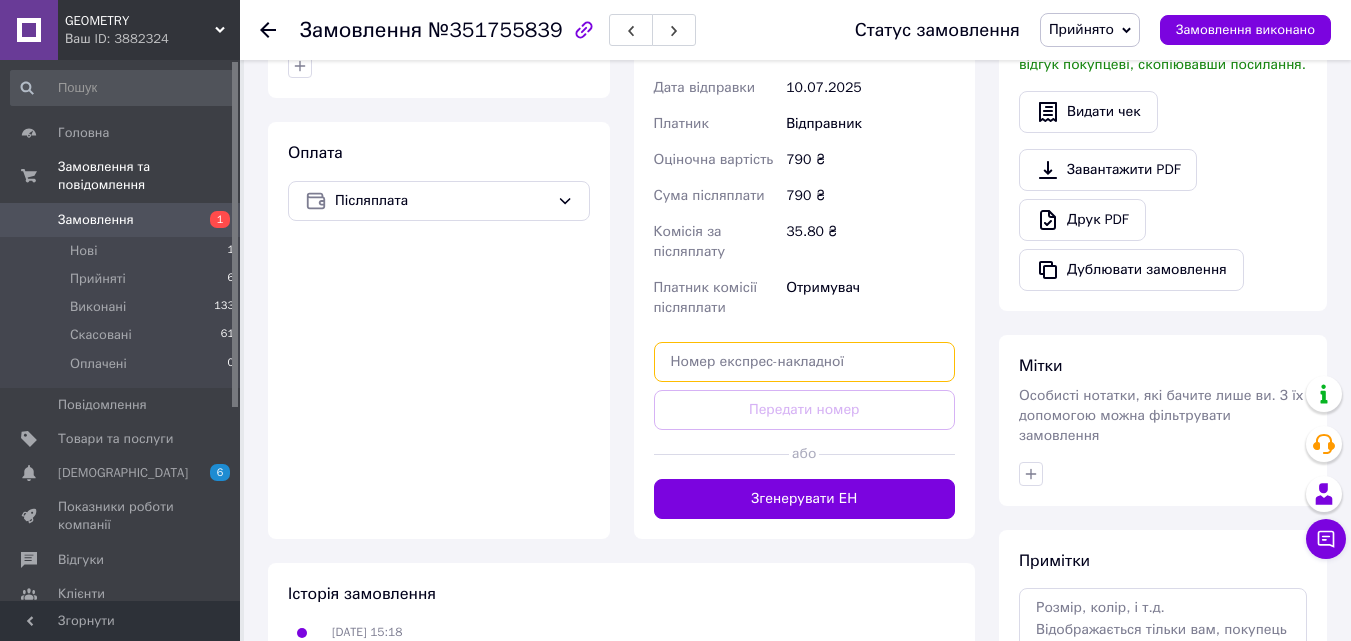 click at bounding box center [805, 362] 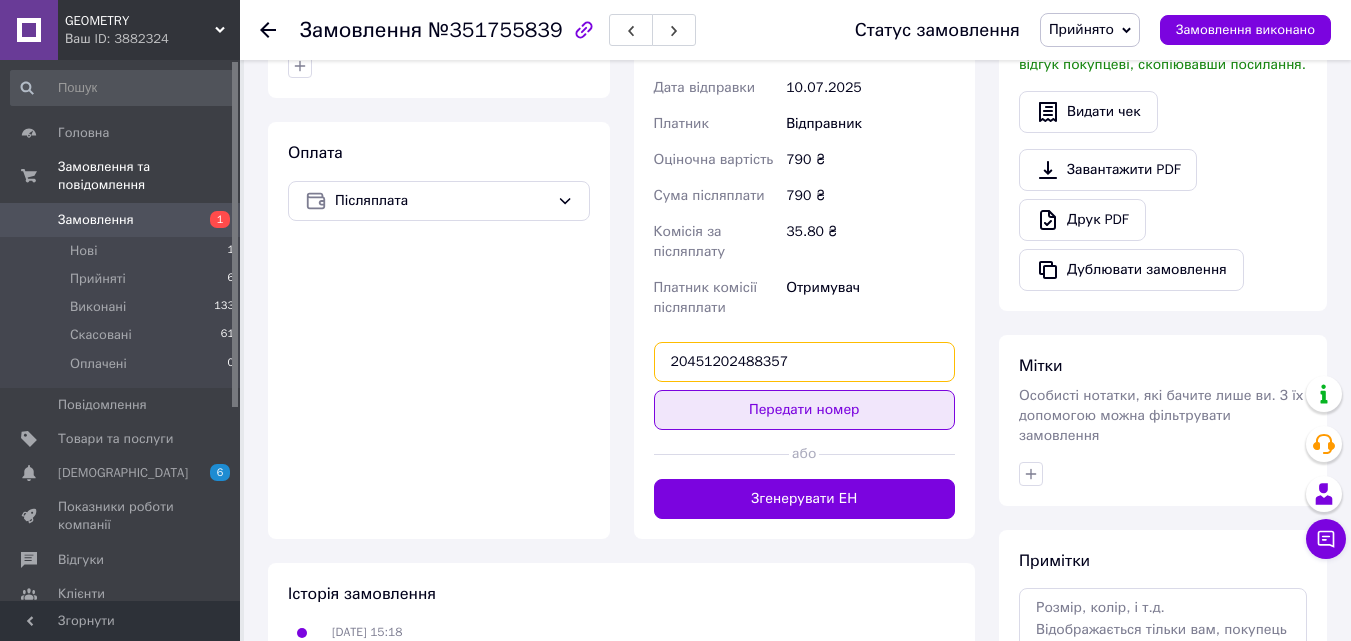 type on "20451202488357" 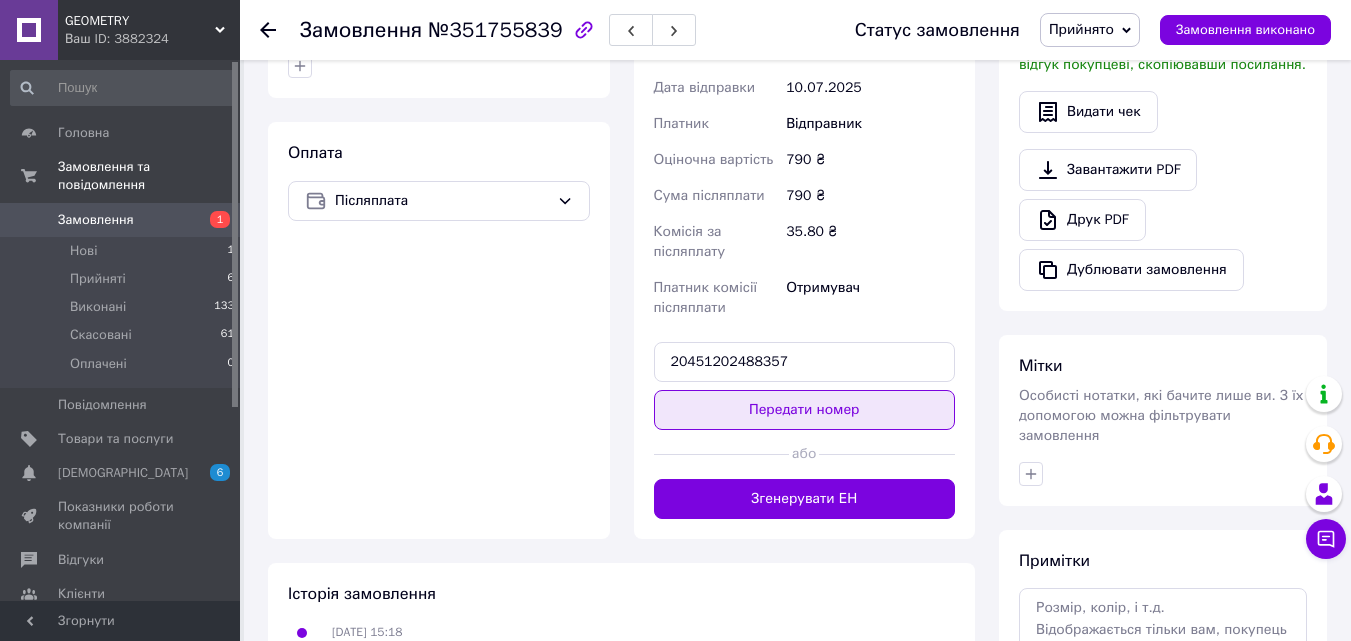 click on "Передати номер" at bounding box center (805, 410) 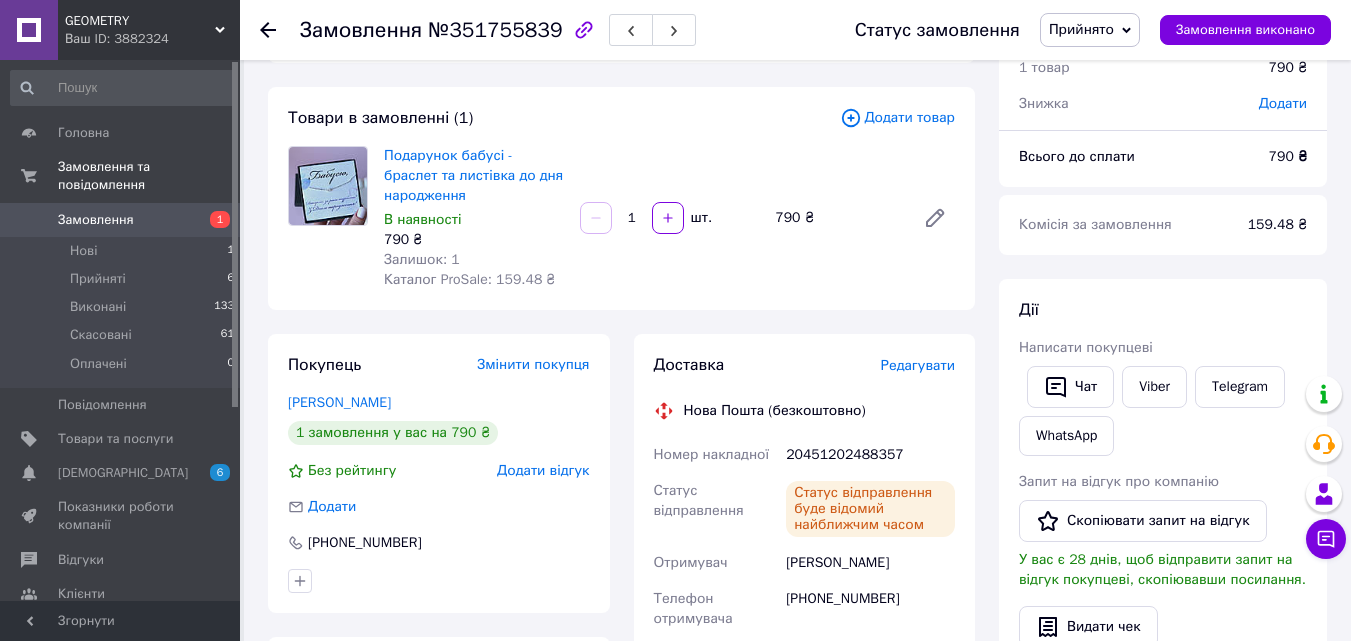 scroll, scrollTop: 0, scrollLeft: 0, axis: both 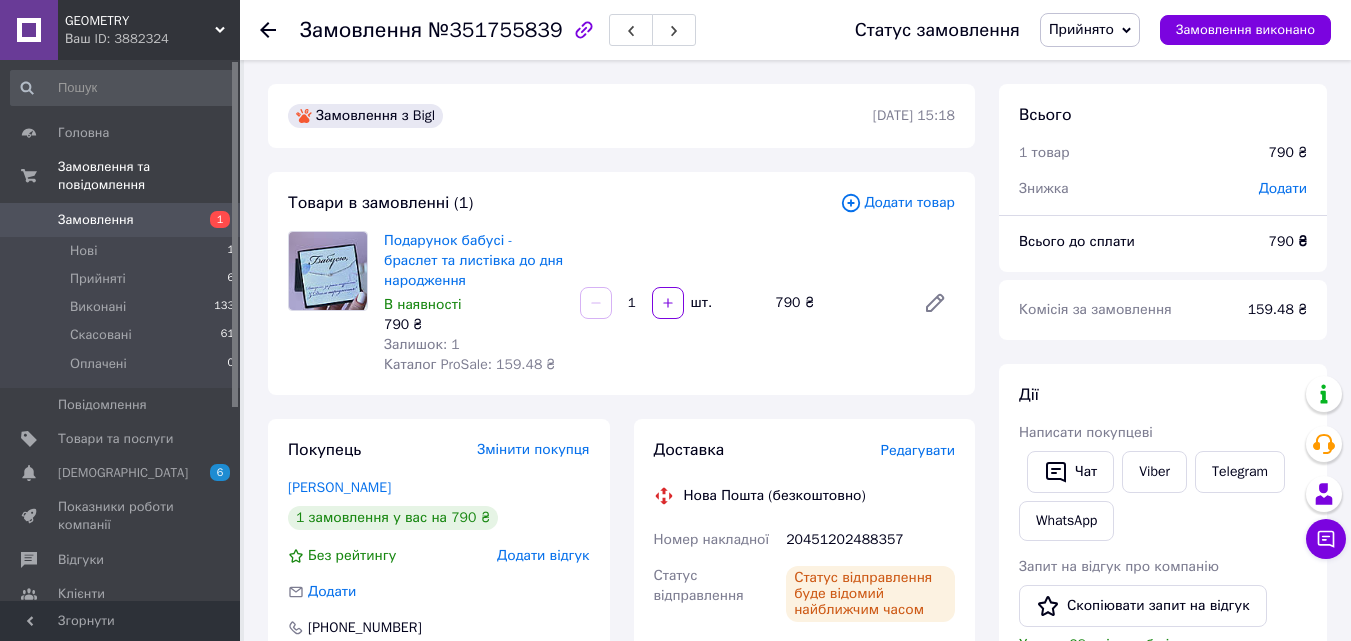 click 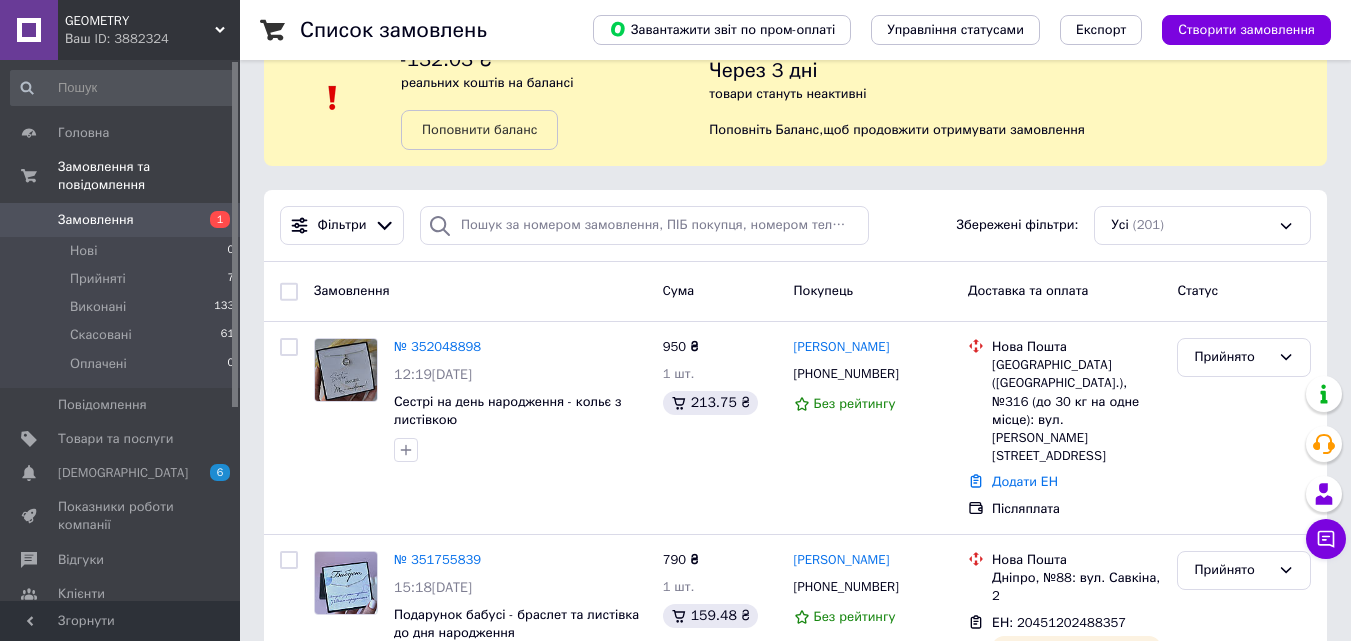 scroll, scrollTop: 100, scrollLeft: 0, axis: vertical 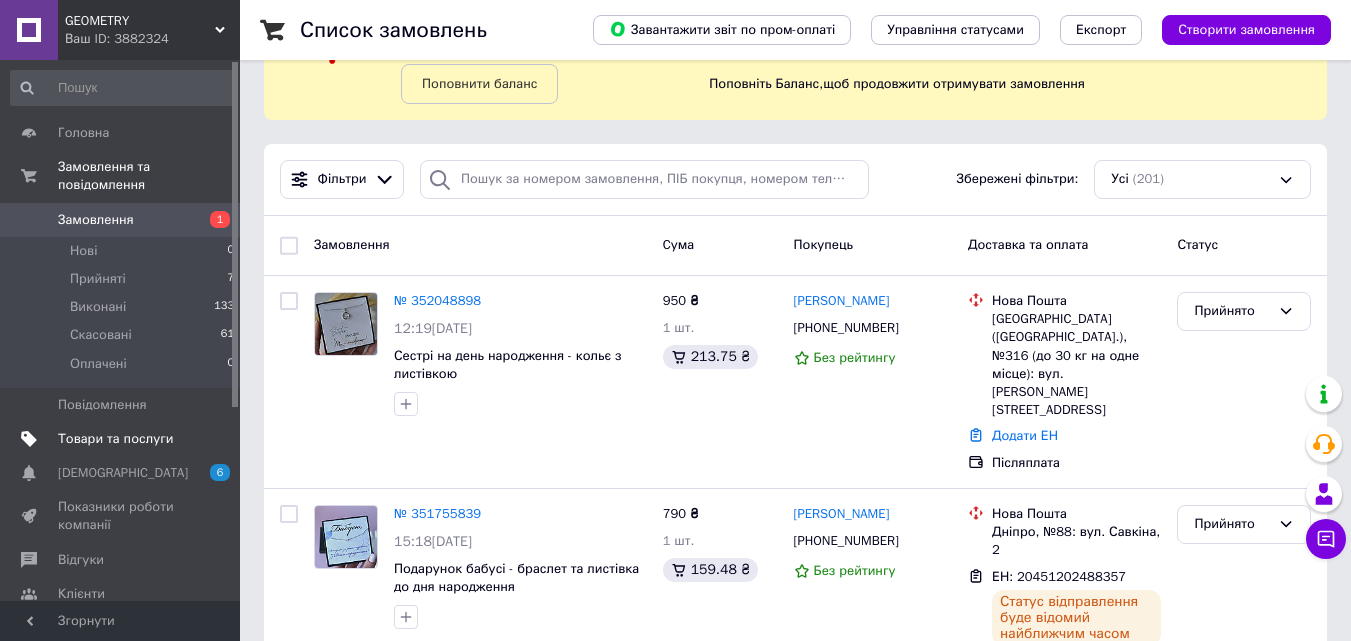 click on "Товари та послуги" at bounding box center [115, 439] 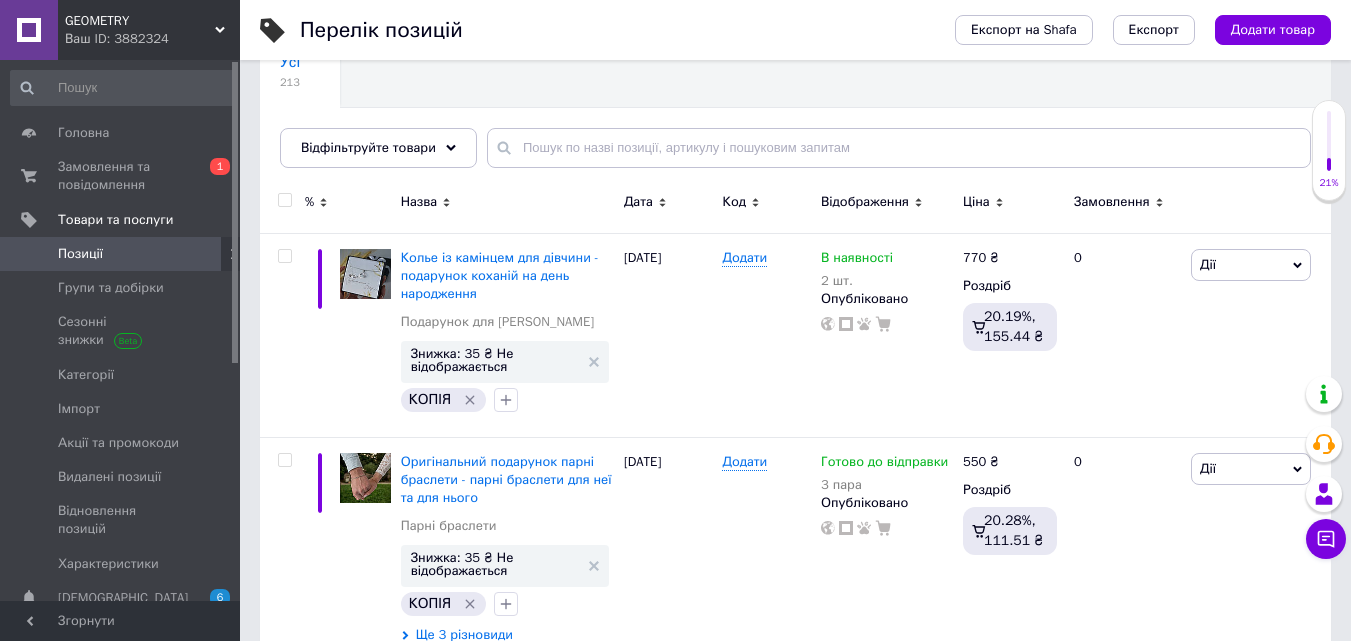 scroll, scrollTop: 200, scrollLeft: 0, axis: vertical 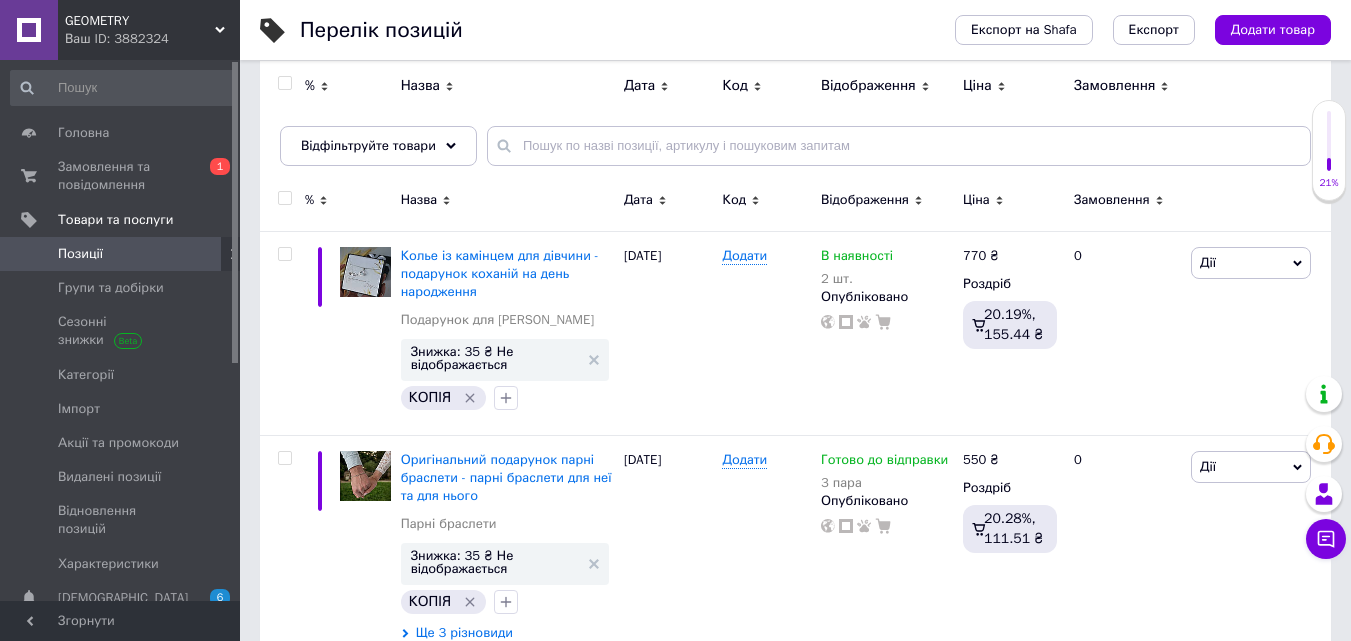 click at bounding box center (284, 198) 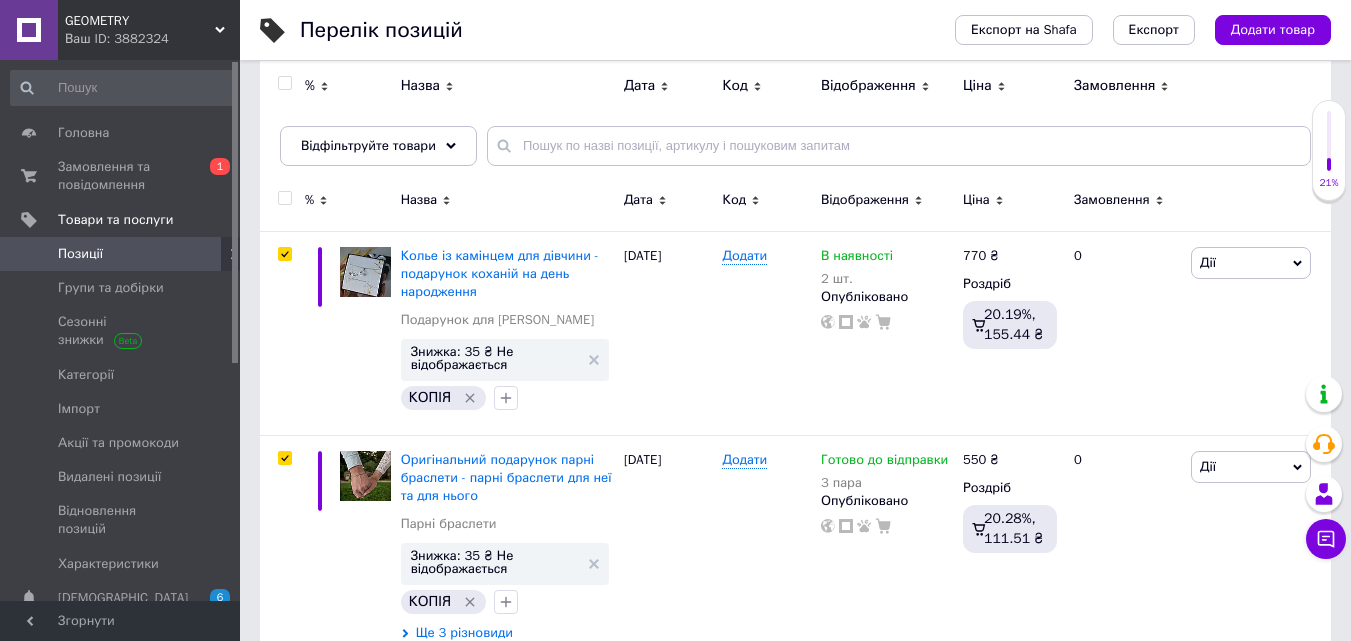 checkbox on "true" 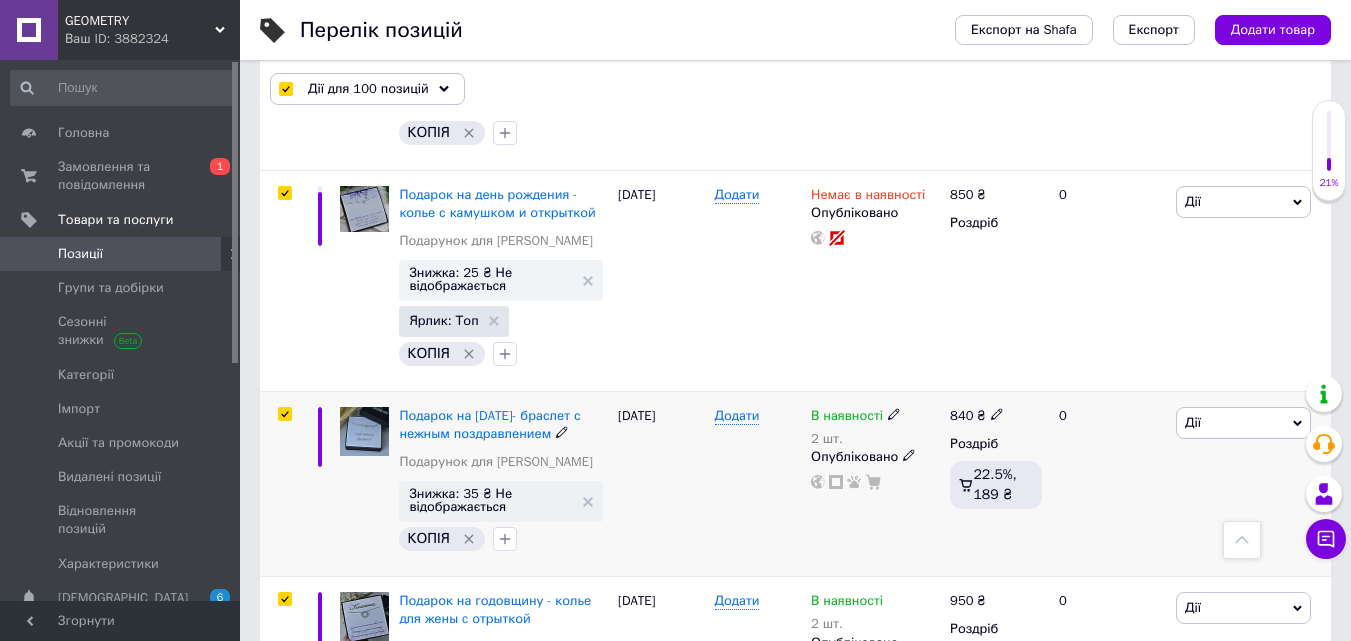 scroll, scrollTop: 5000, scrollLeft: 0, axis: vertical 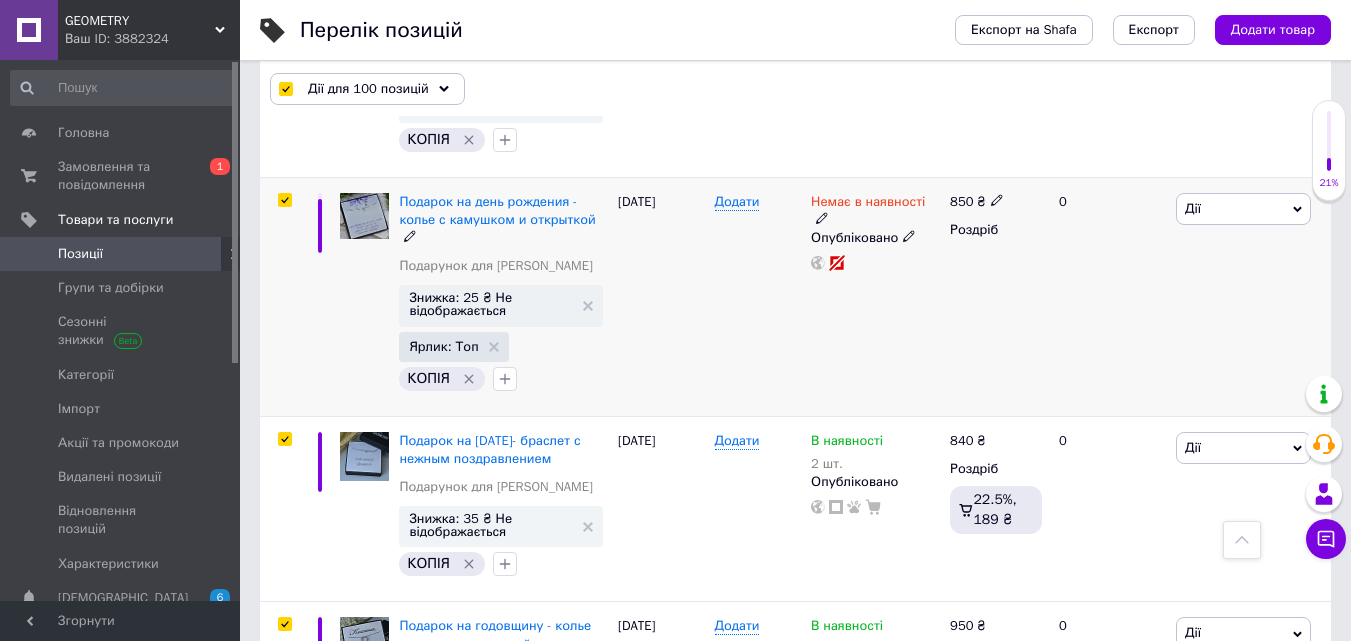 click at bounding box center (284, 200) 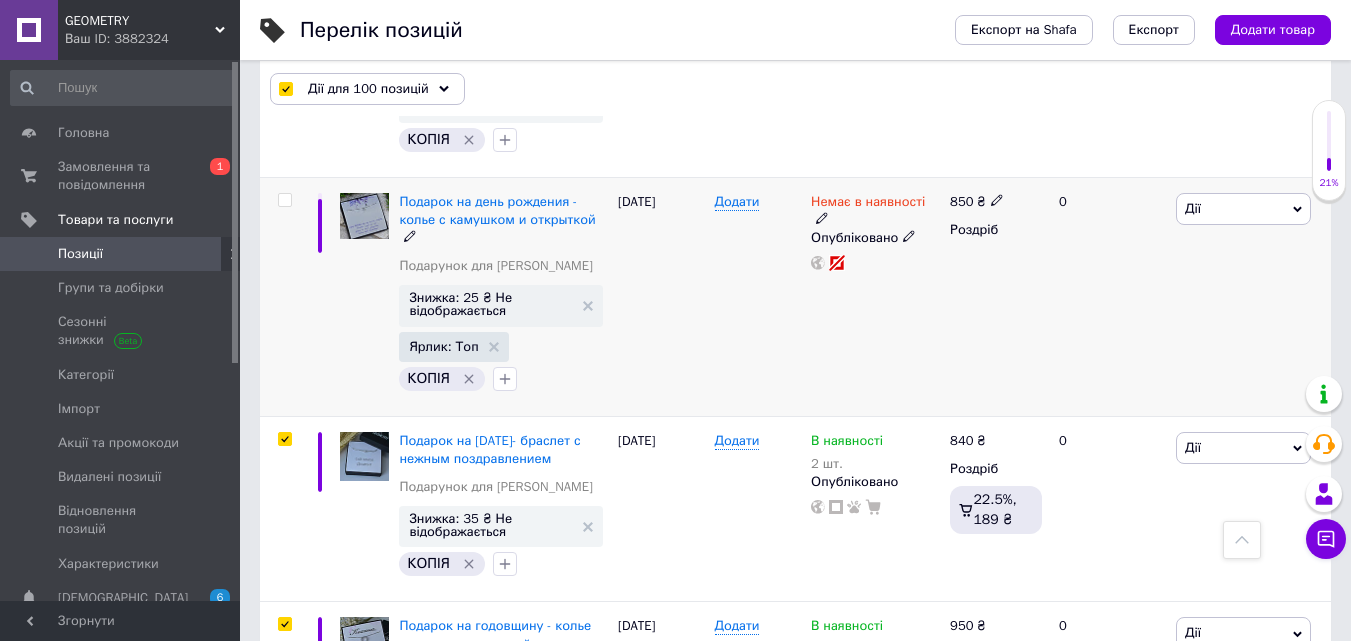 checkbox on "false" 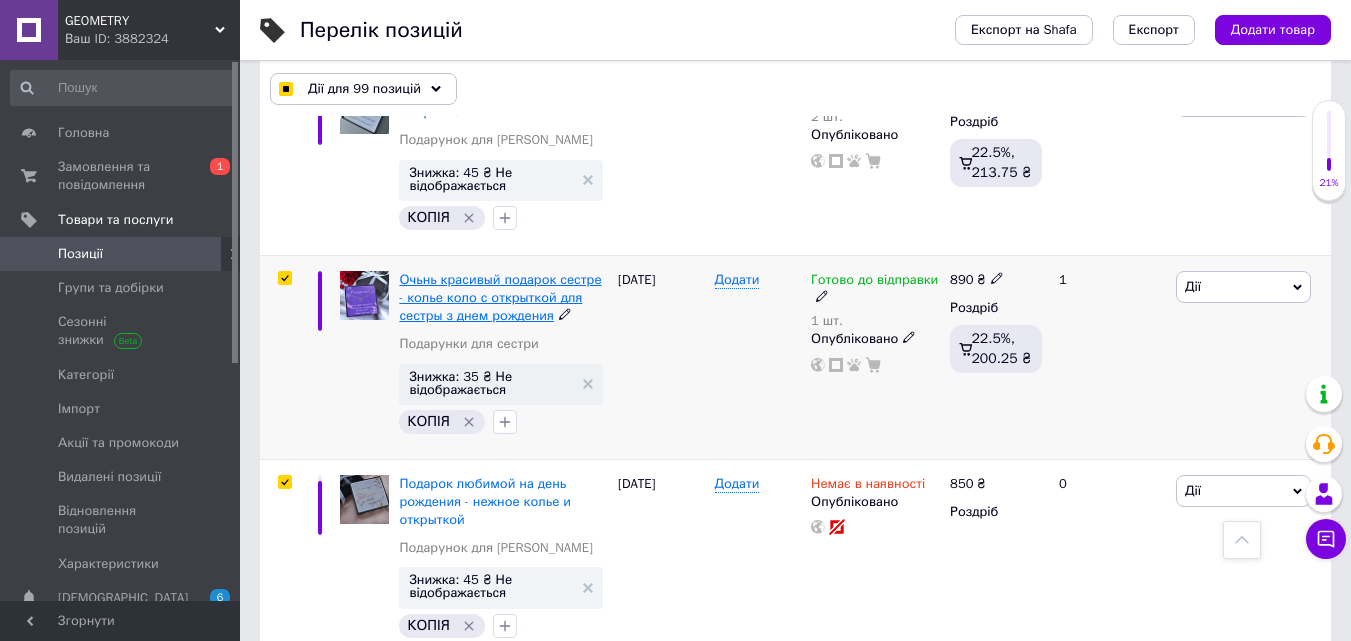 scroll, scrollTop: 5800, scrollLeft: 0, axis: vertical 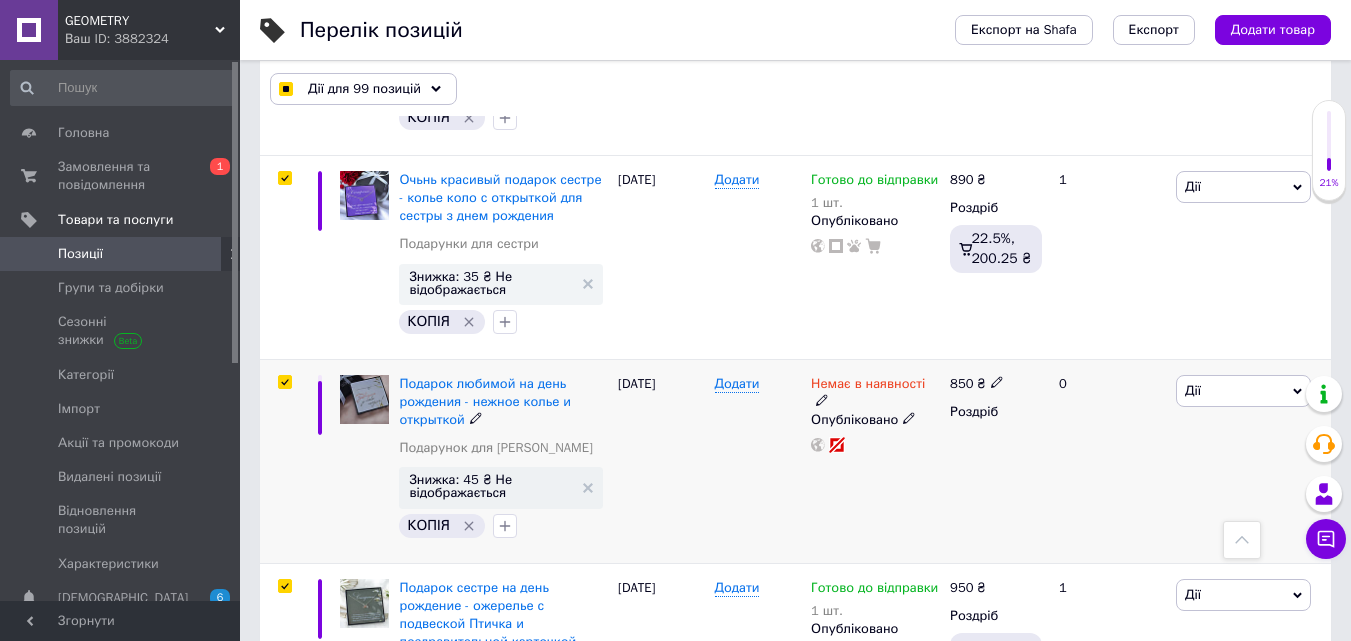 click at bounding box center (284, 382) 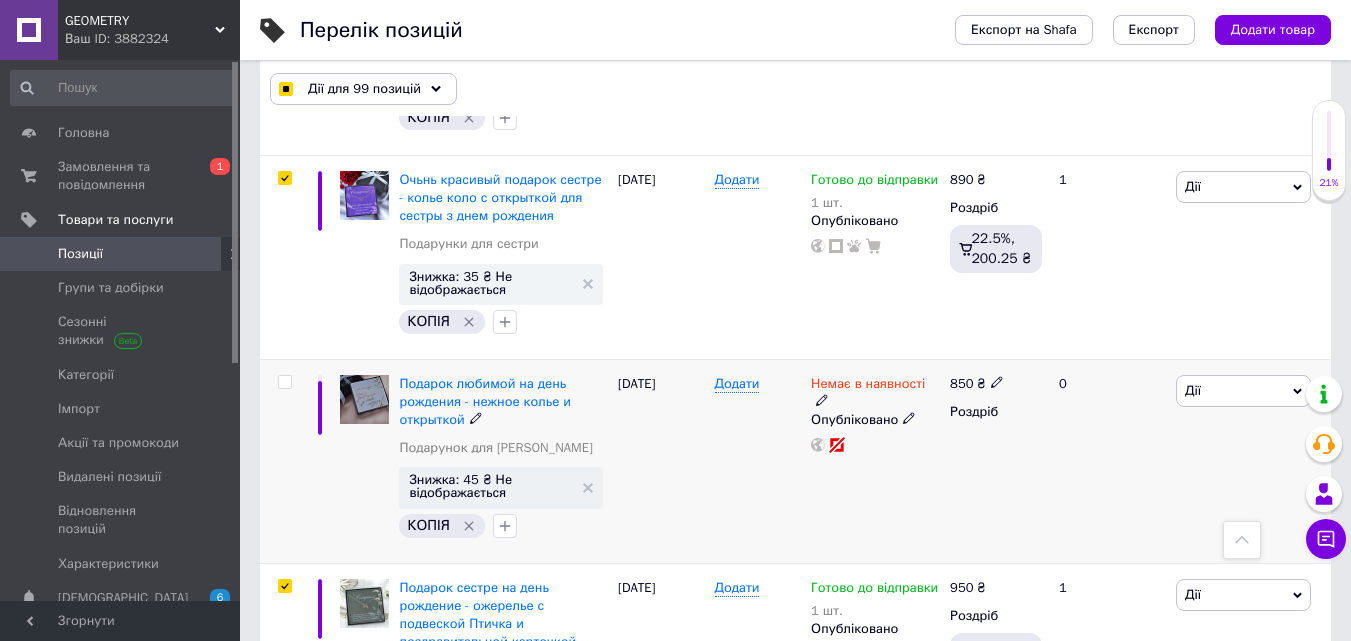 checkbox on "false" 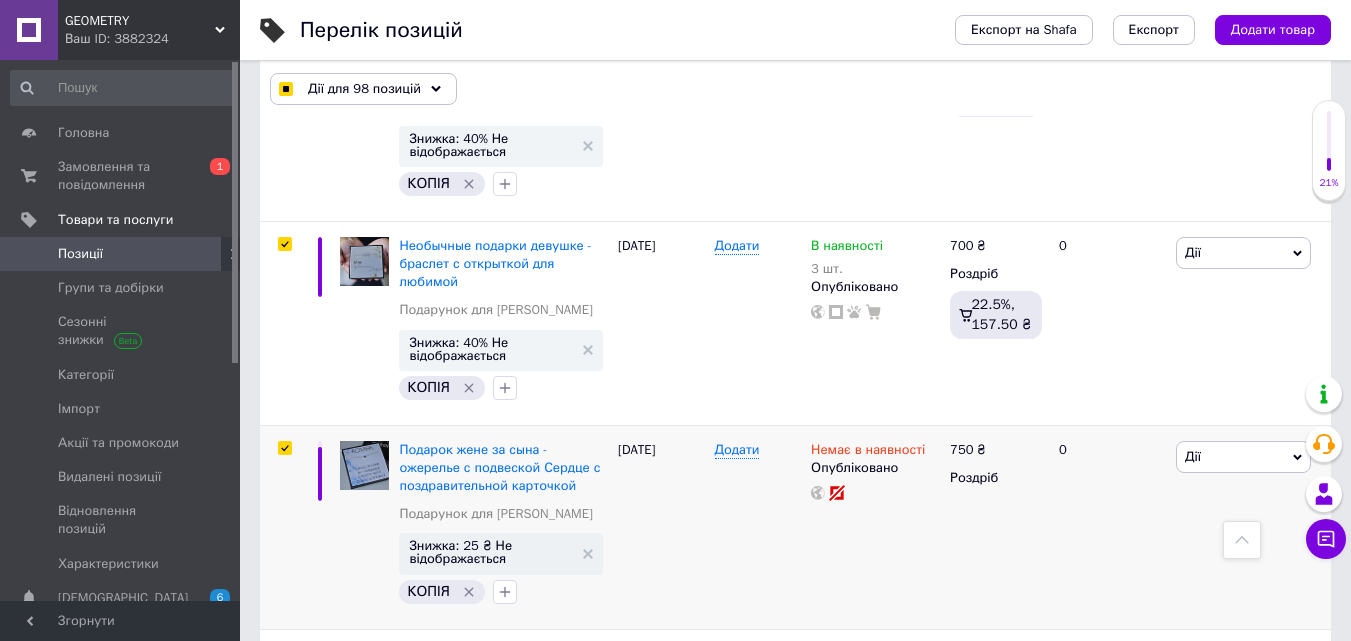 scroll, scrollTop: 6400, scrollLeft: 0, axis: vertical 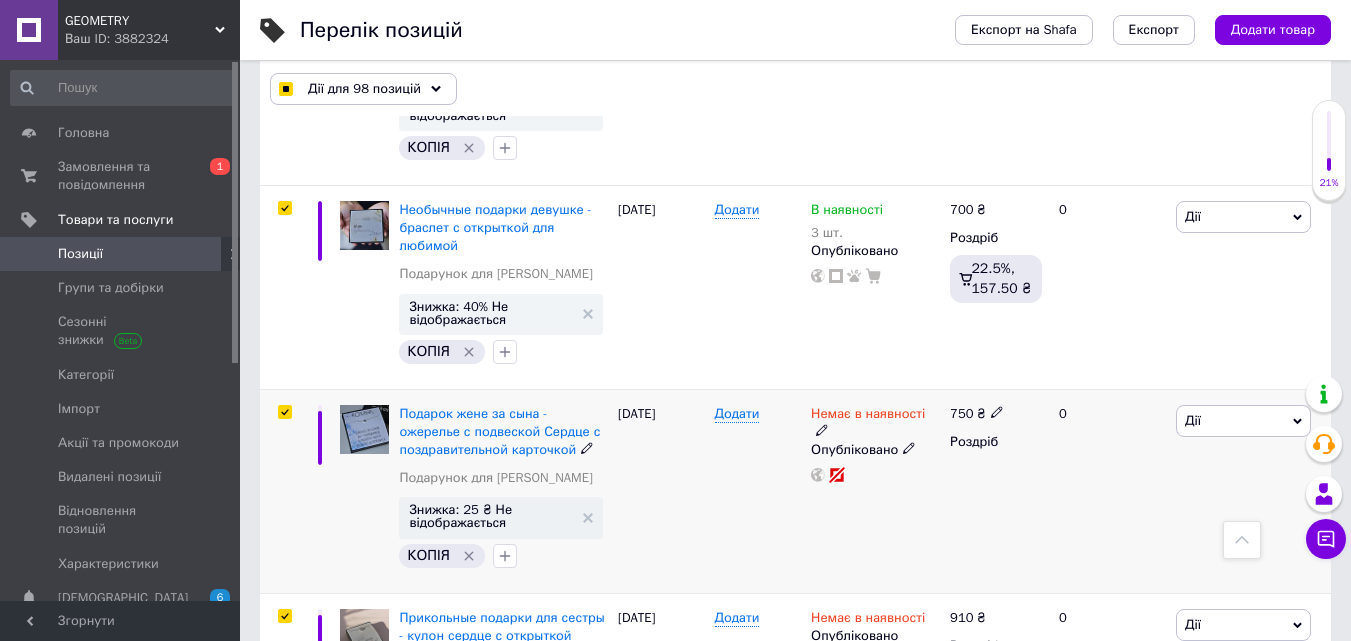 click at bounding box center [284, 412] 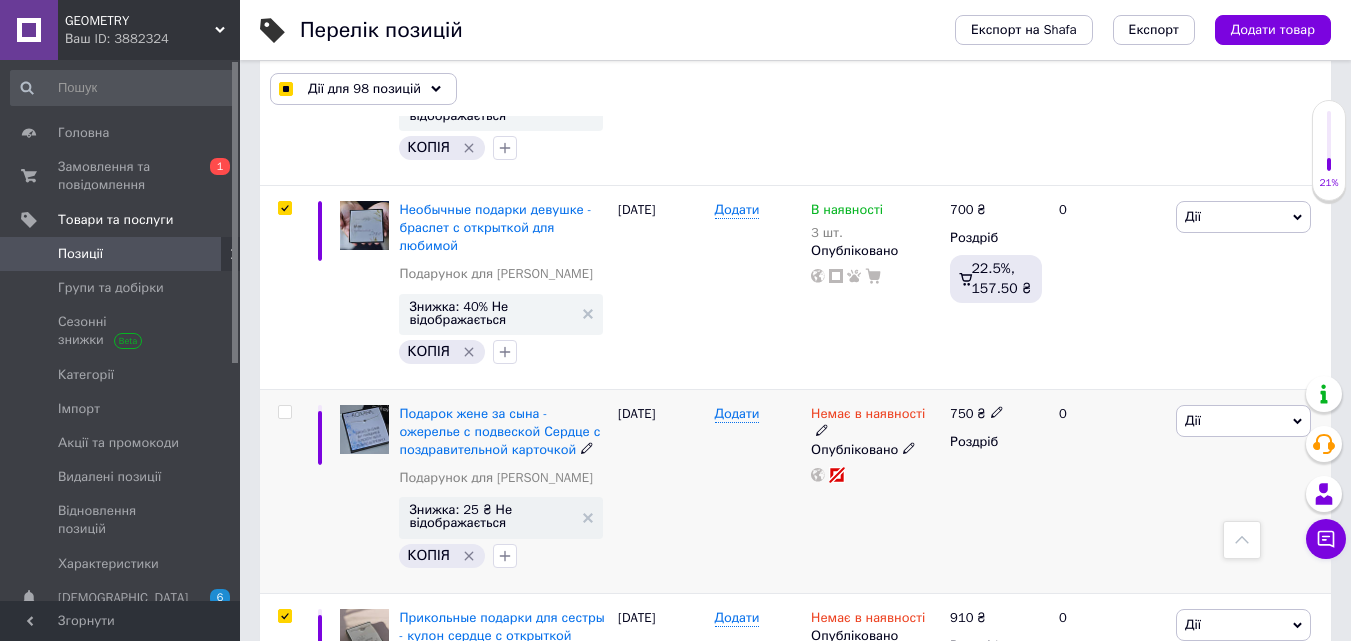checkbox on "false" 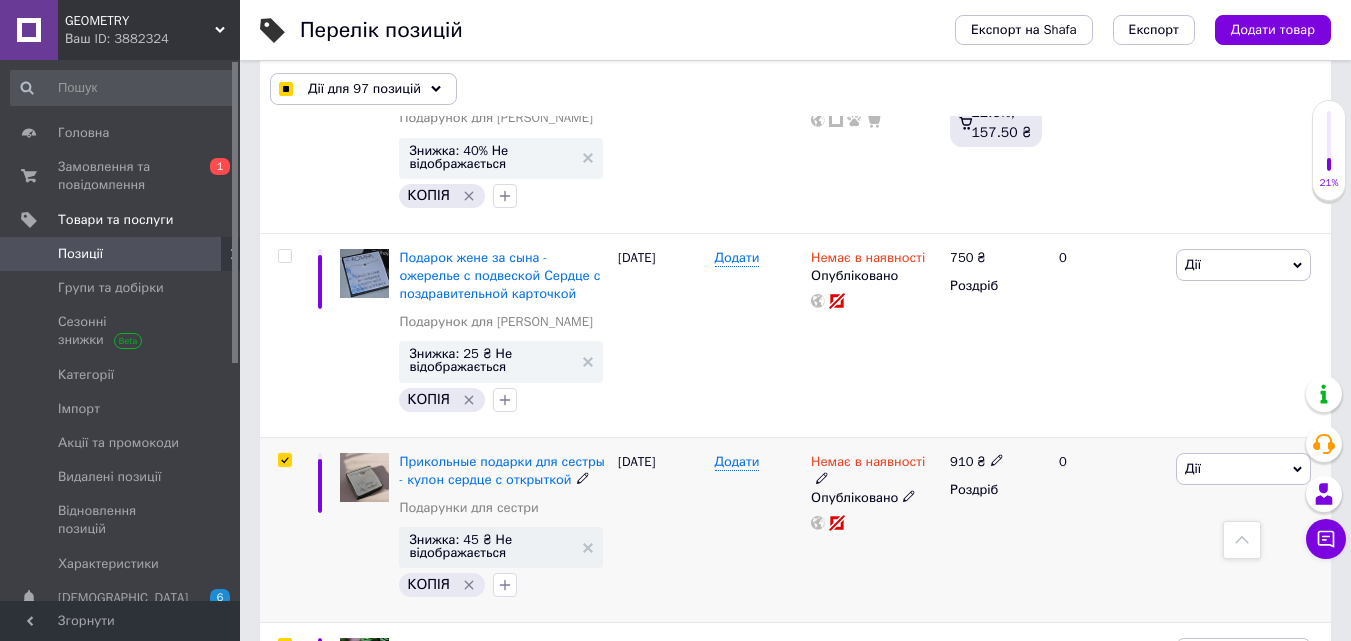 scroll, scrollTop: 6700, scrollLeft: 0, axis: vertical 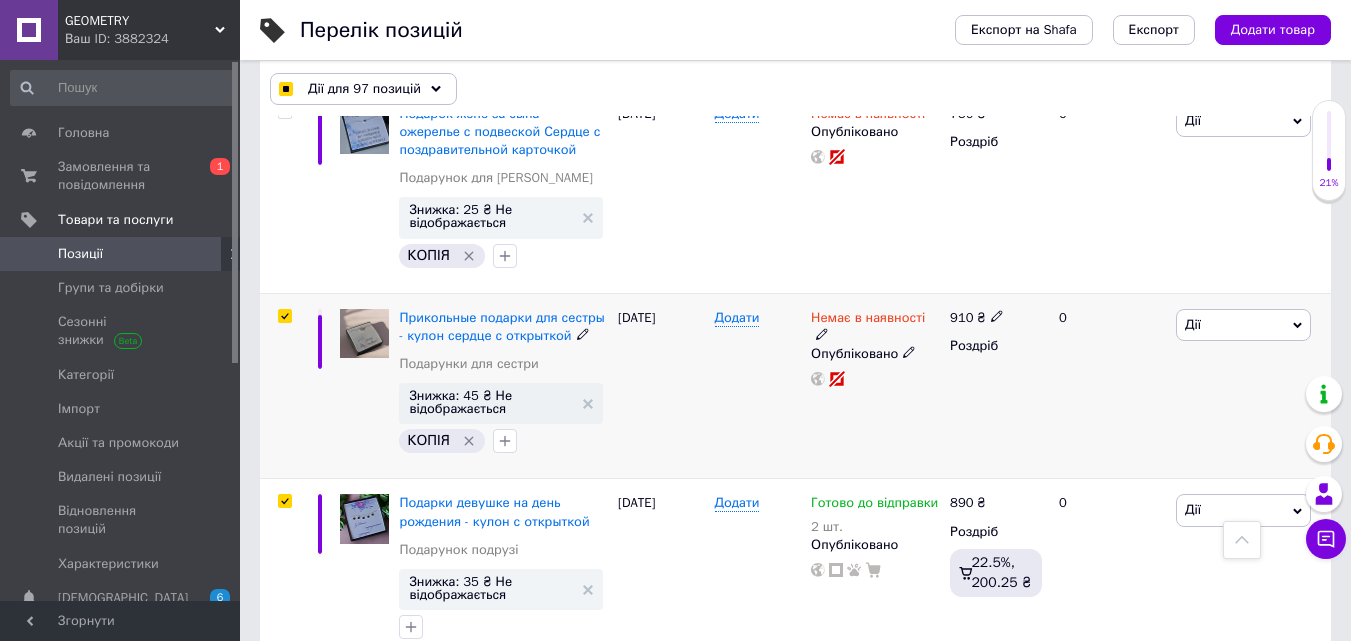 click at bounding box center (284, 316) 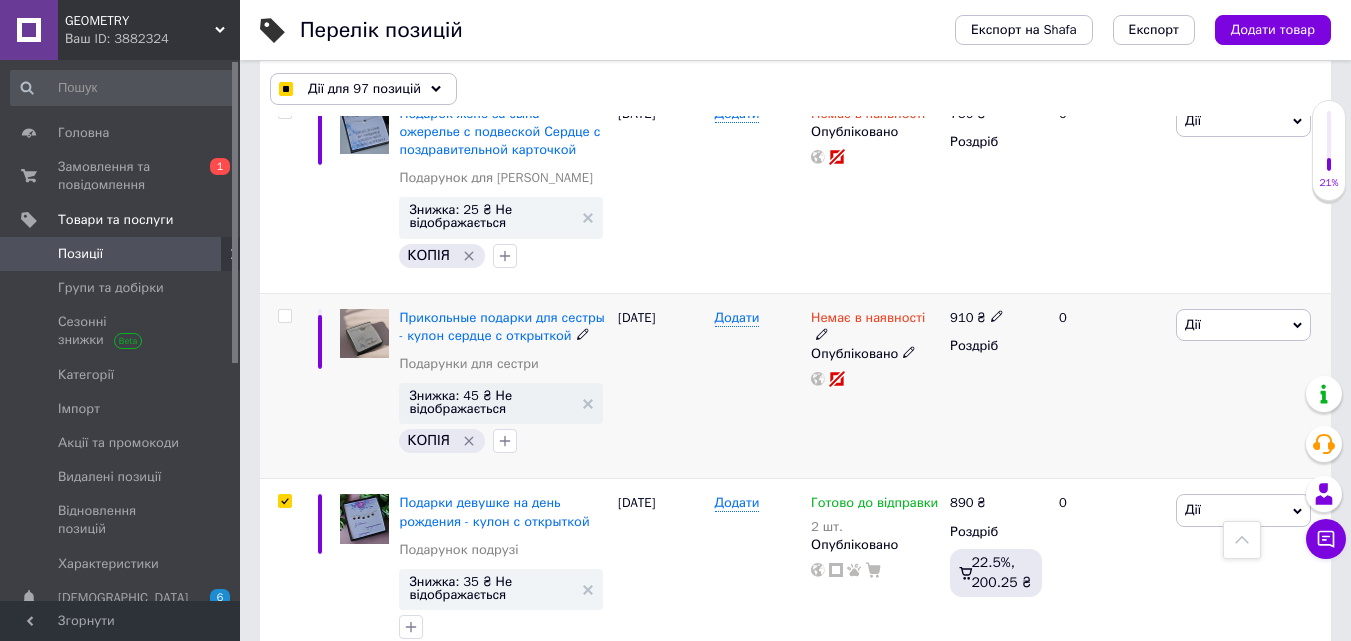 checkbox on "false" 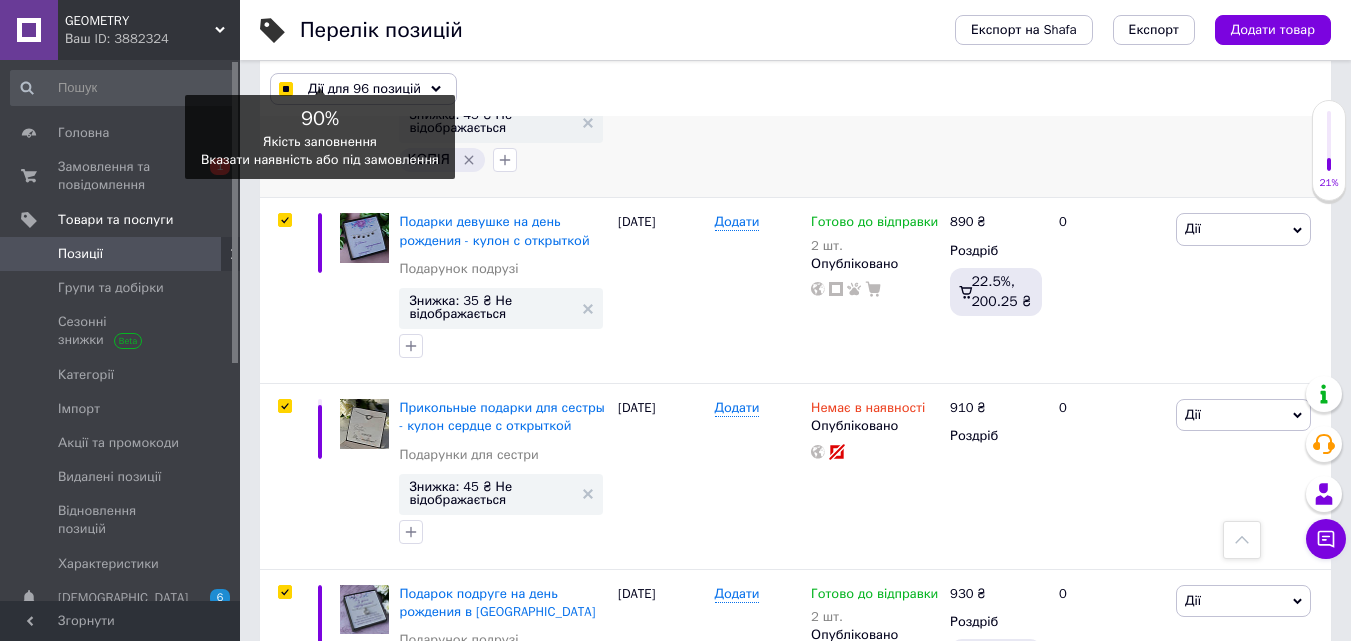 scroll, scrollTop: 7000, scrollLeft: 0, axis: vertical 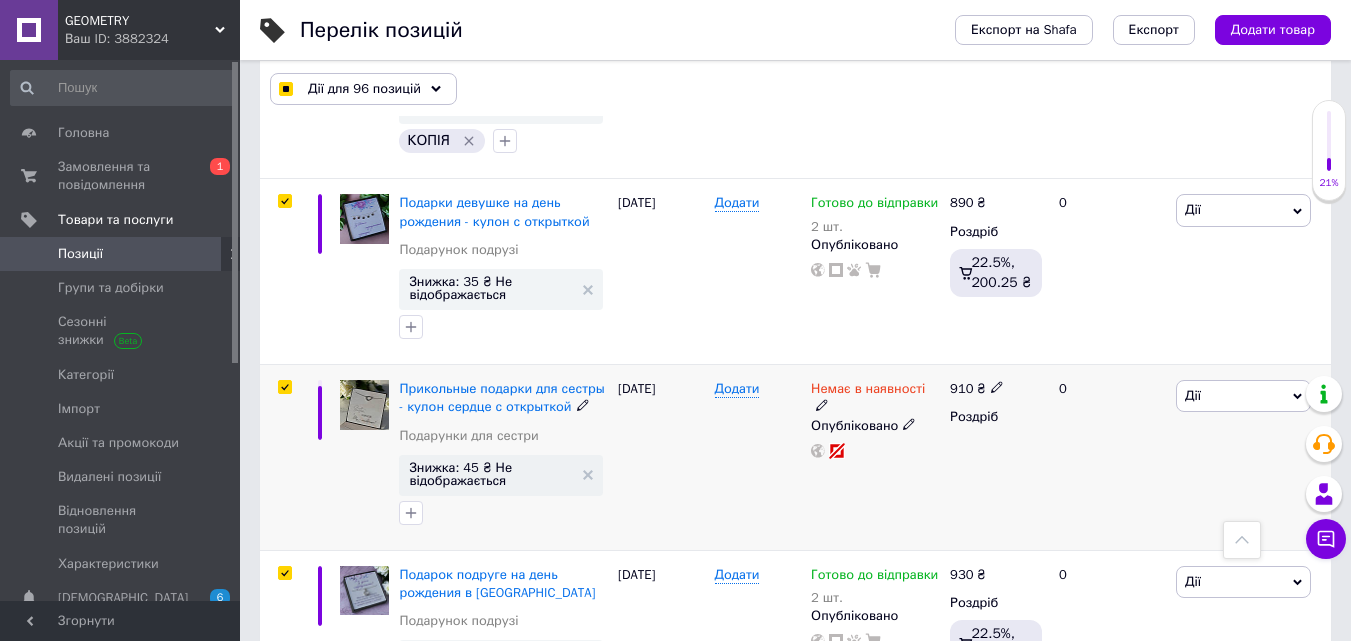 click at bounding box center (284, 387) 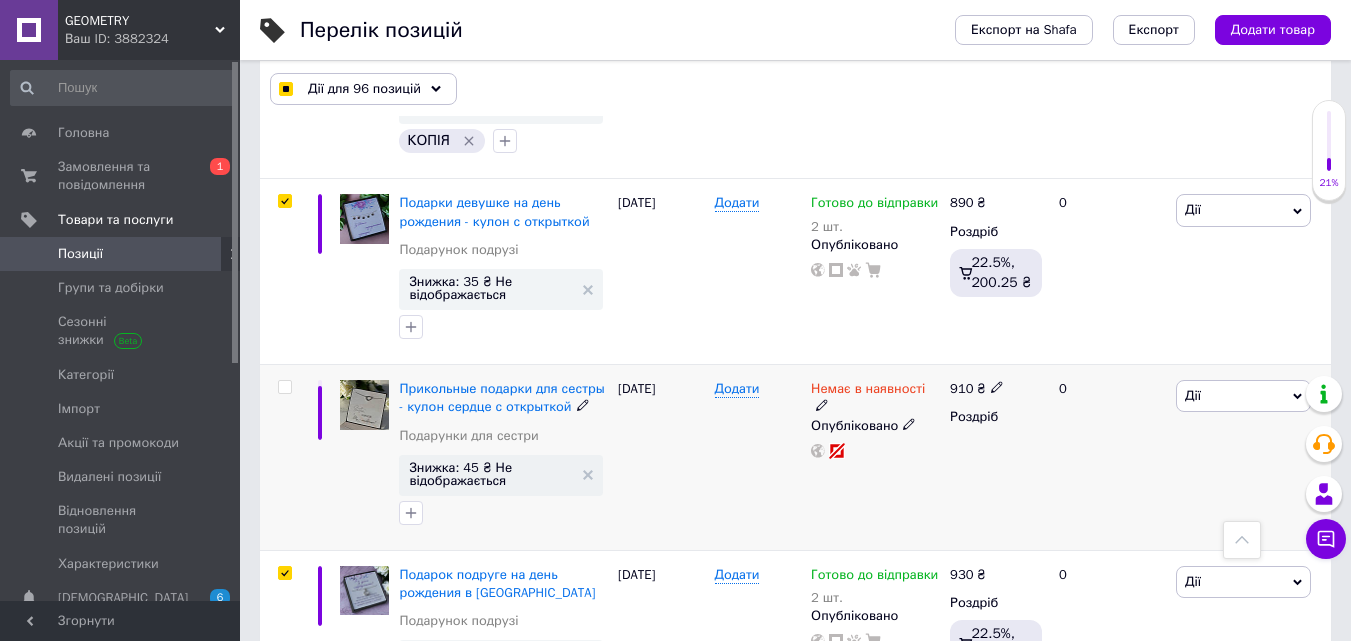 checkbox on "false" 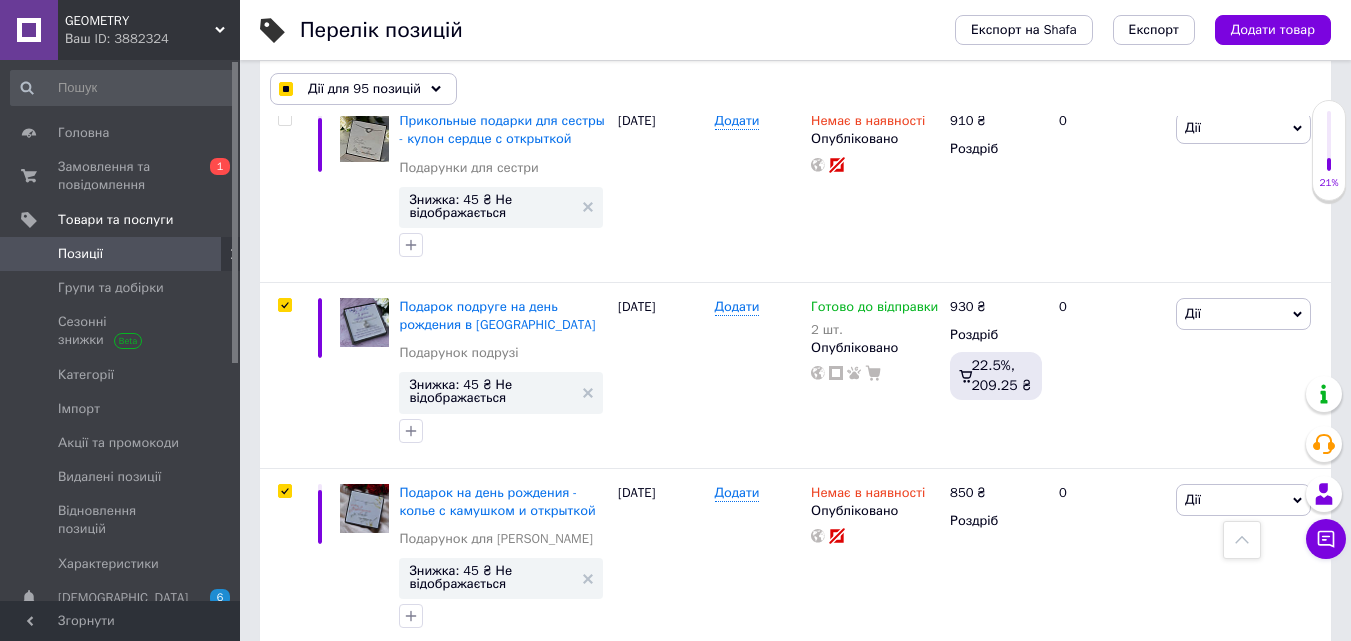 scroll, scrollTop: 7300, scrollLeft: 0, axis: vertical 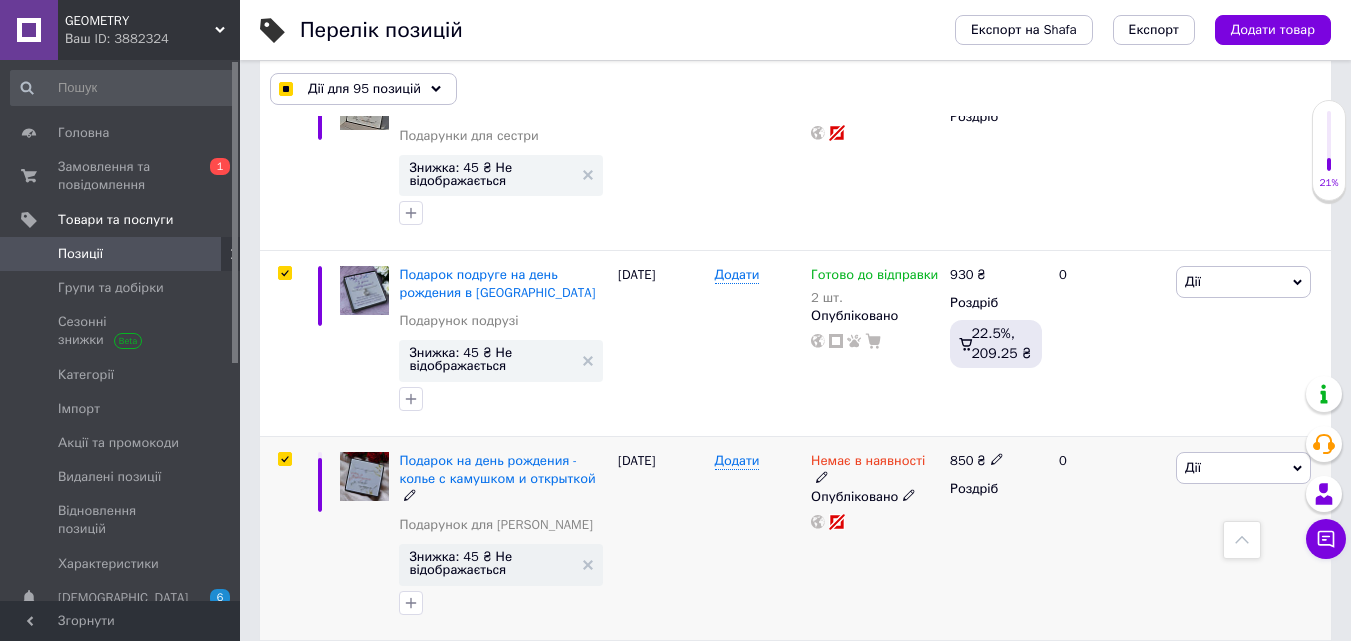 click at bounding box center (284, 459) 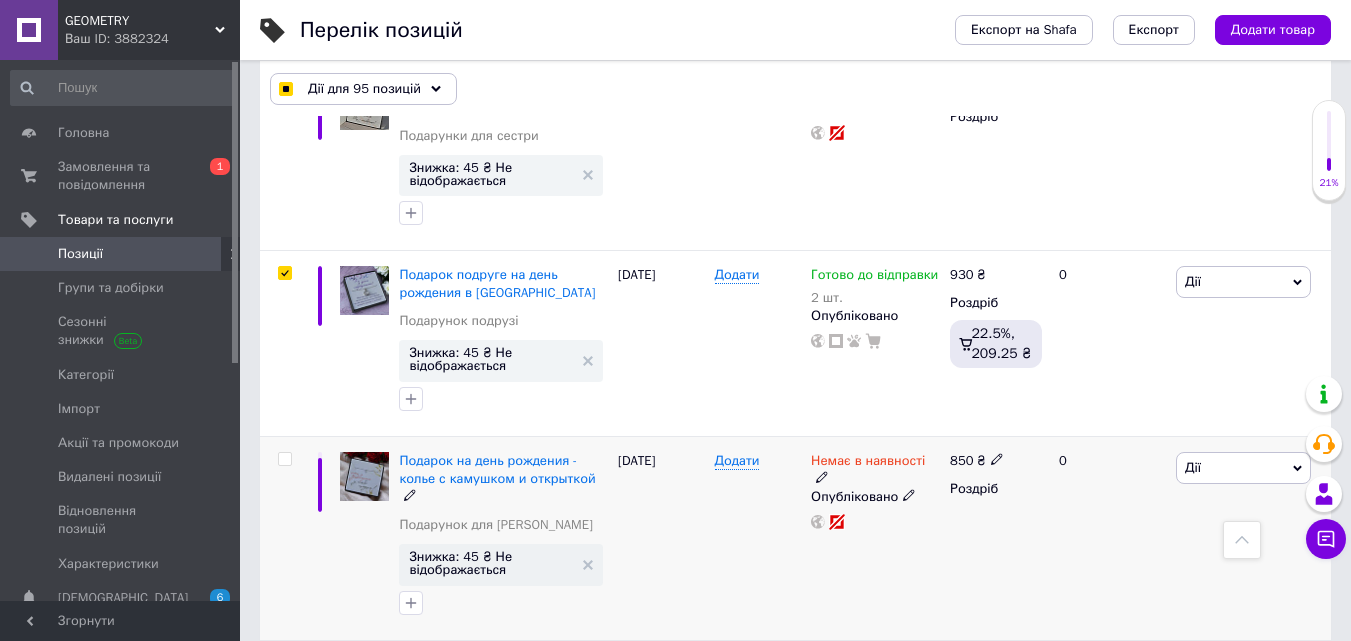 checkbox on "false" 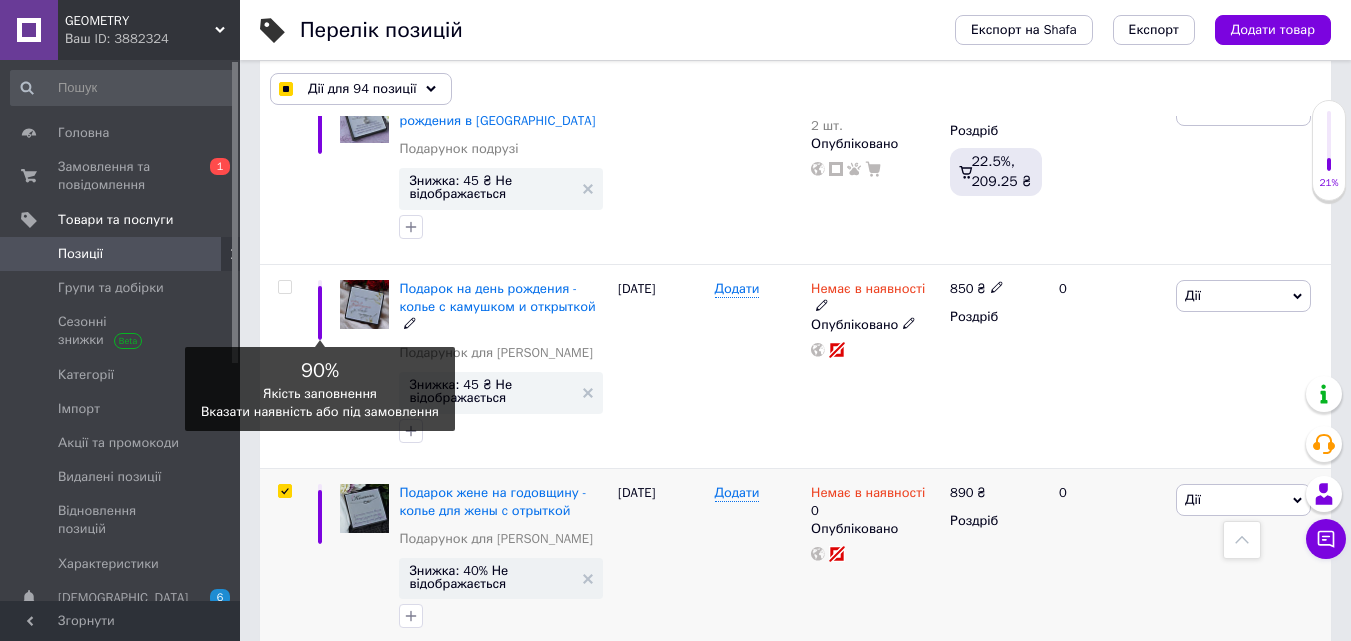 scroll, scrollTop: 7600, scrollLeft: 0, axis: vertical 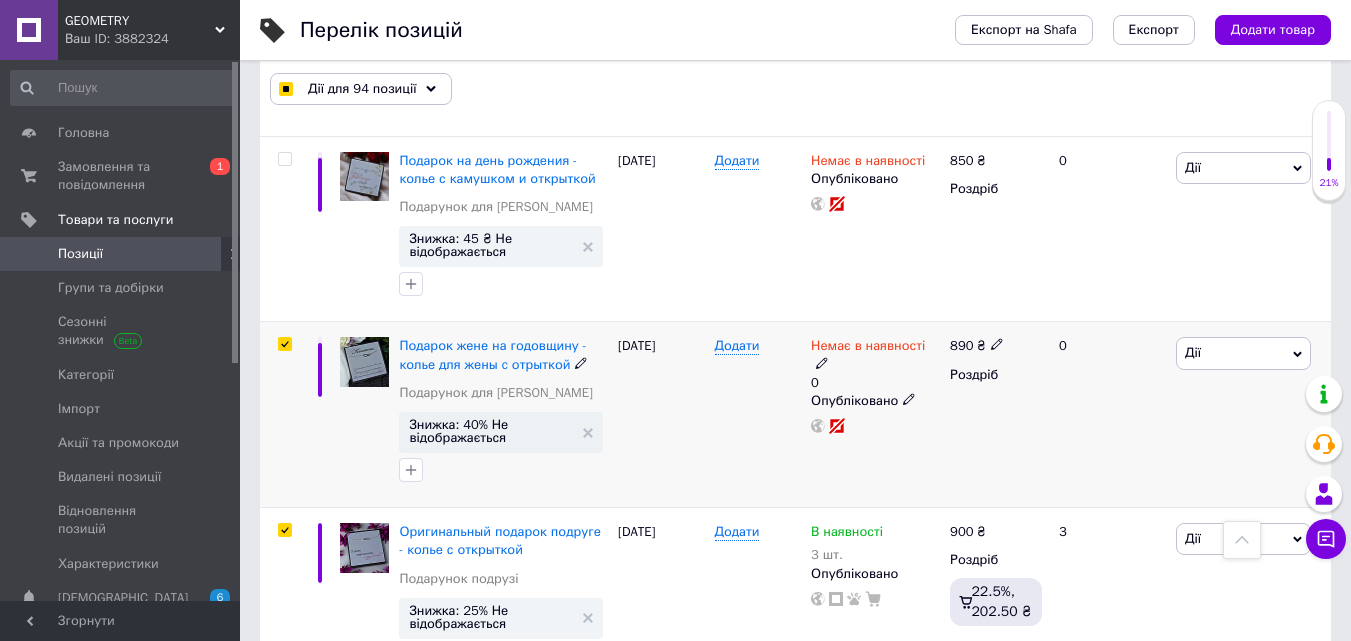 click 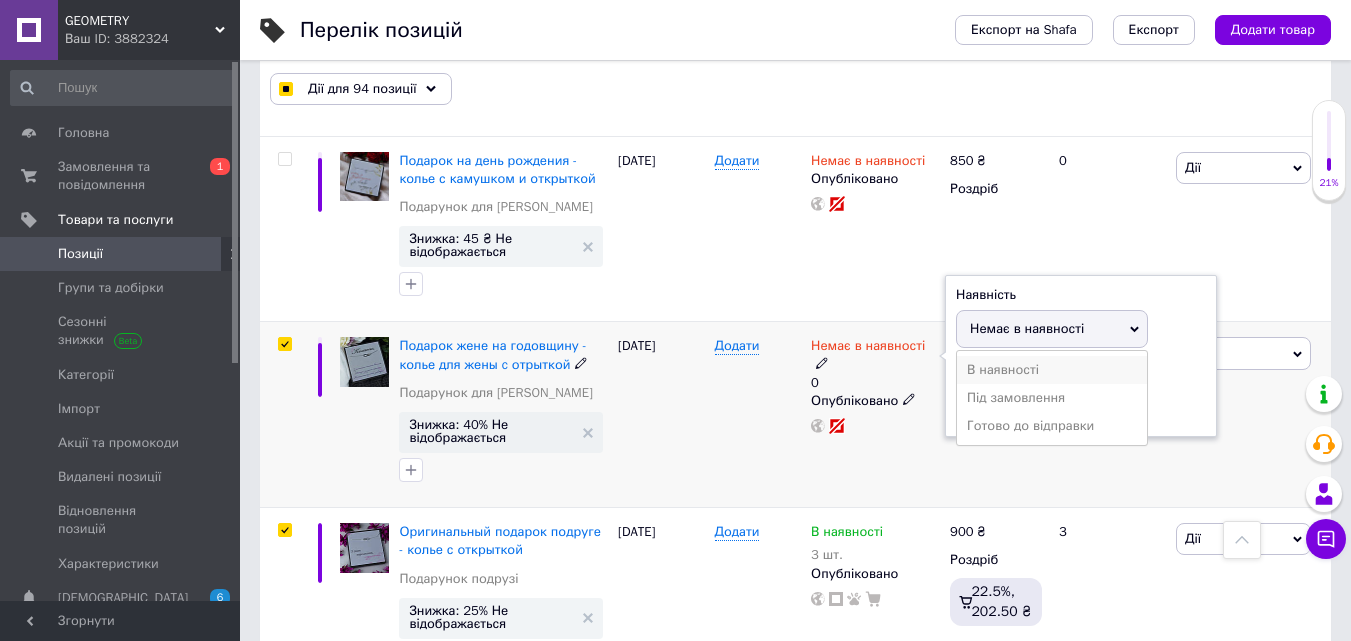 click on "В наявності" at bounding box center (1052, 370) 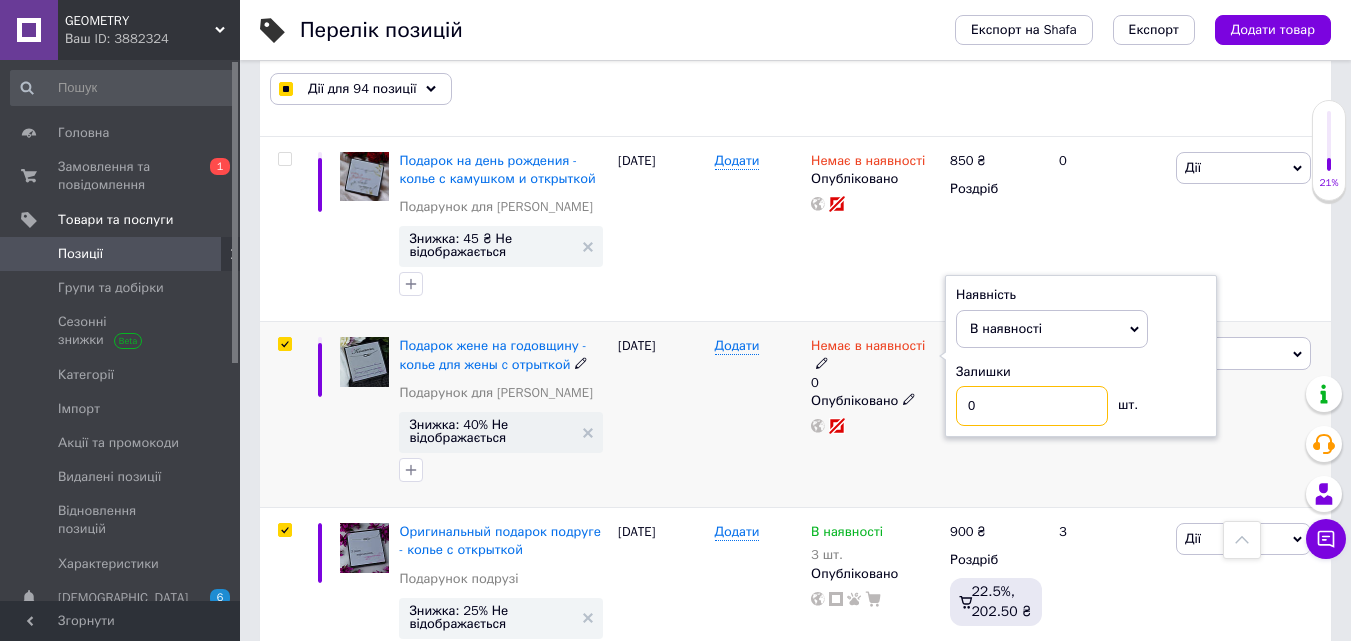 click on "Немає в наявності 0 Наявність В наявності Немає в наявності Під замовлення Готово до відправки Залишки 0 шт. Опубліковано" at bounding box center [875, 385] 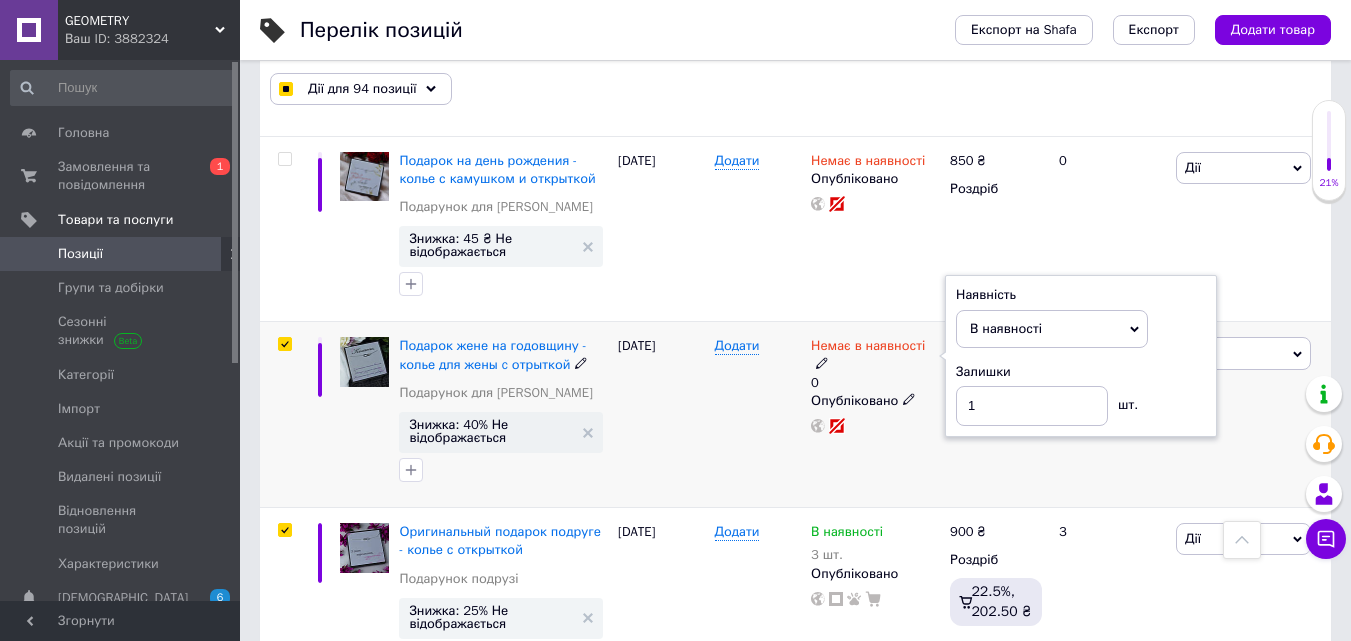 checkbox on "true" 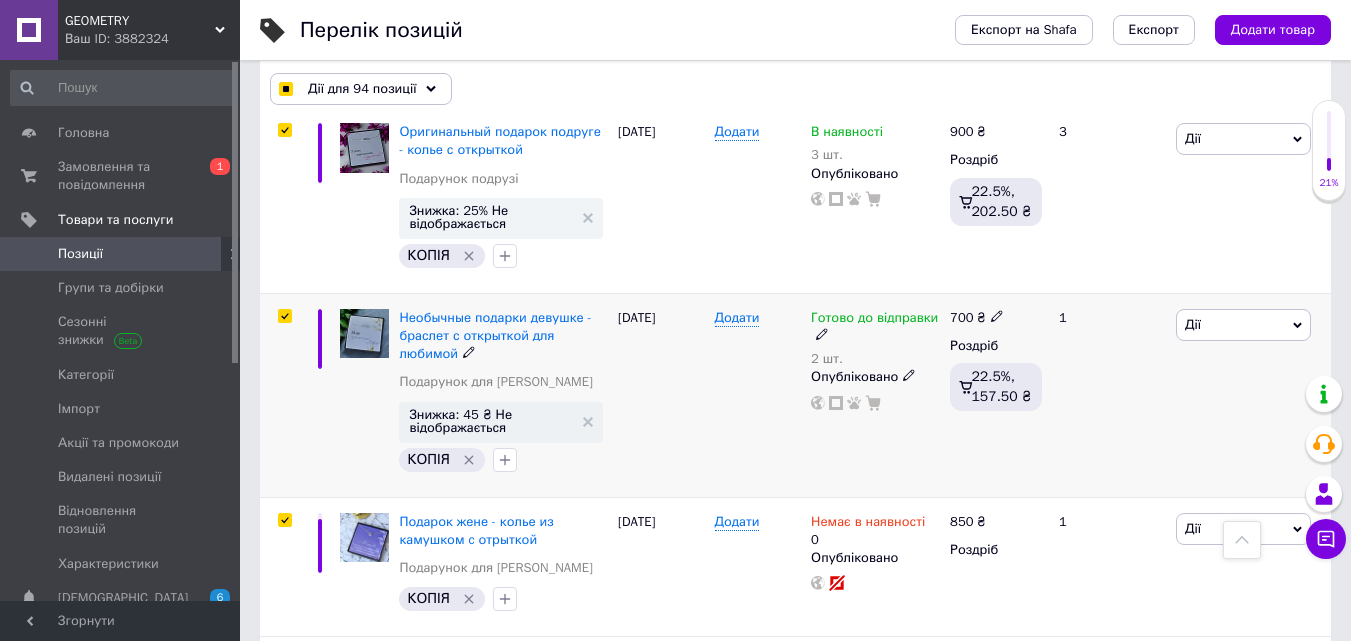 scroll, scrollTop: 8100, scrollLeft: 0, axis: vertical 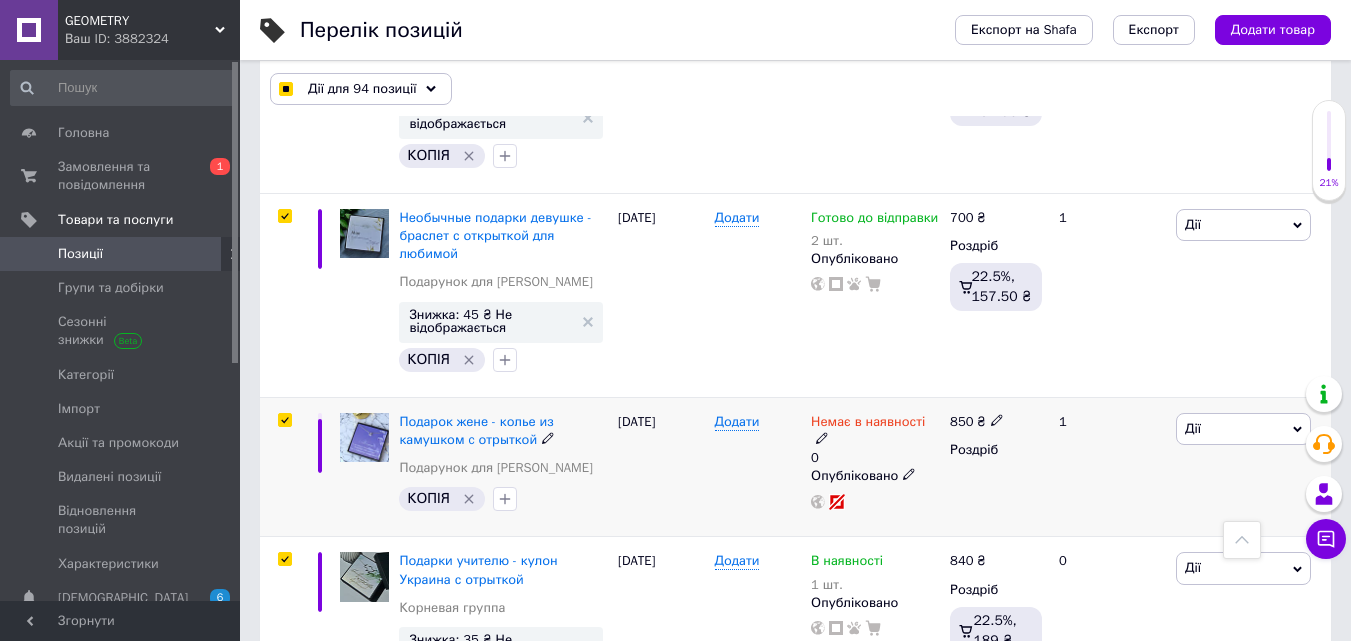 click at bounding box center [284, 420] 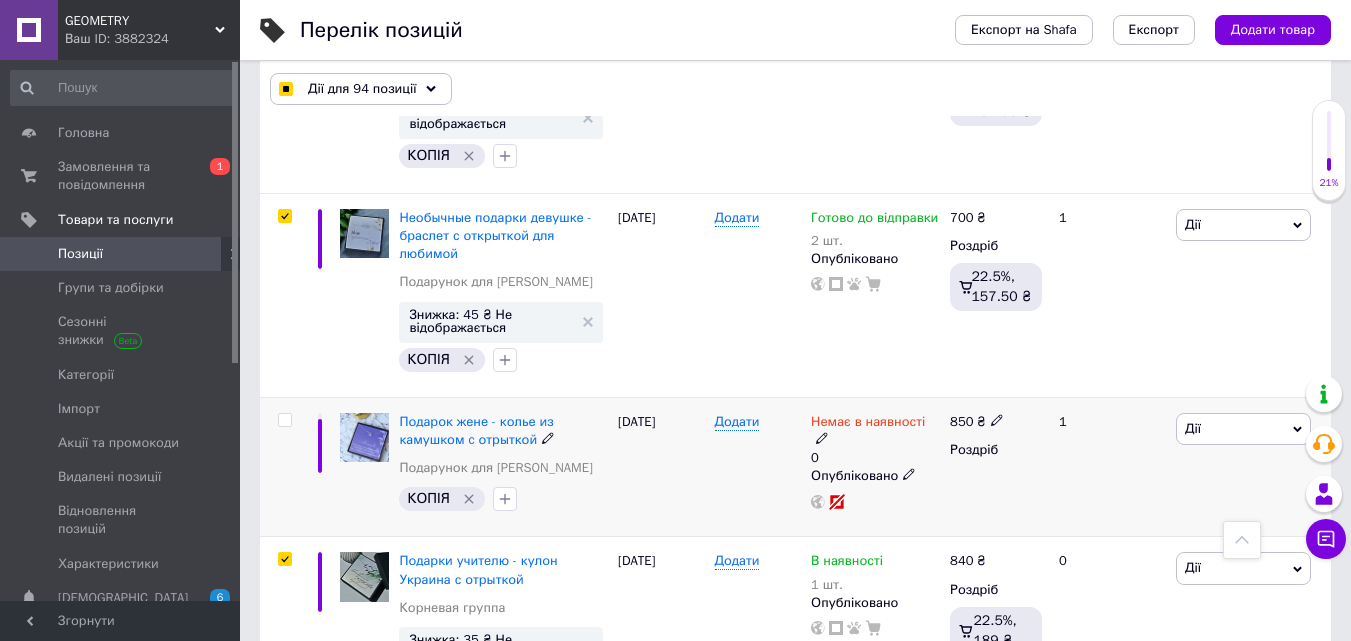 checkbox on "false" 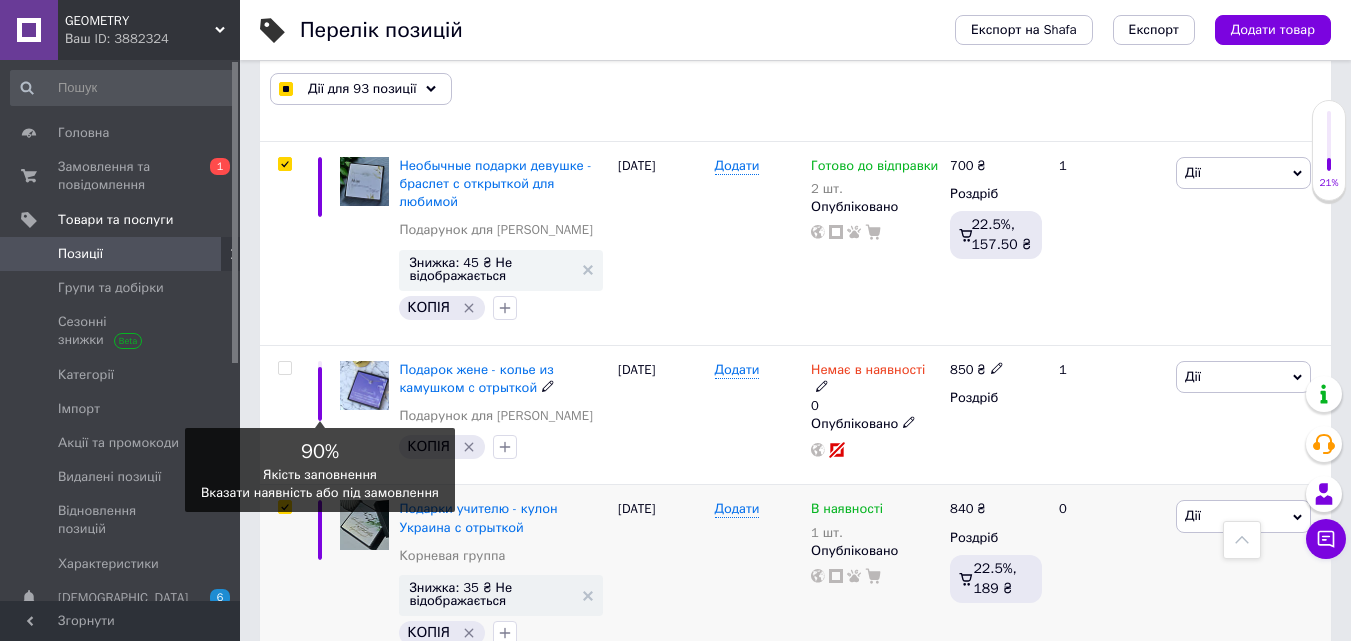 scroll, scrollTop: 8400, scrollLeft: 0, axis: vertical 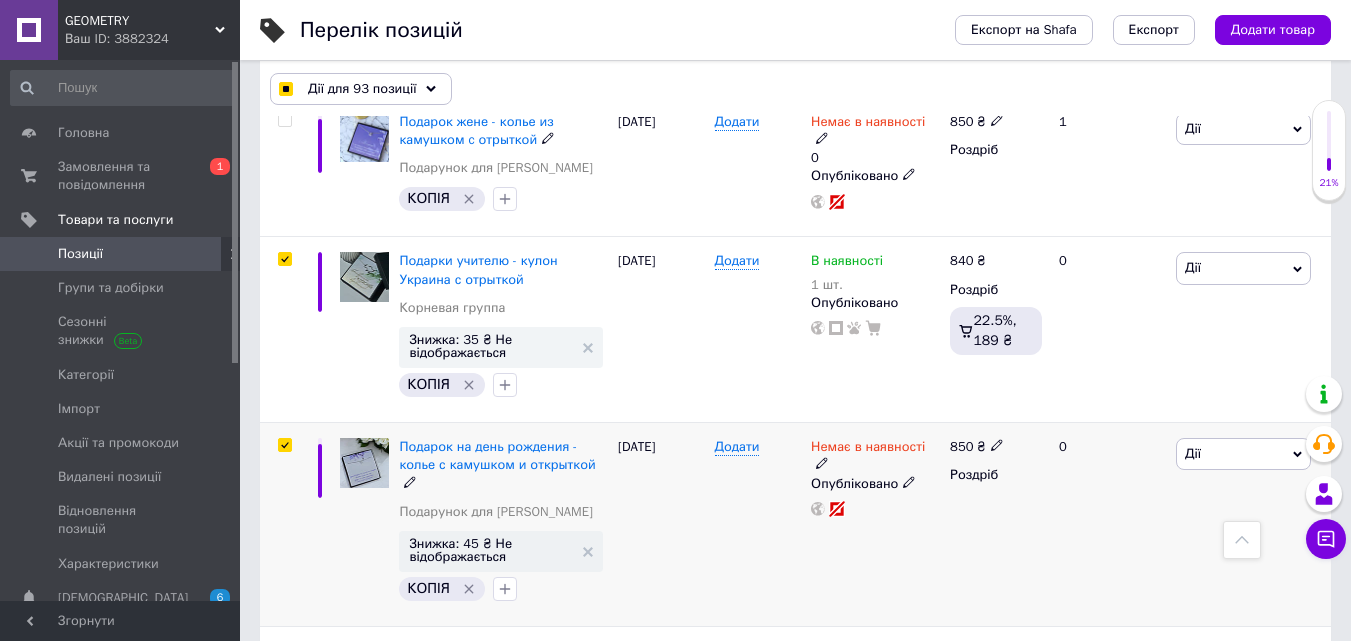 click at bounding box center (284, 445) 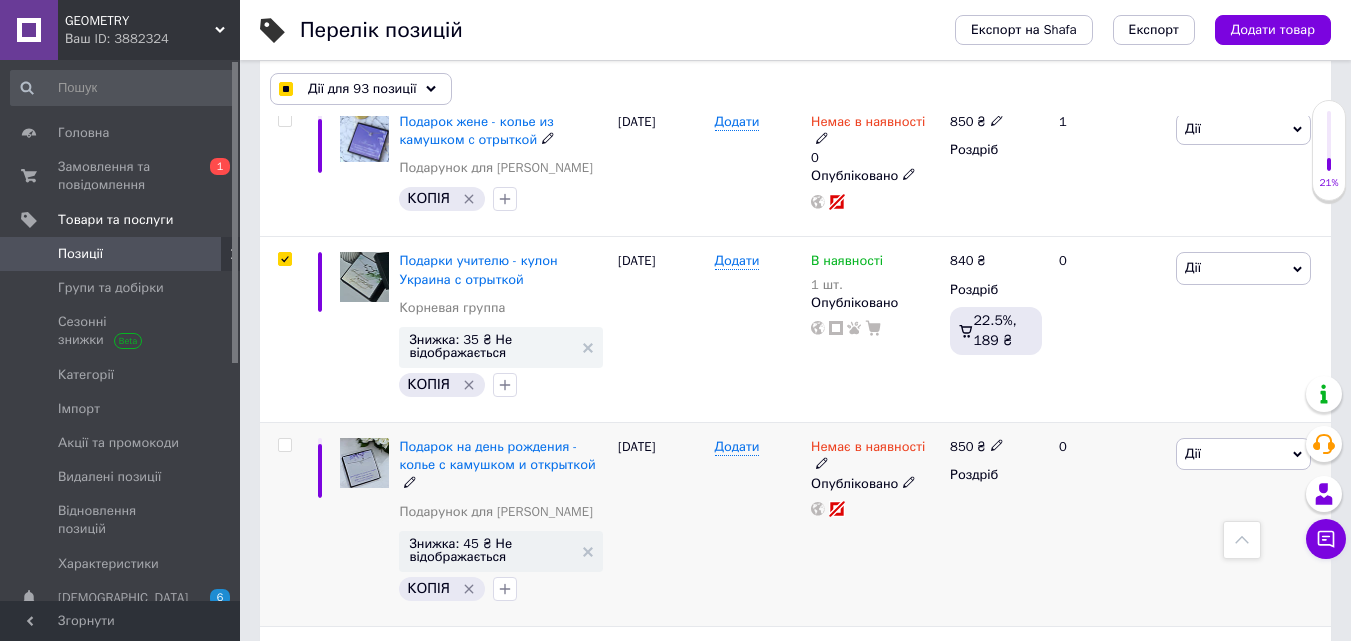 checkbox on "false" 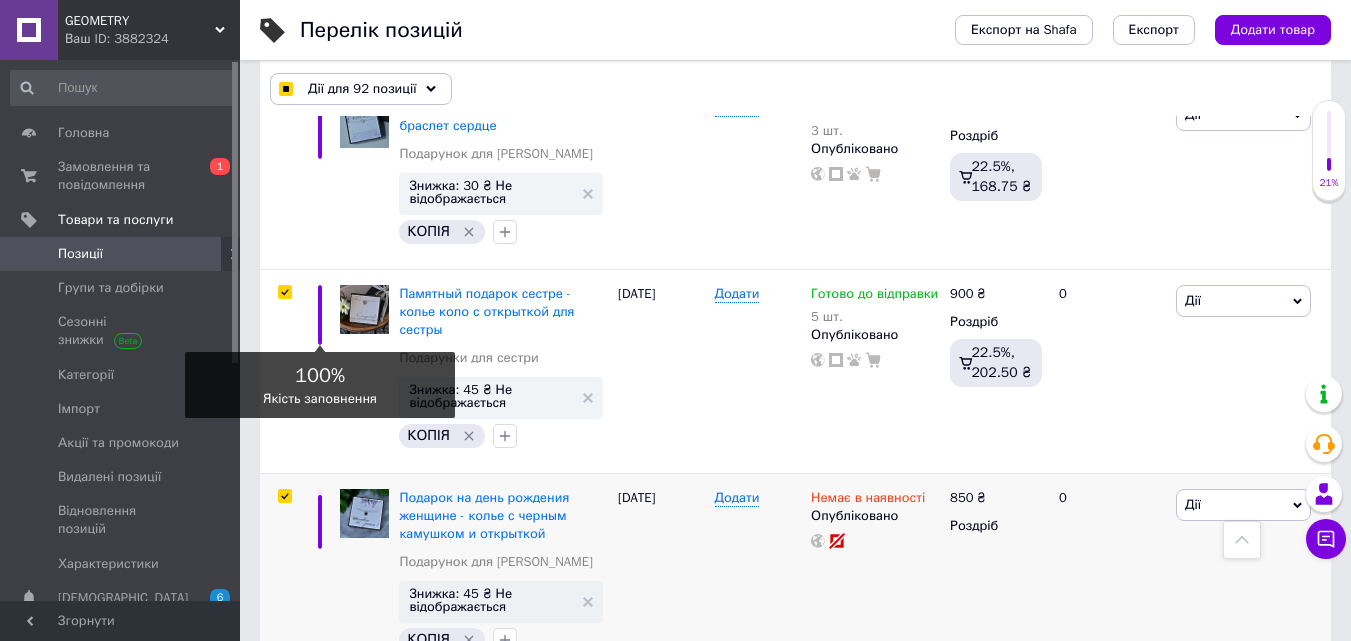 scroll, scrollTop: 9100, scrollLeft: 0, axis: vertical 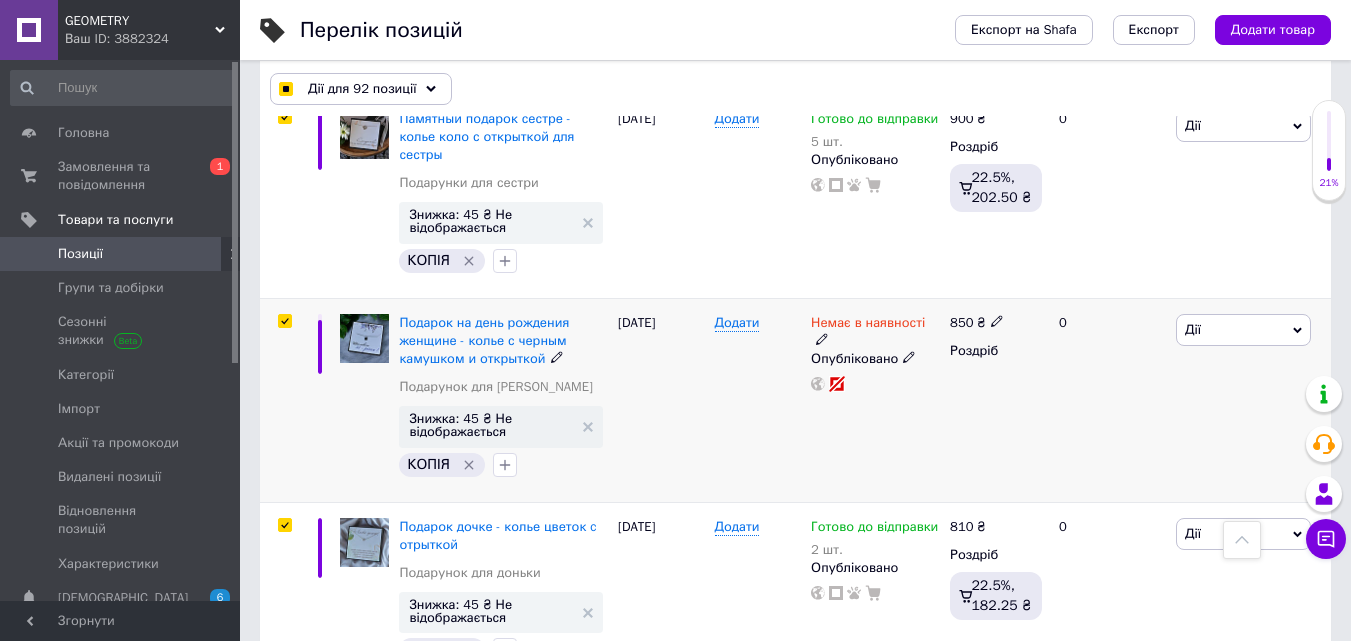 click at bounding box center (284, 321) 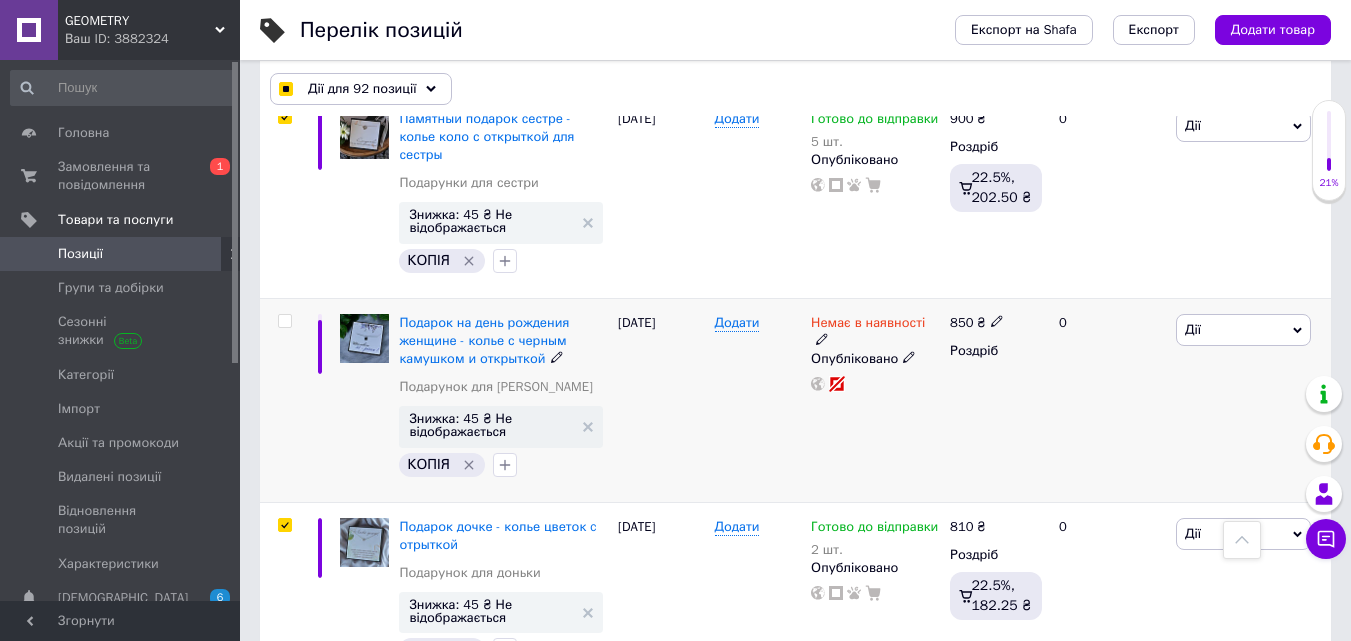 checkbox on "false" 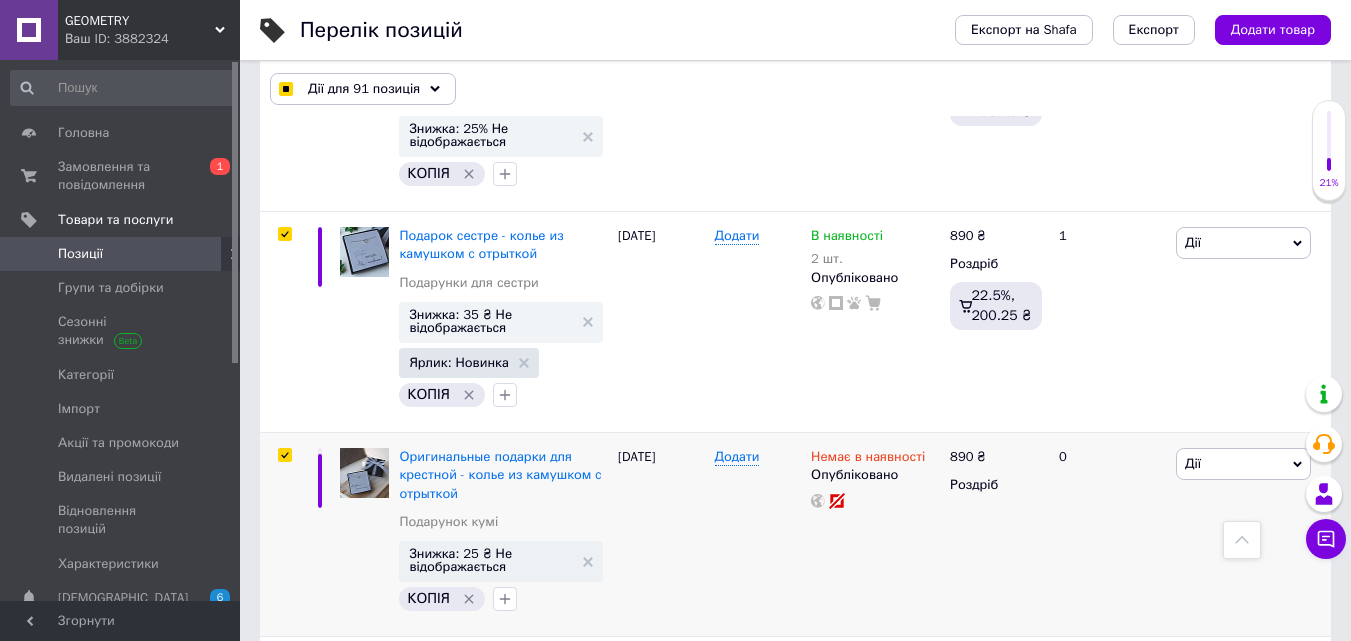 scroll, scrollTop: 9800, scrollLeft: 0, axis: vertical 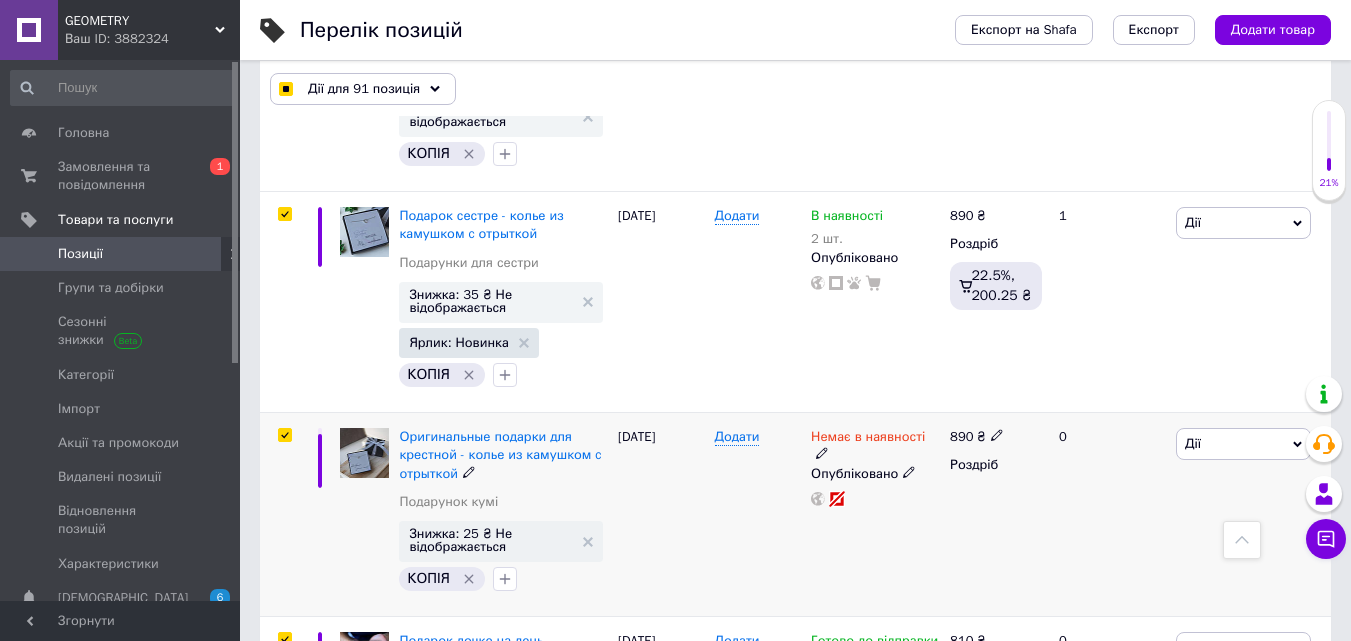 click at bounding box center [284, 435] 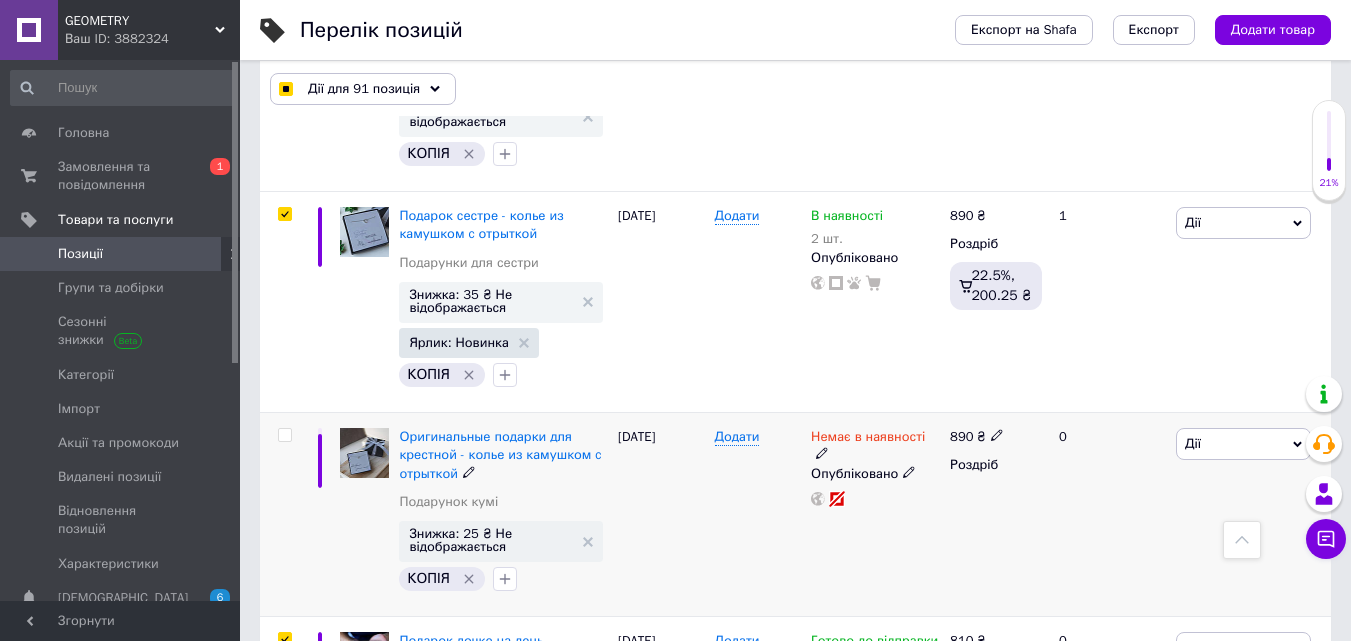 checkbox on "false" 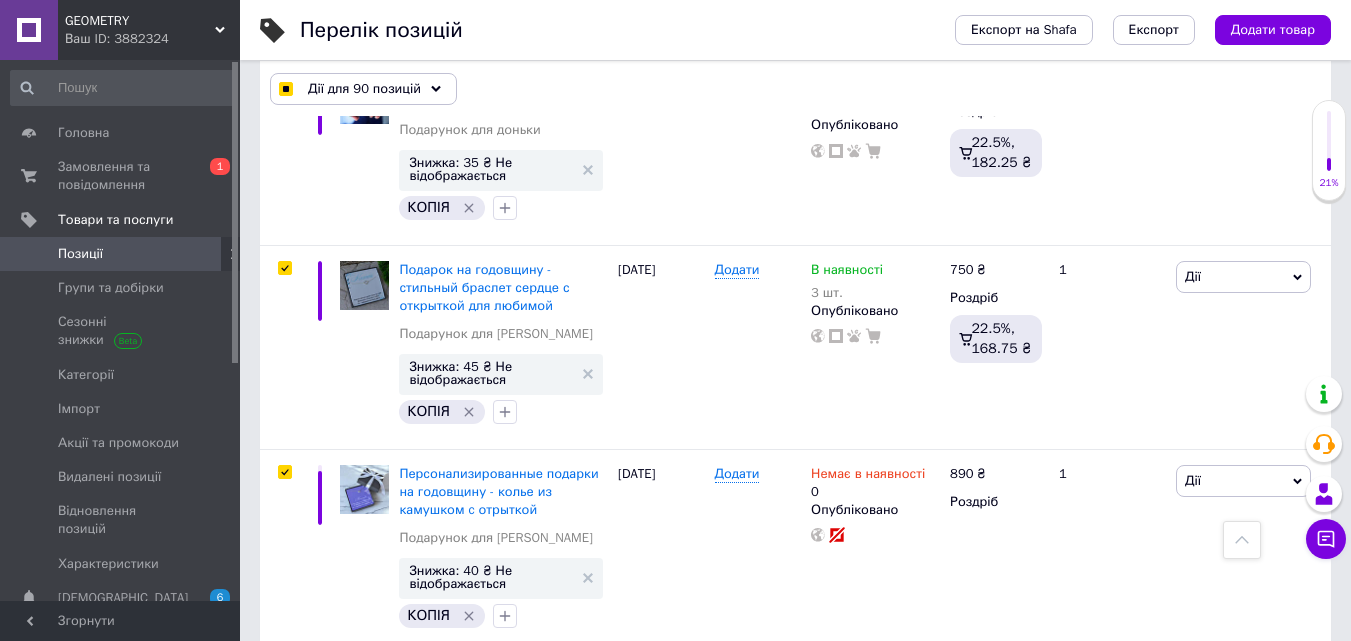 scroll, scrollTop: 10400, scrollLeft: 0, axis: vertical 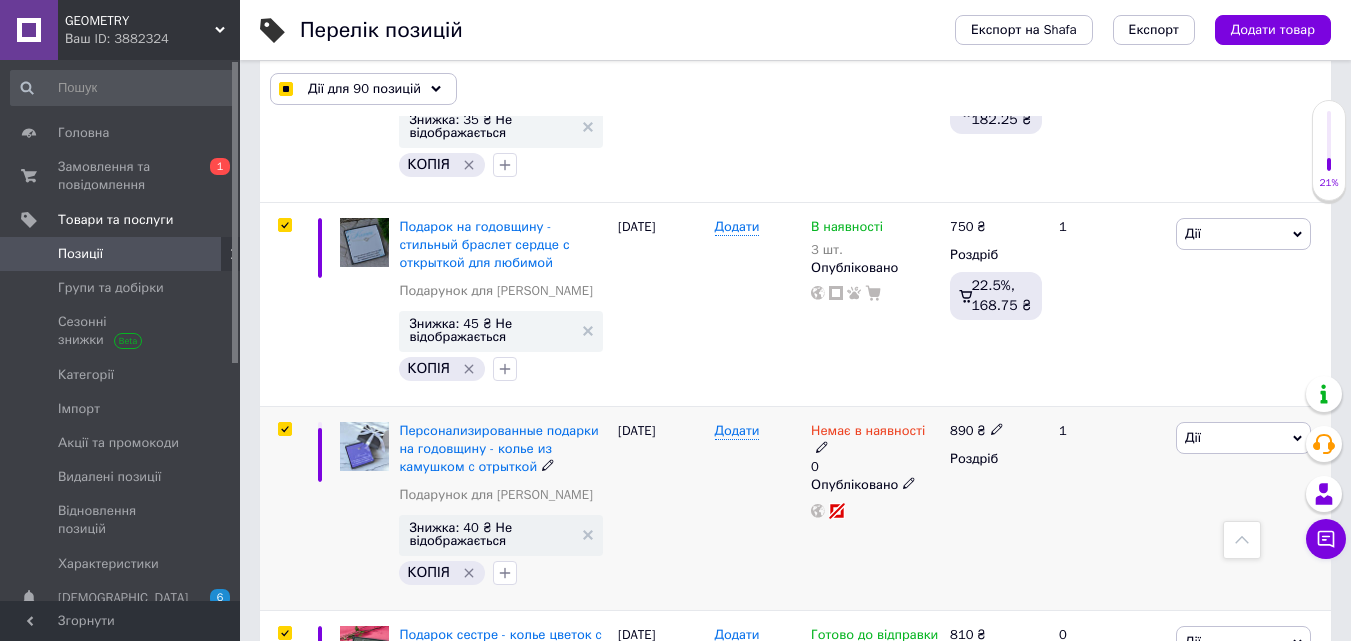 click at bounding box center (284, 429) 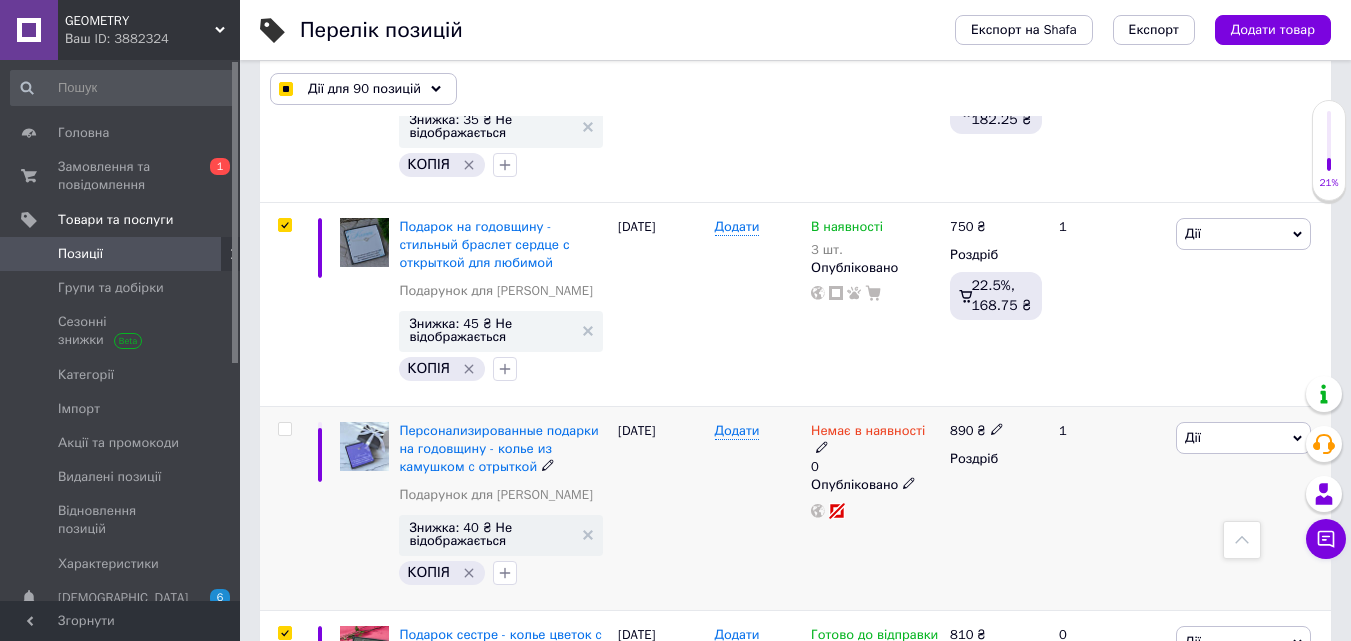 checkbox on "false" 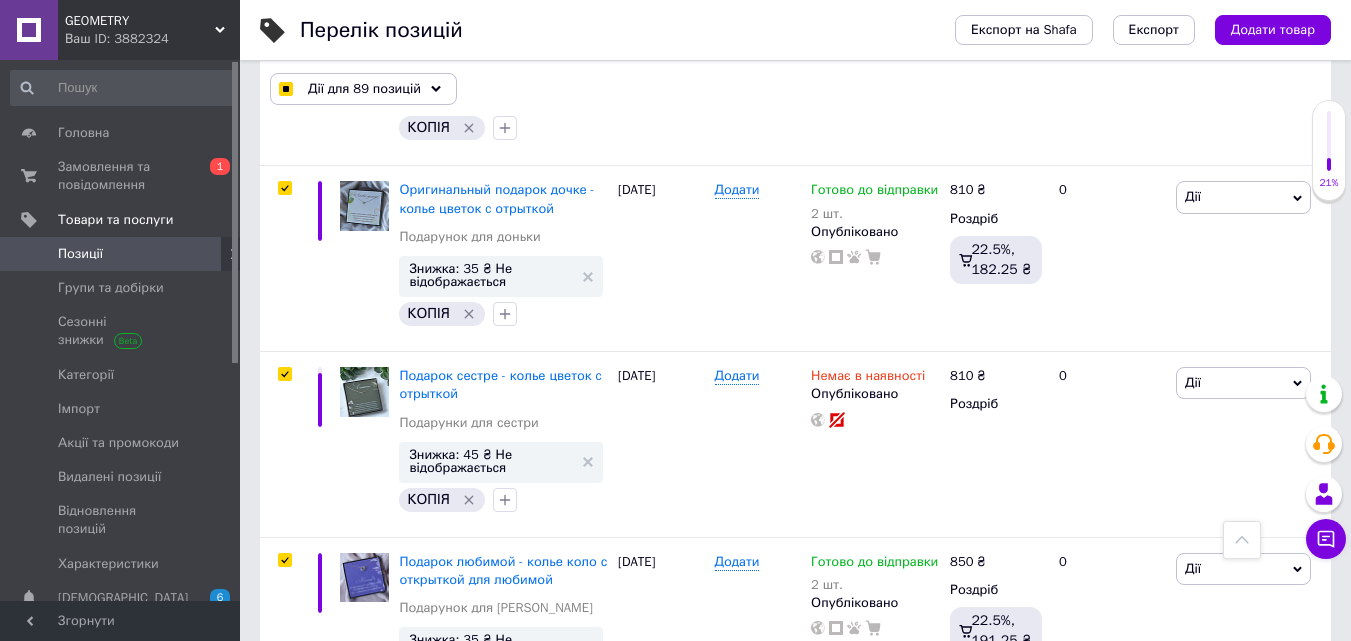 scroll, scrollTop: 11900, scrollLeft: 0, axis: vertical 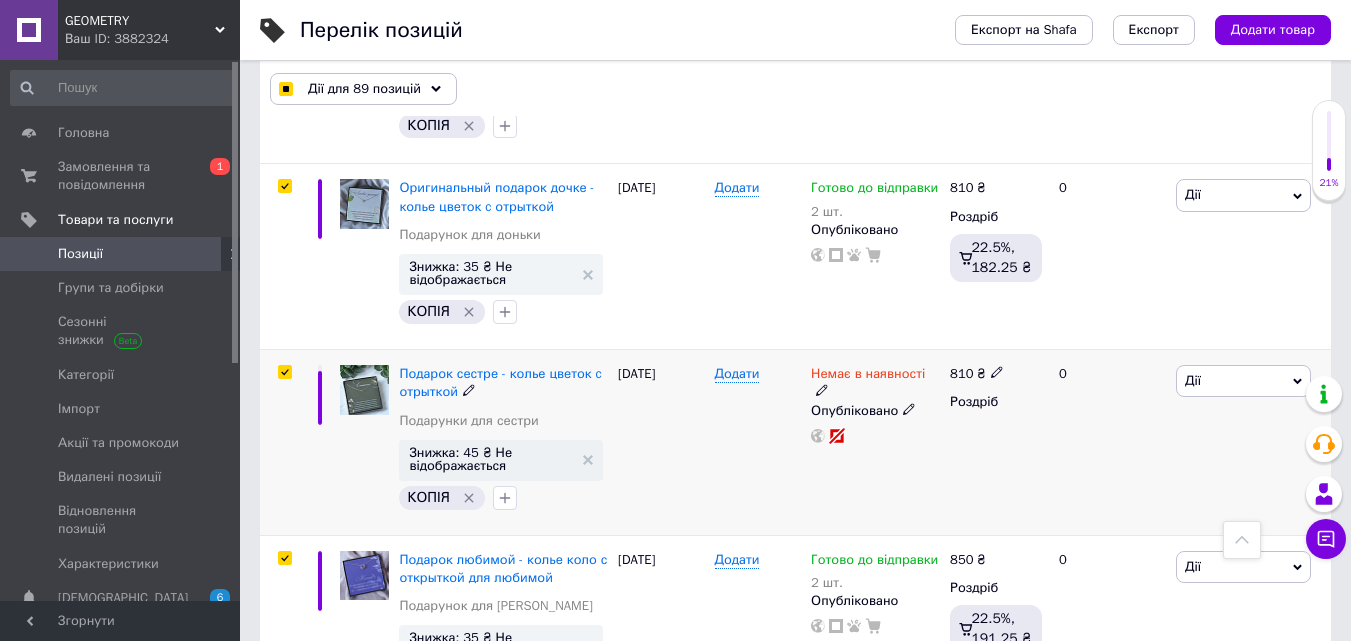 click at bounding box center (284, 372) 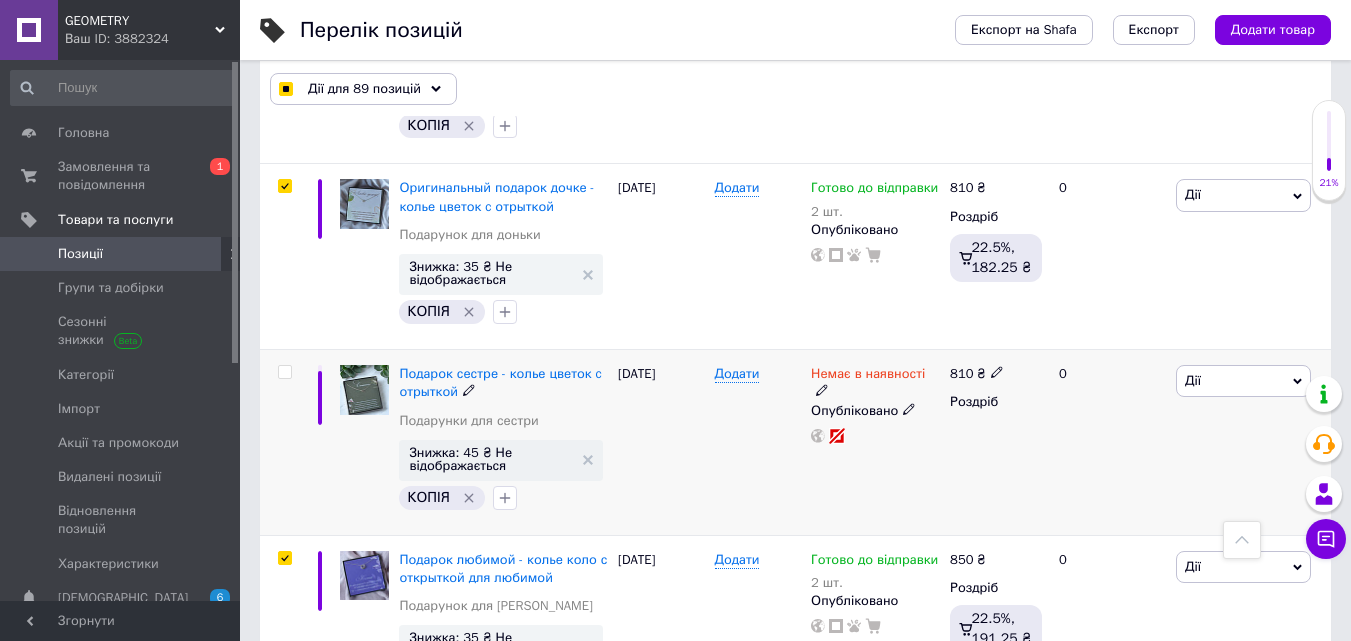 checkbox on "false" 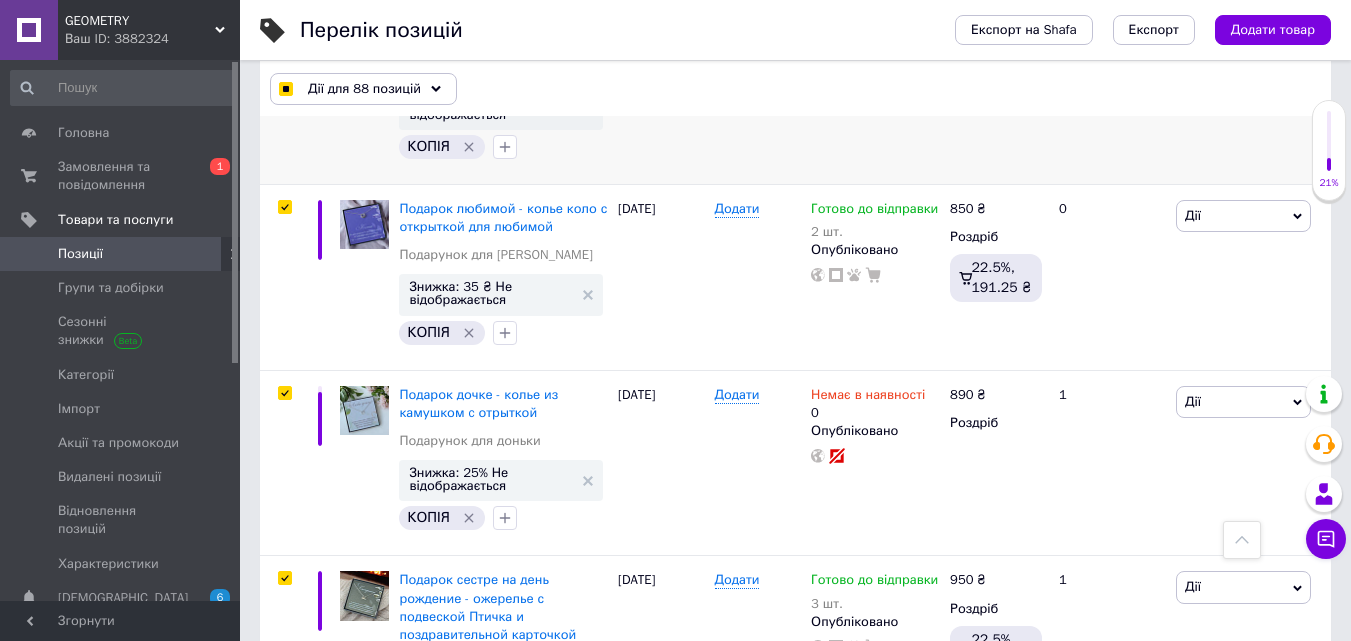 scroll, scrollTop: 12300, scrollLeft: 0, axis: vertical 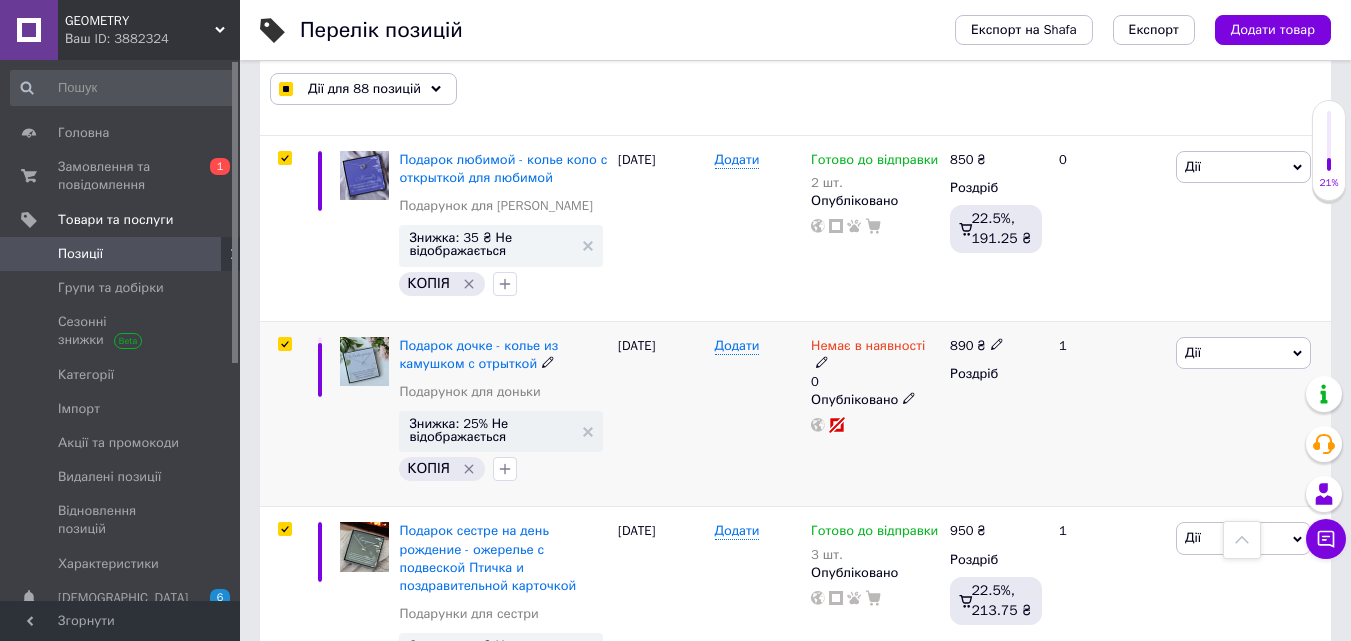 click at bounding box center (284, 344) 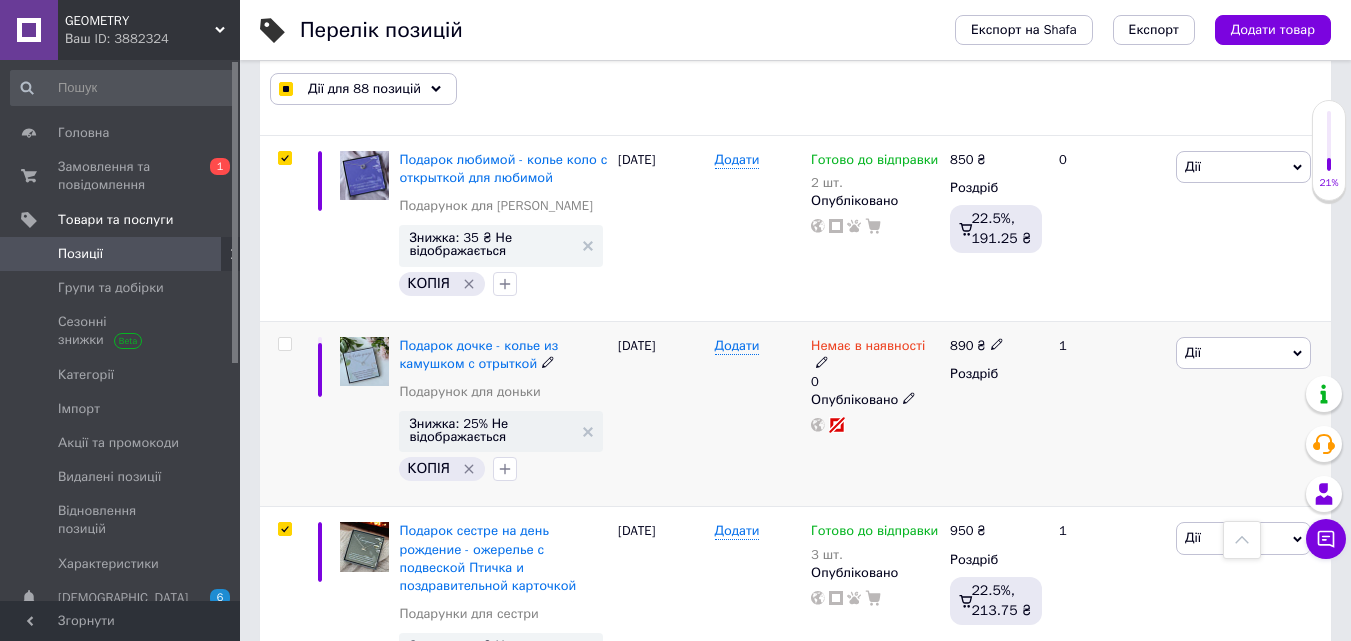 checkbox on "false" 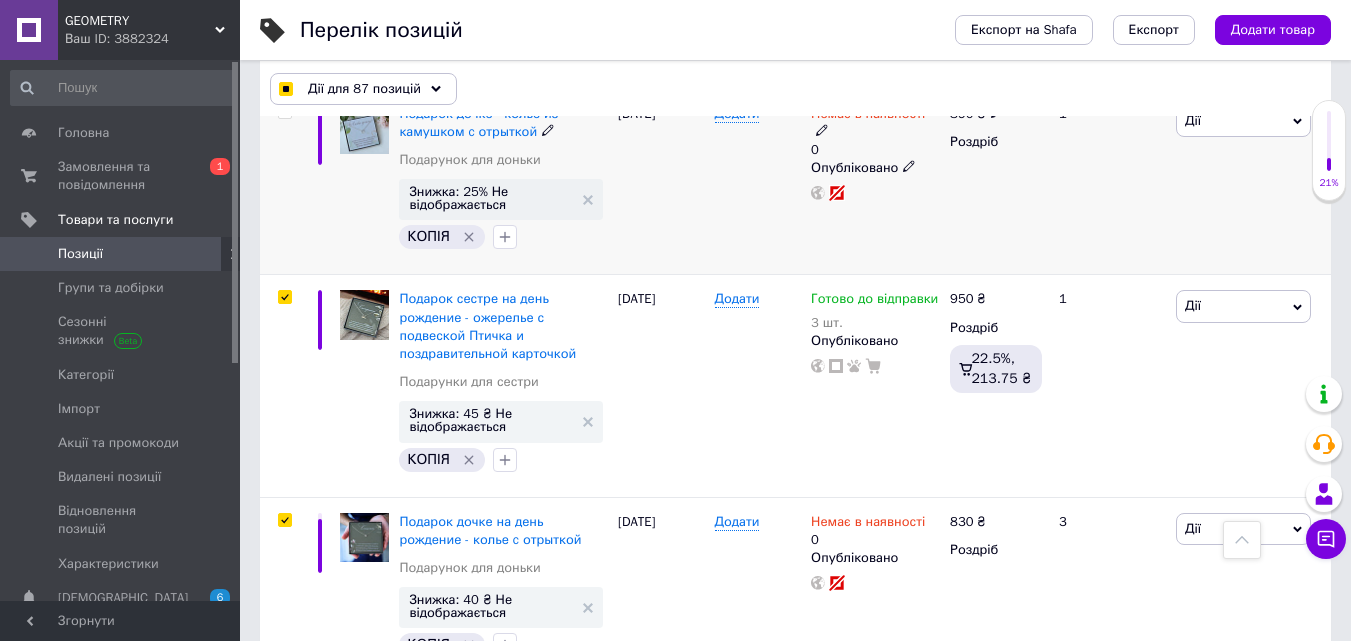 scroll, scrollTop: 12600, scrollLeft: 0, axis: vertical 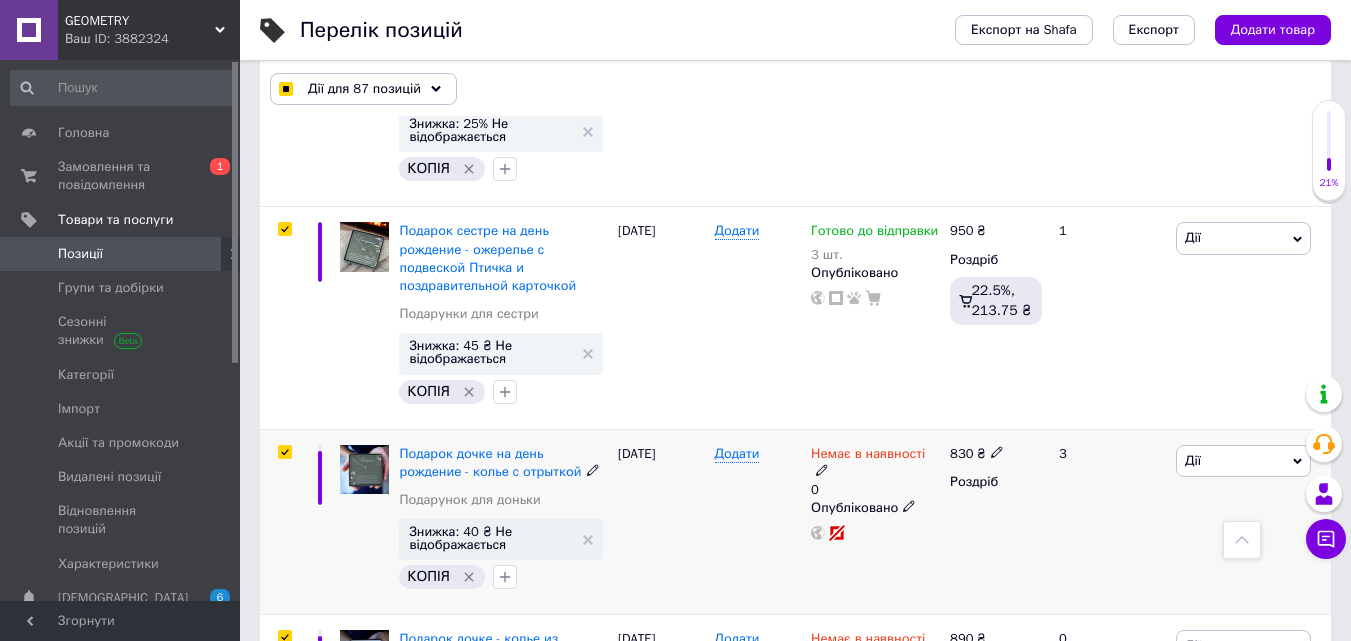 click at bounding box center (284, 452) 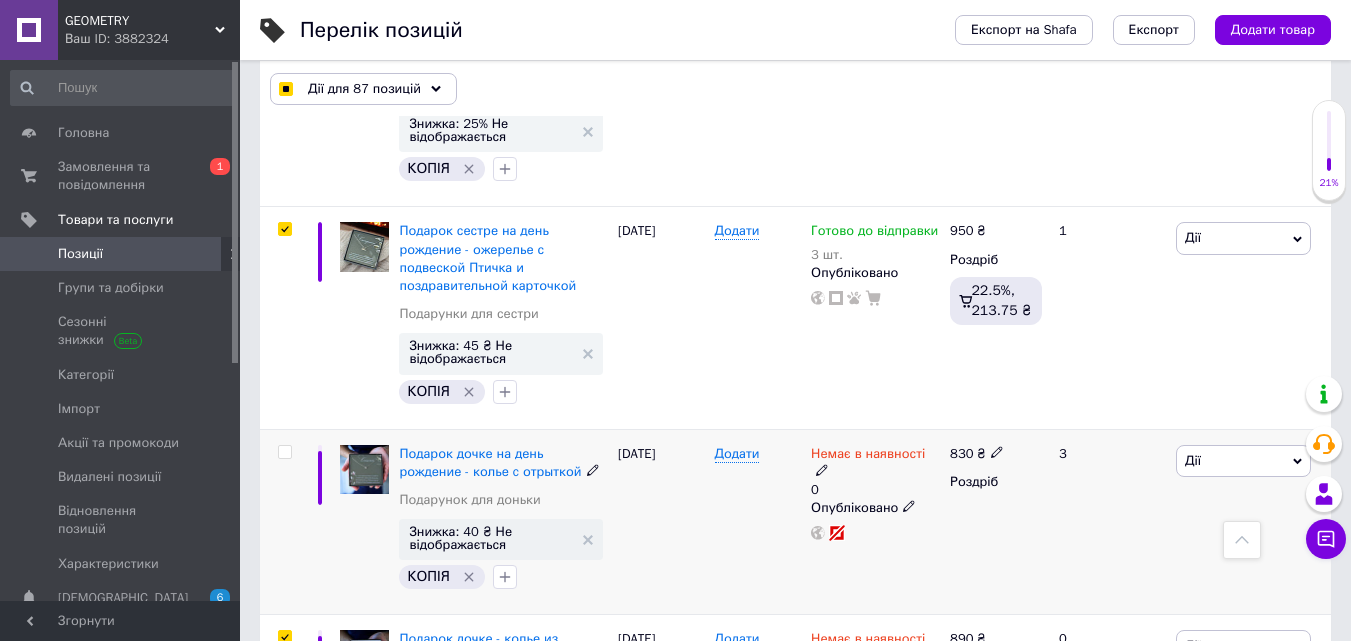 checkbox on "false" 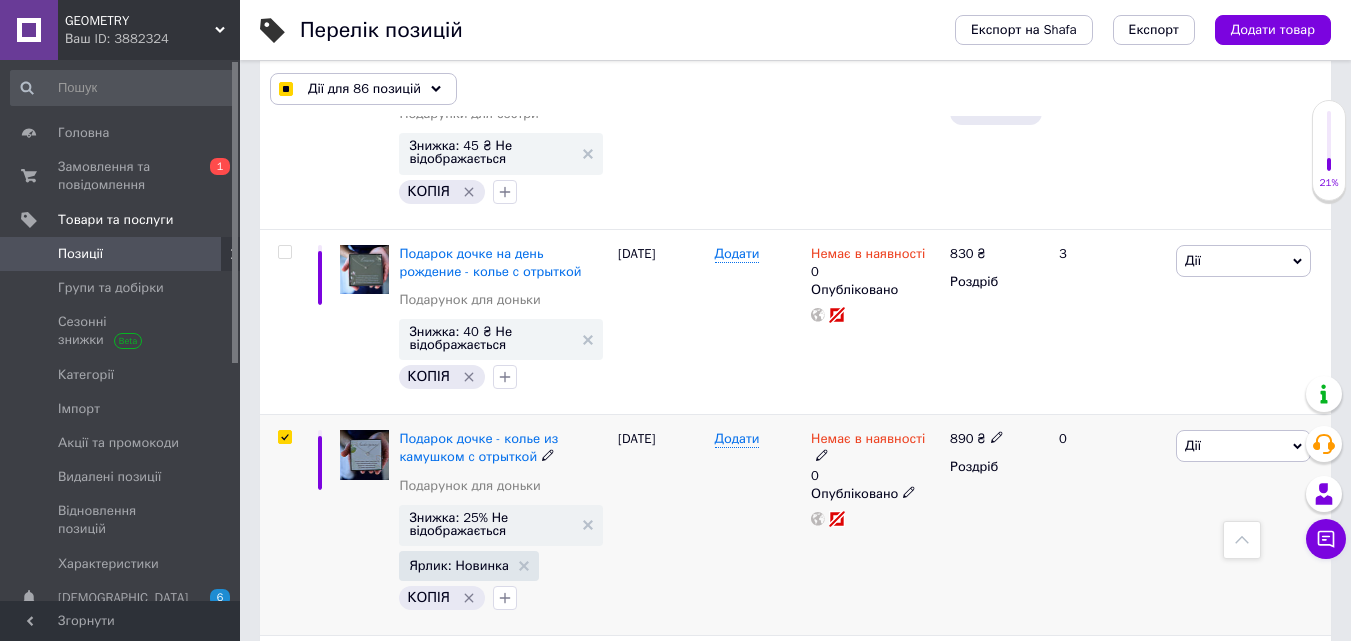 click at bounding box center [284, 437] 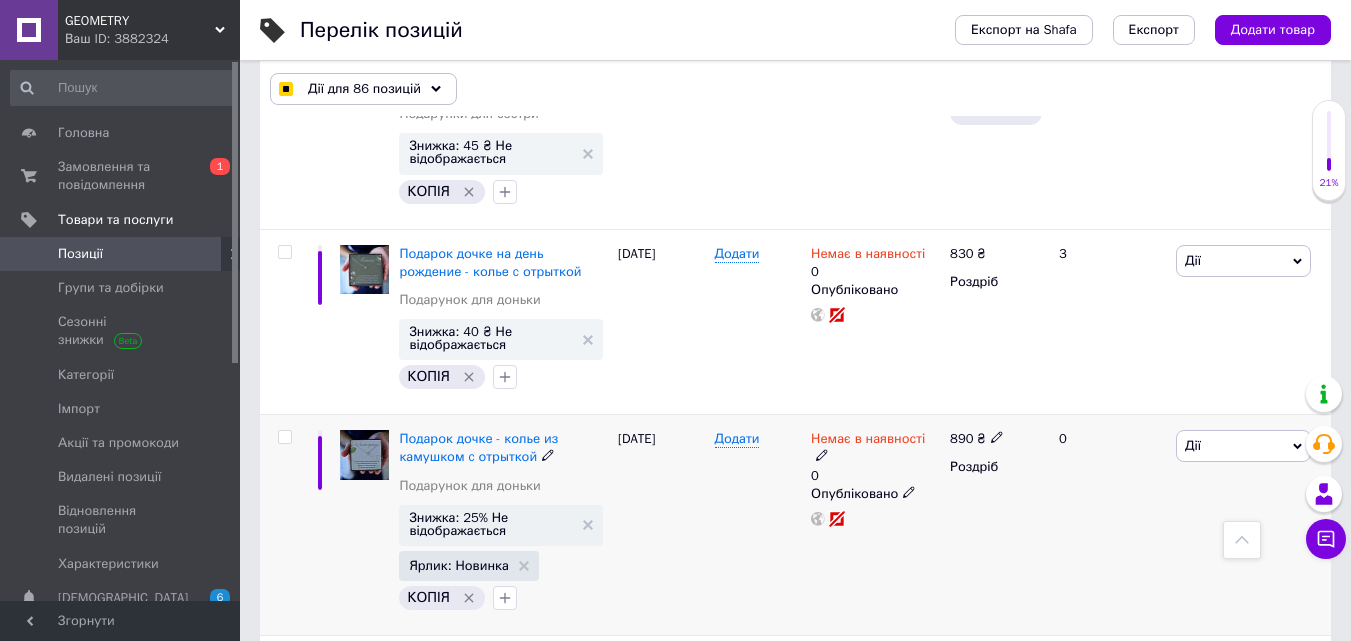checkbox on "false" 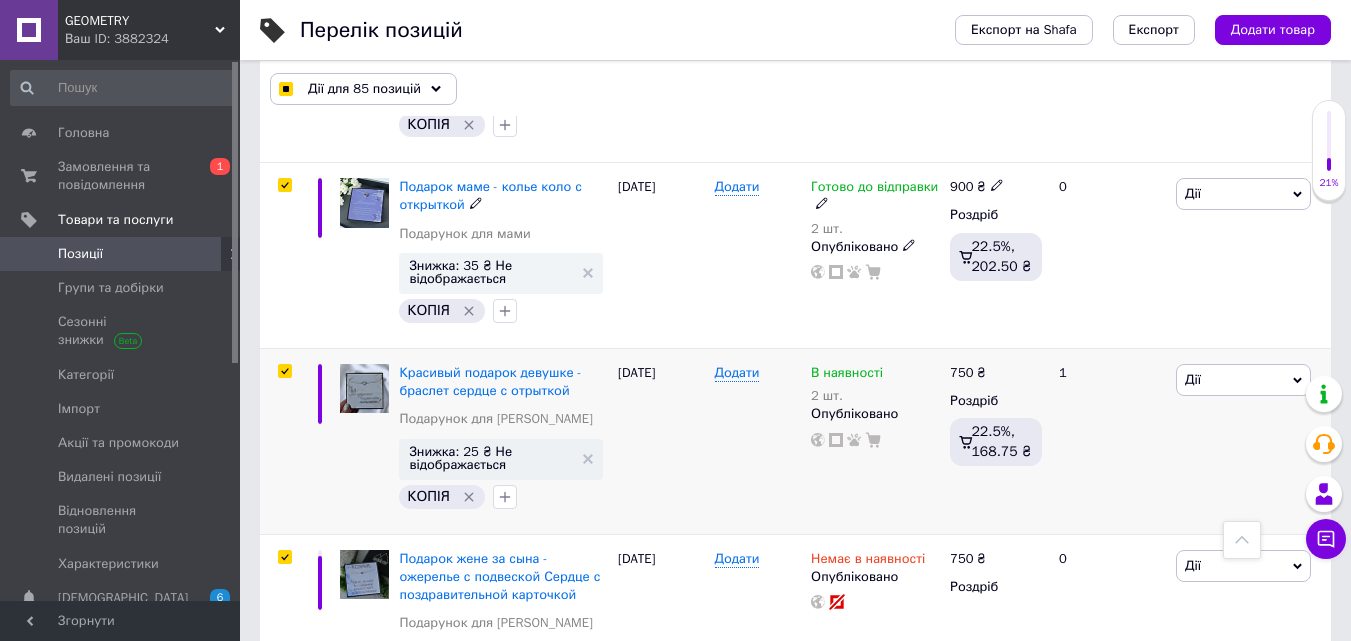 scroll, scrollTop: 15200, scrollLeft: 0, axis: vertical 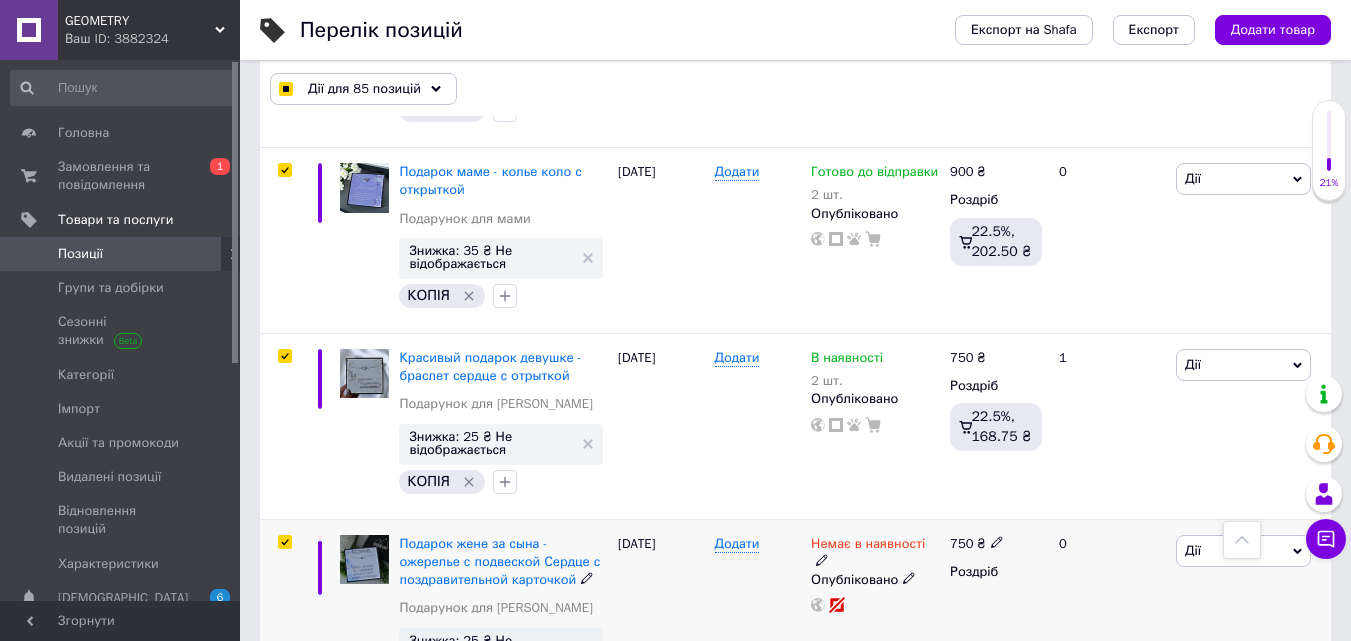click at bounding box center (284, 542) 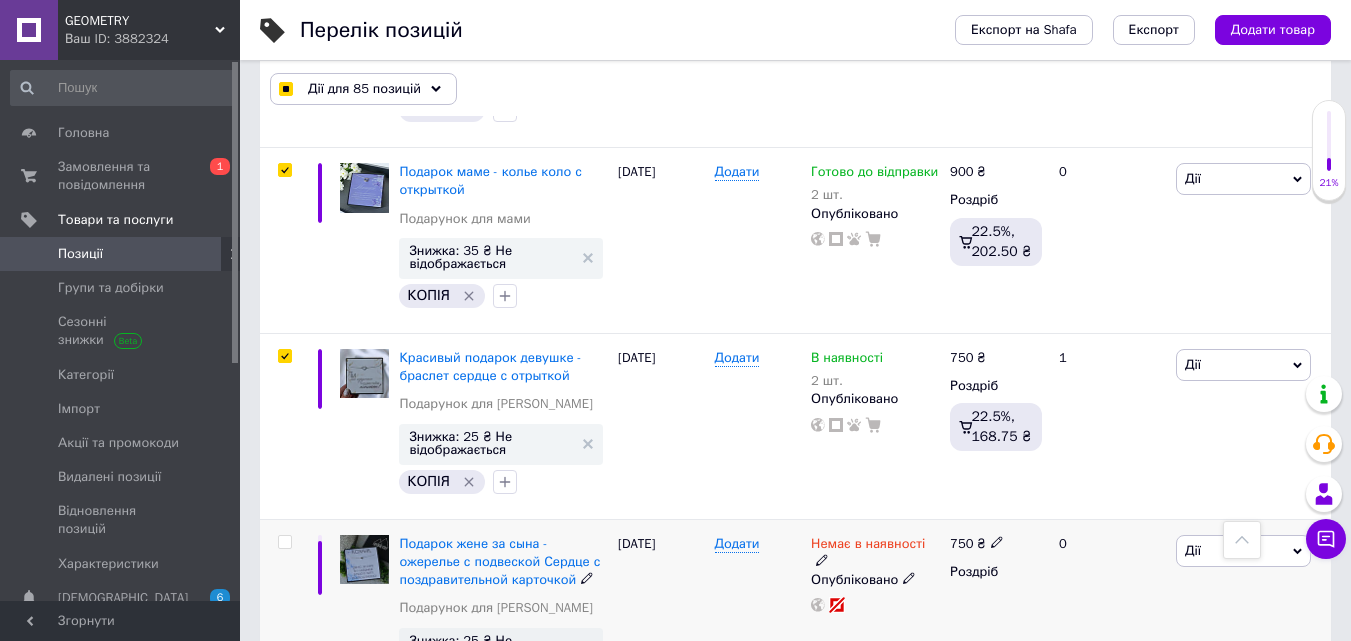 checkbox on "false" 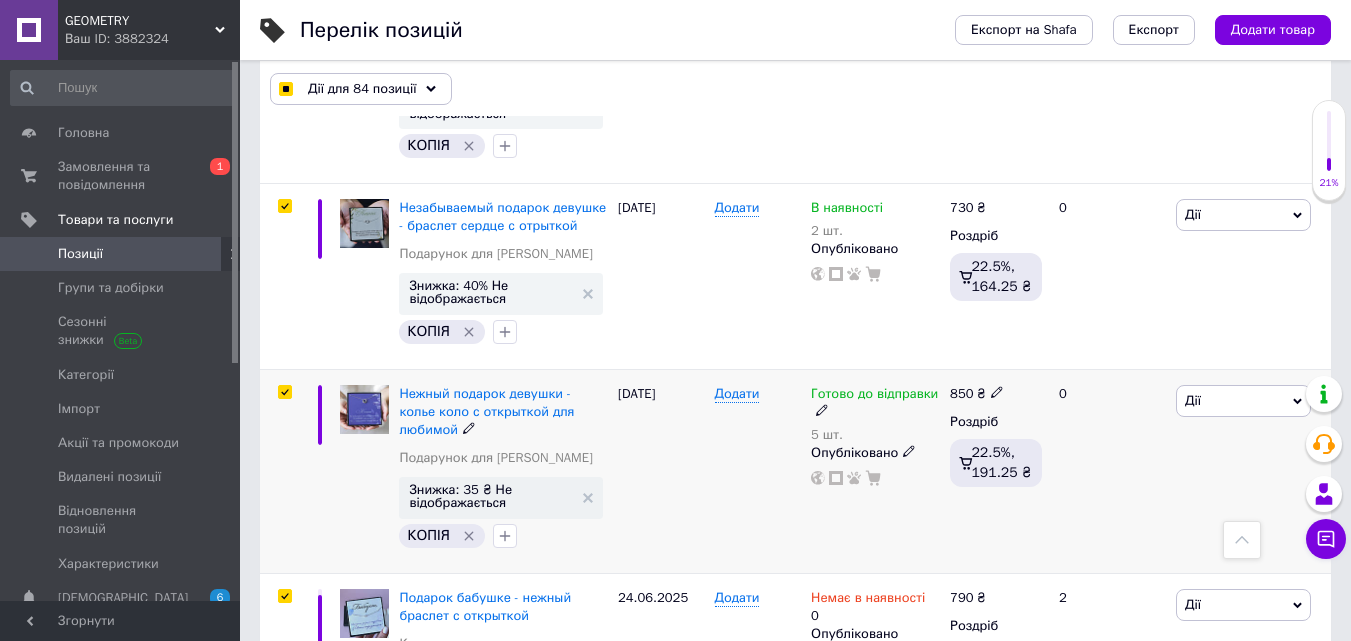 scroll, scrollTop: 16400, scrollLeft: 0, axis: vertical 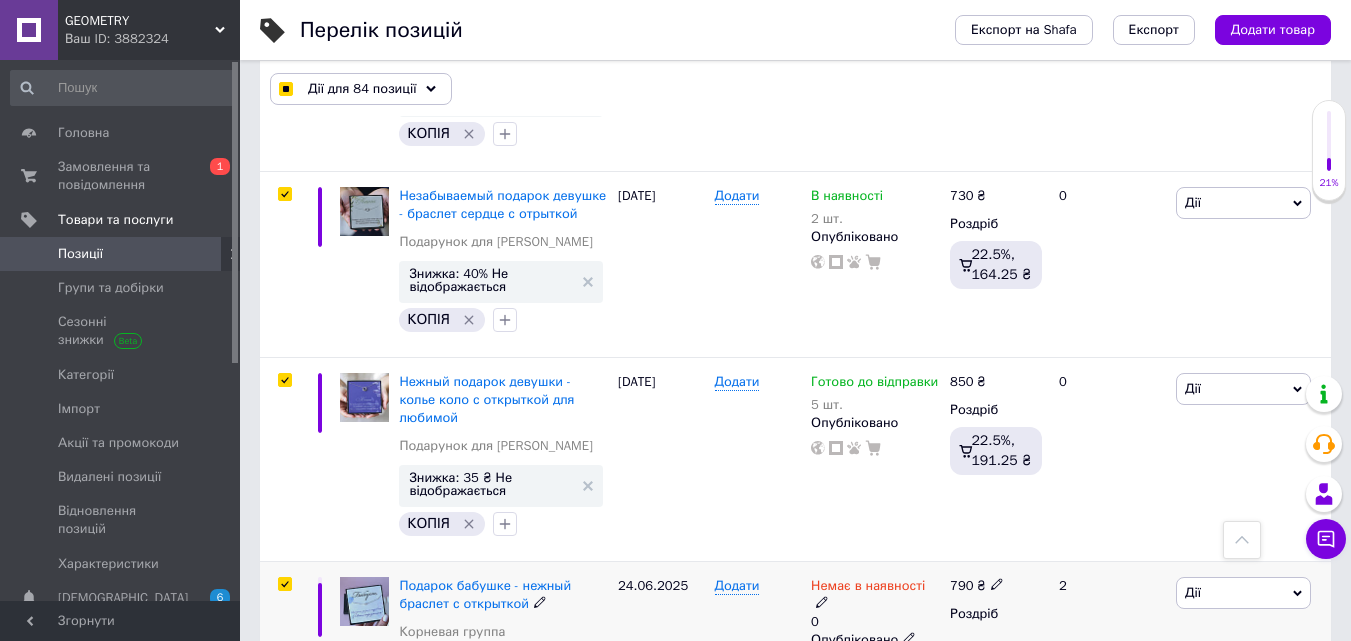 click at bounding box center (284, 584) 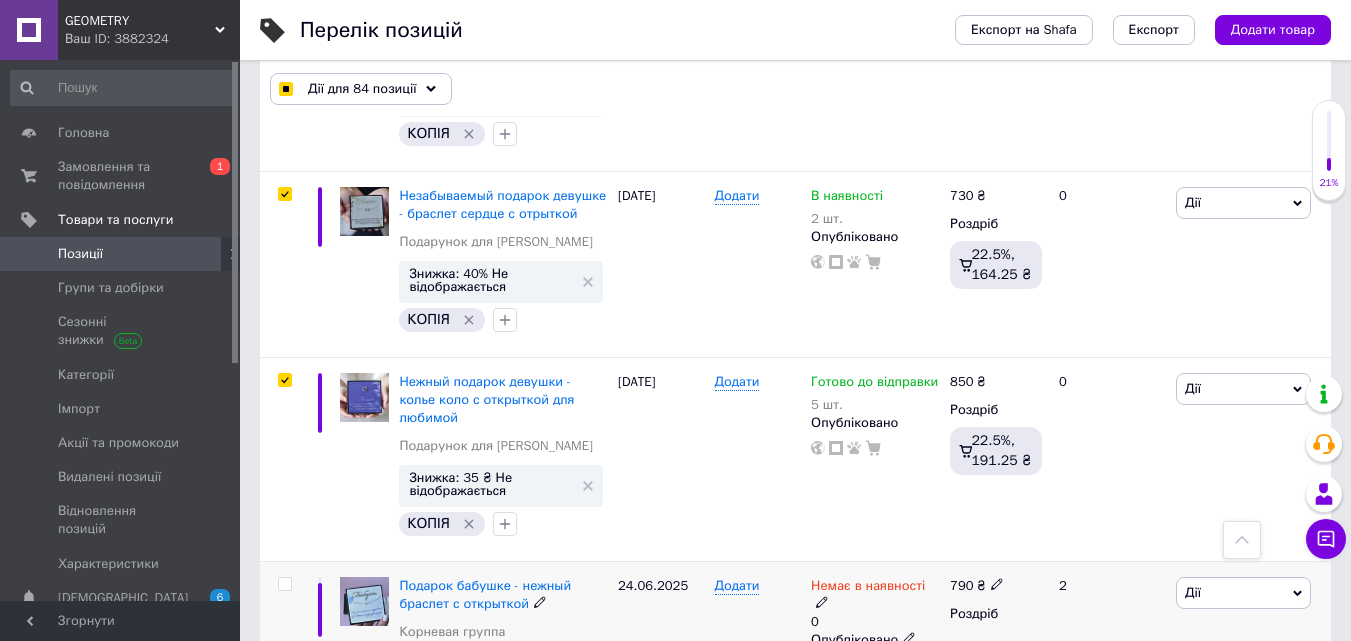 checkbox on "false" 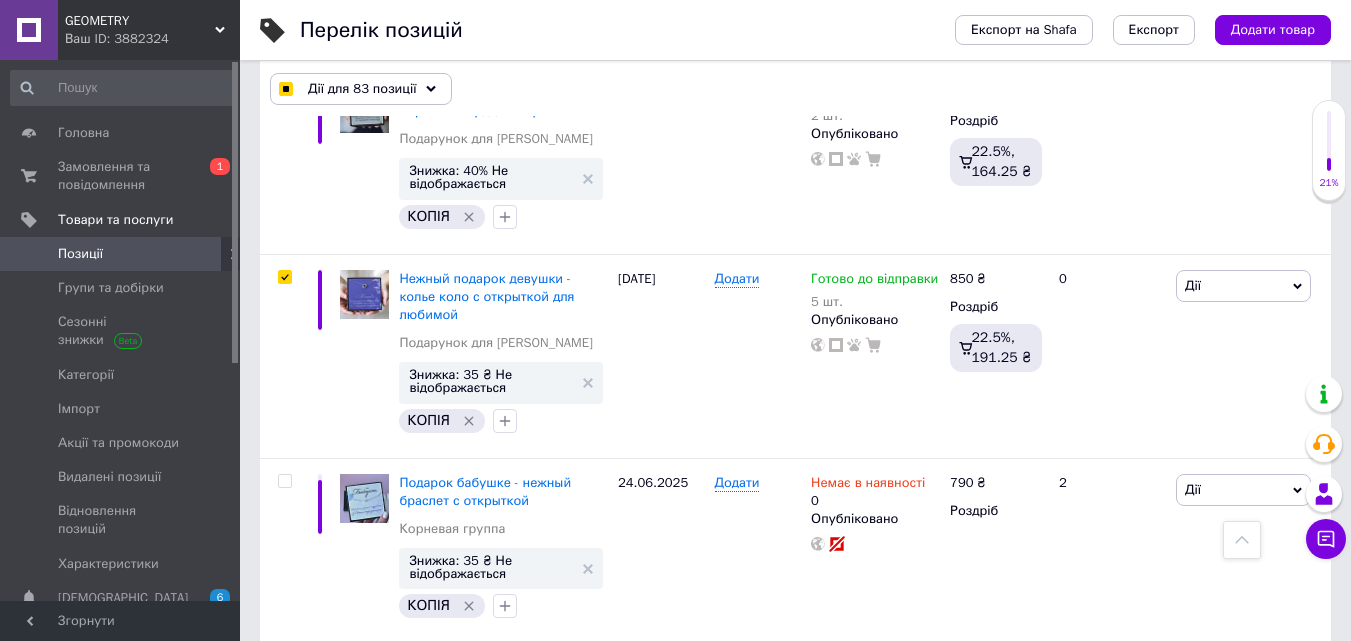 scroll, scrollTop: 16700, scrollLeft: 0, axis: vertical 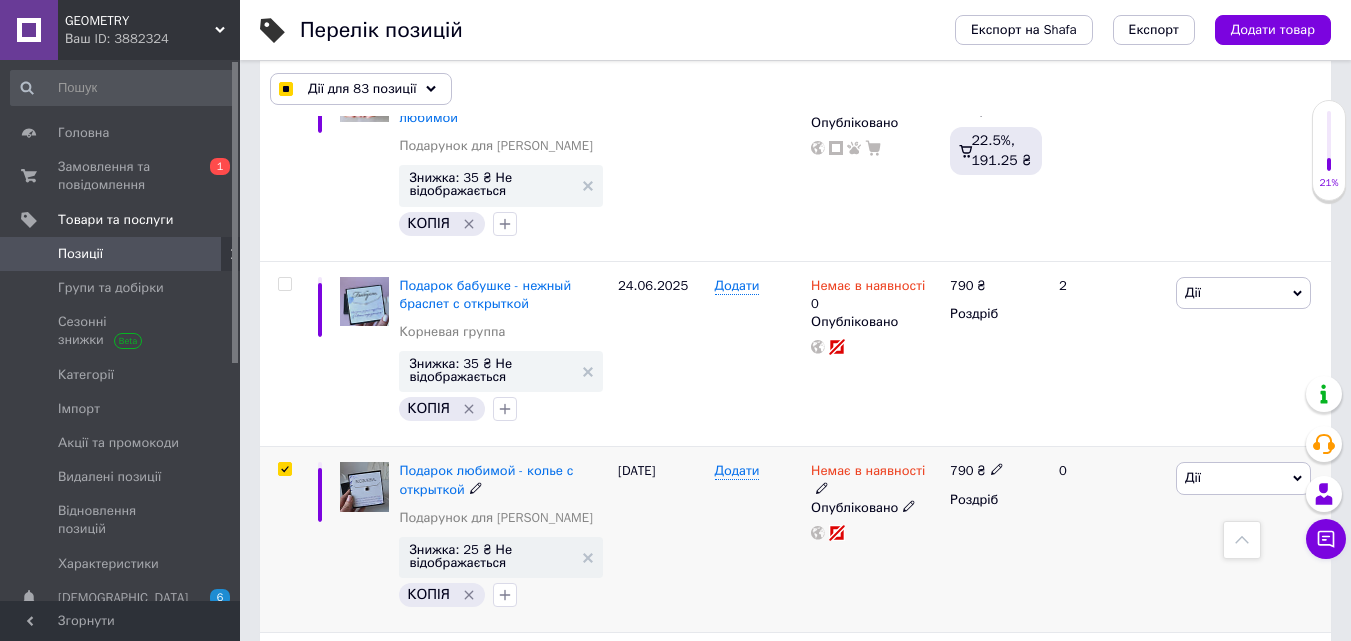 click at bounding box center (284, 469) 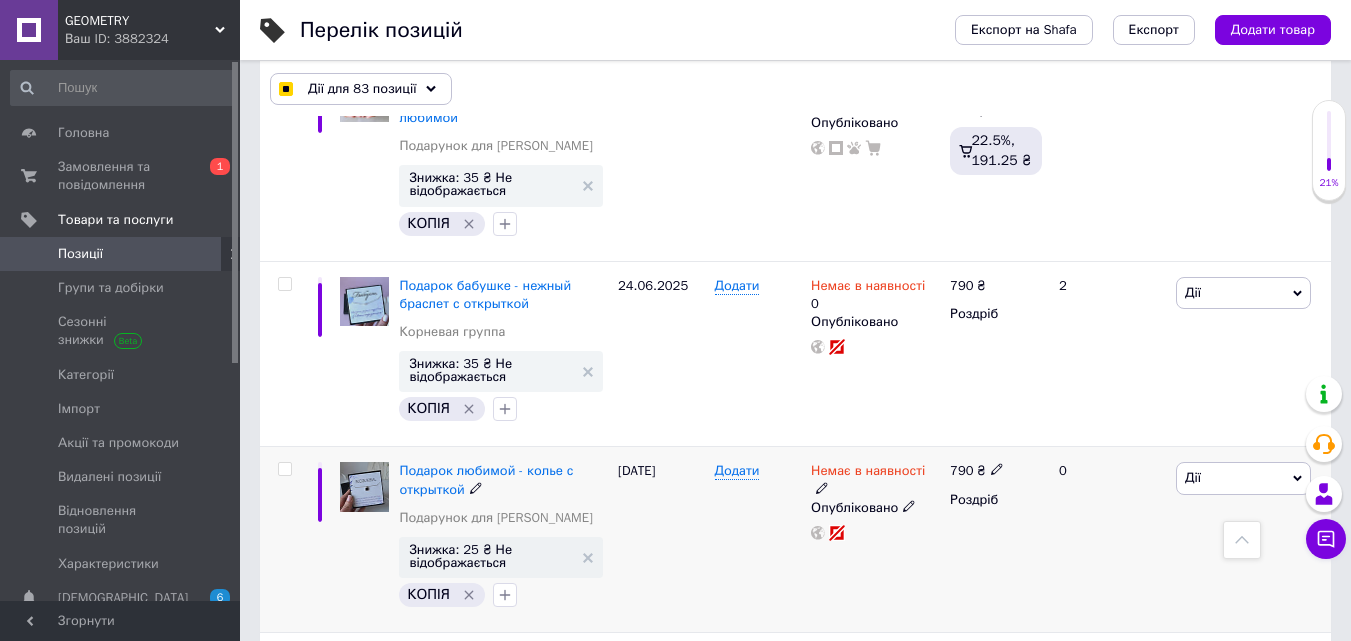 checkbox on "false" 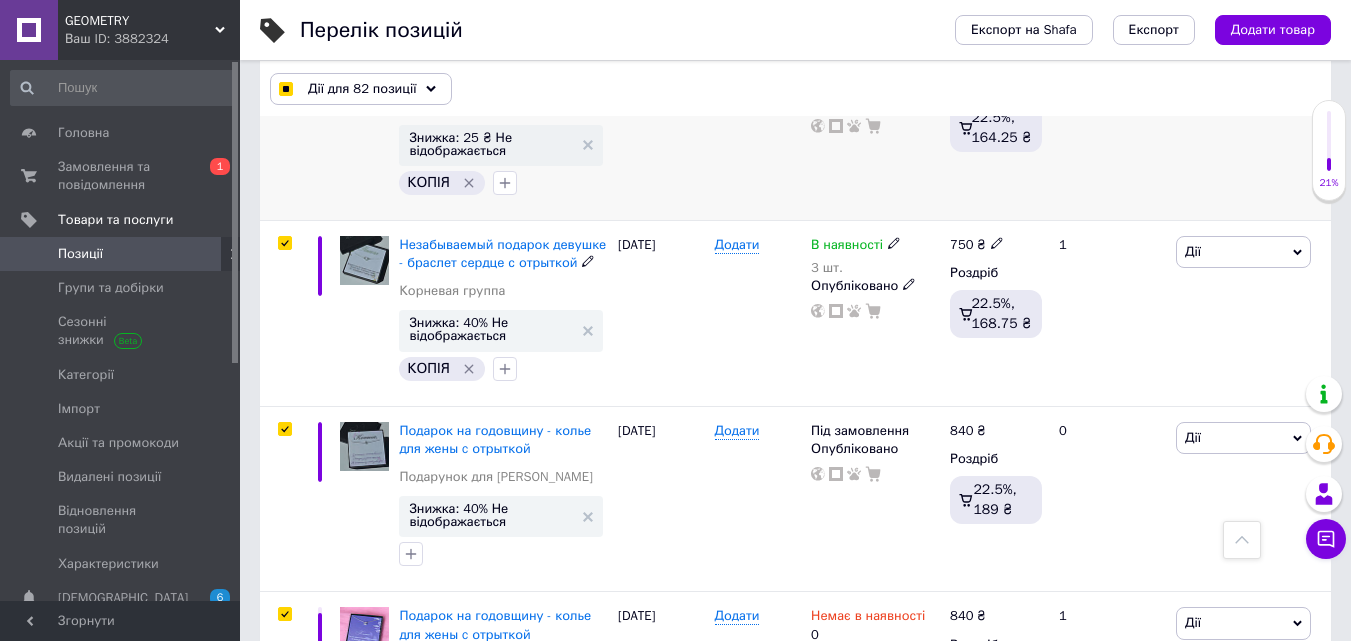 scroll, scrollTop: 17300, scrollLeft: 0, axis: vertical 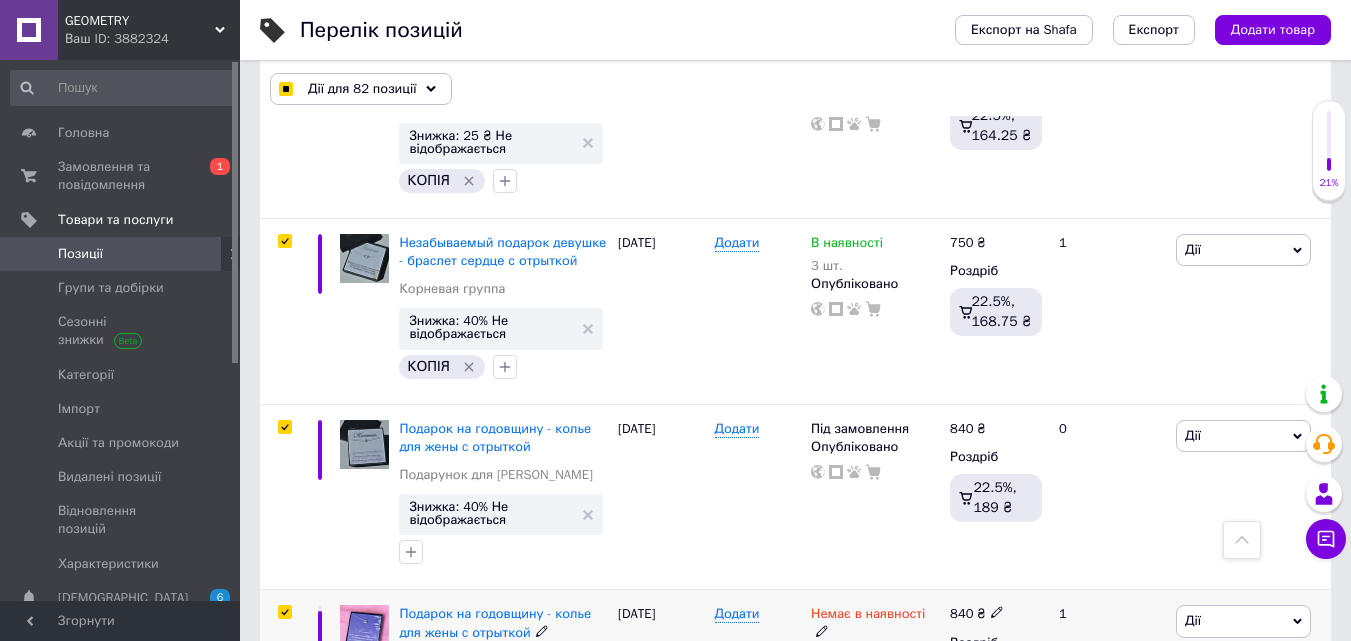 click at bounding box center [284, 612] 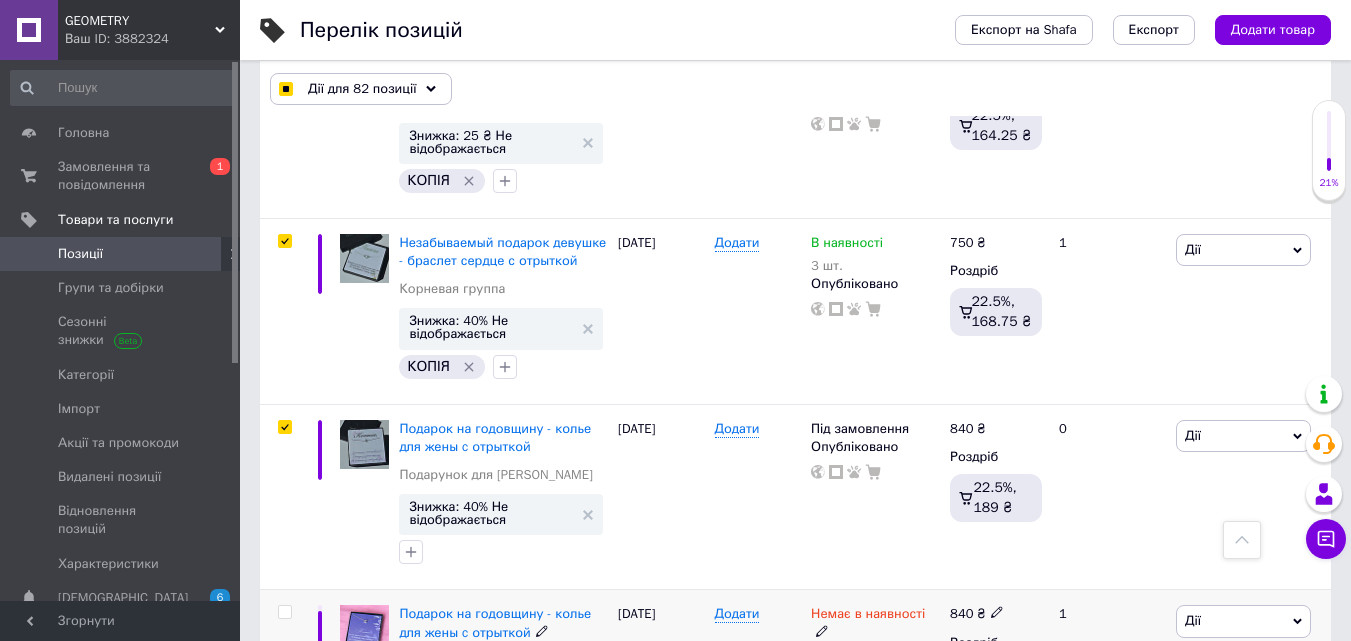 checkbox on "false" 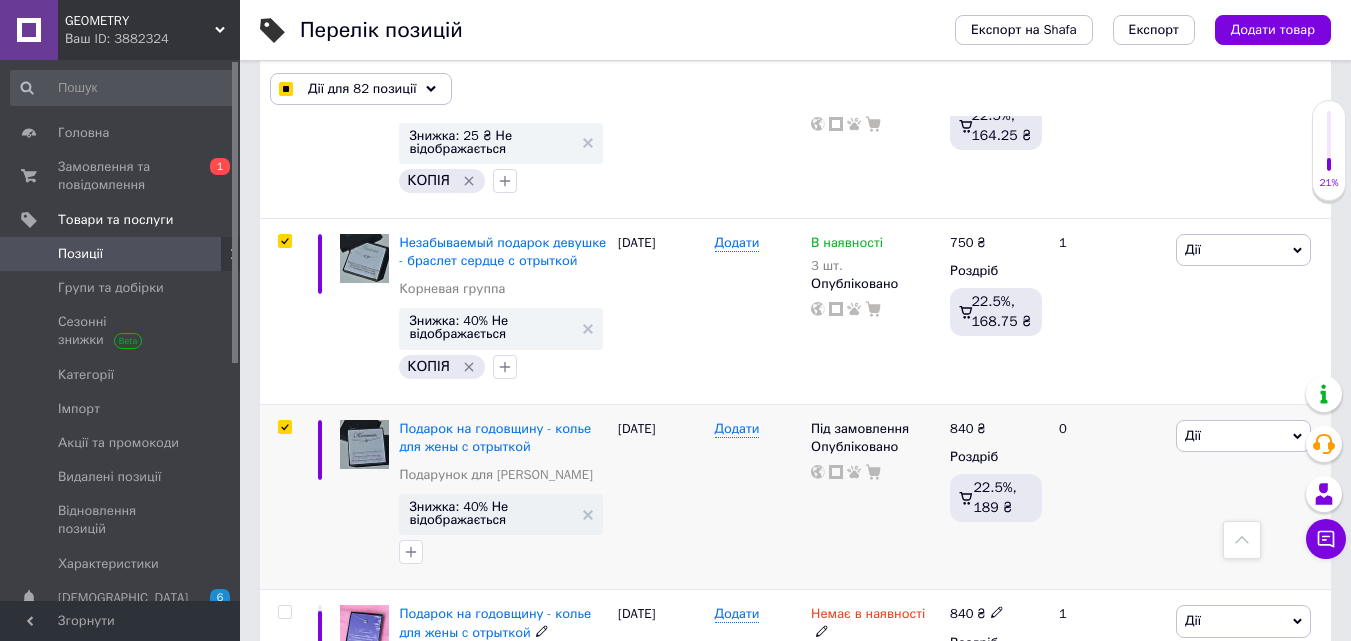 checkbox on "true" 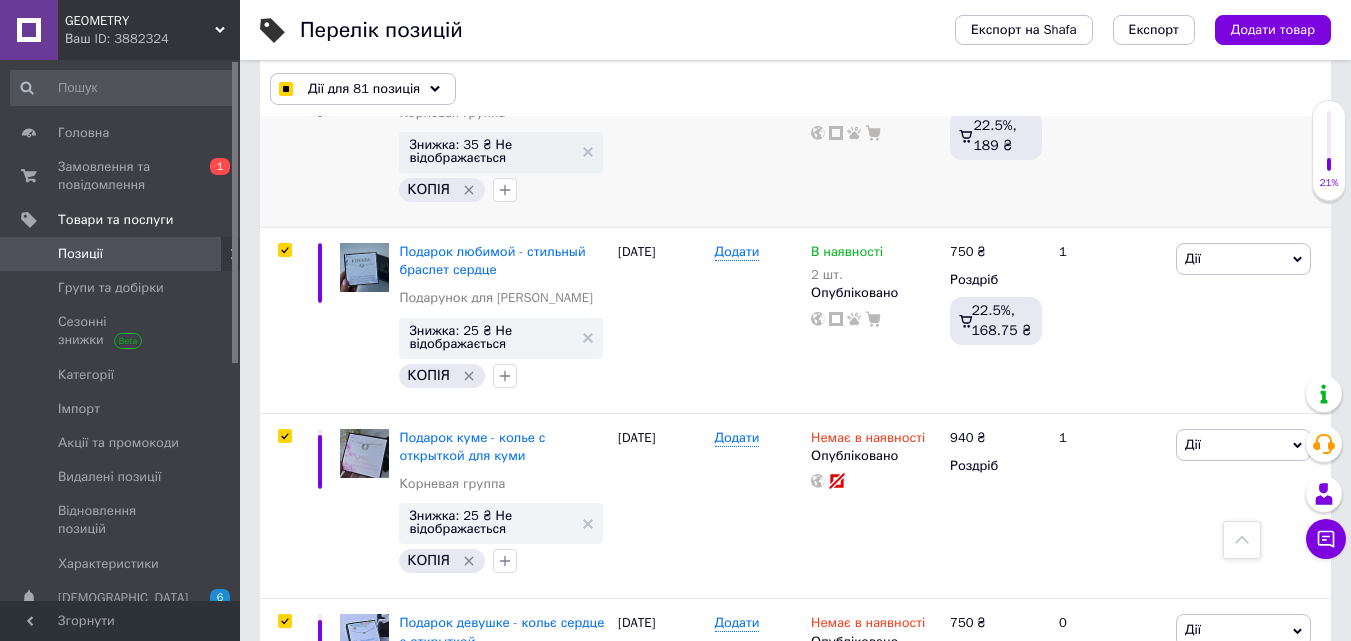 scroll, scrollTop: 19100, scrollLeft: 0, axis: vertical 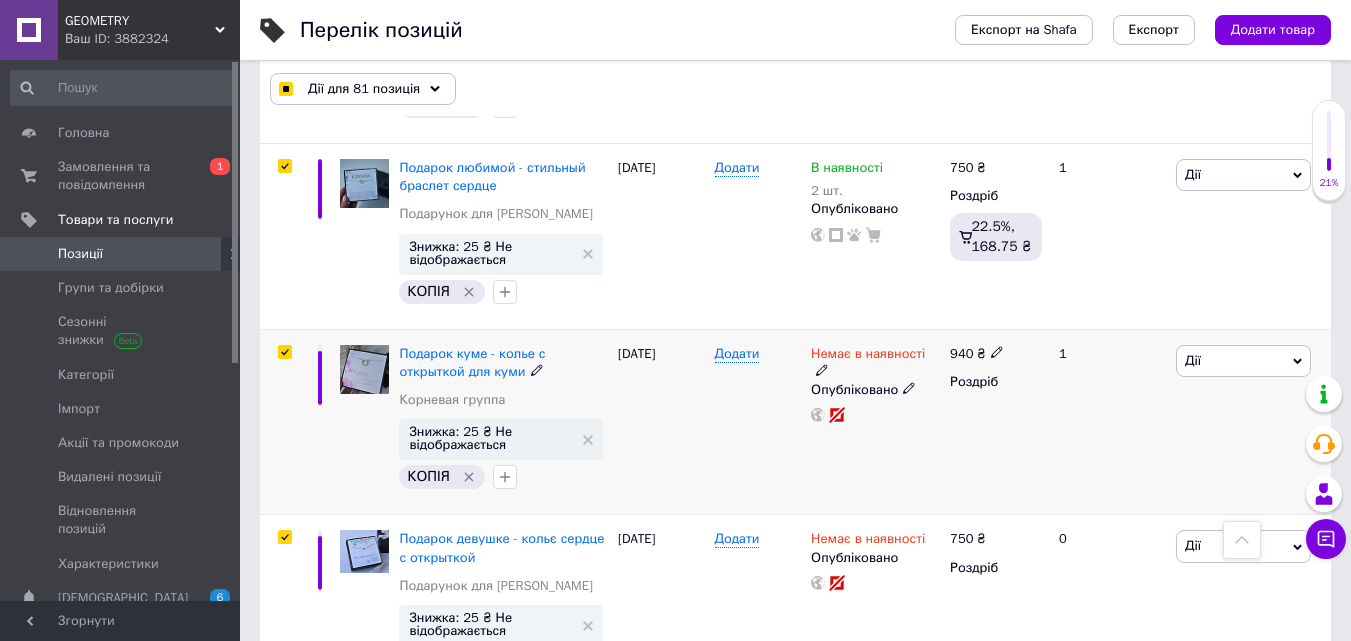 click 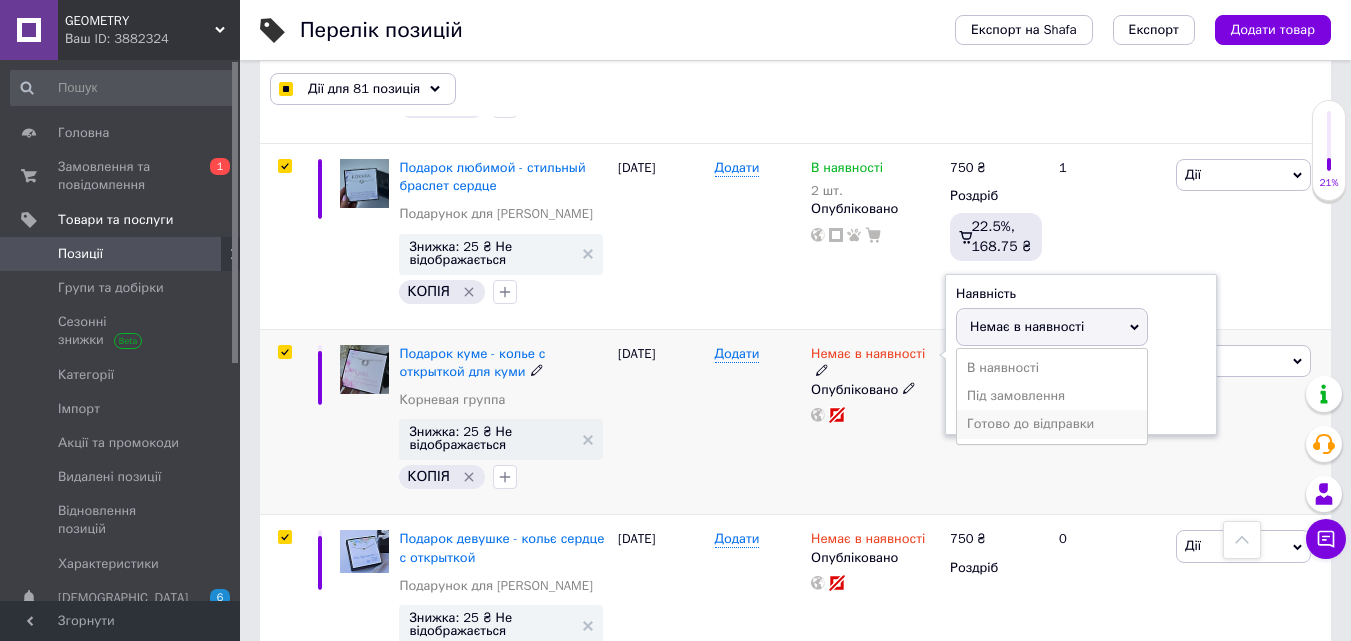 click on "Готово до відправки" at bounding box center (1052, 424) 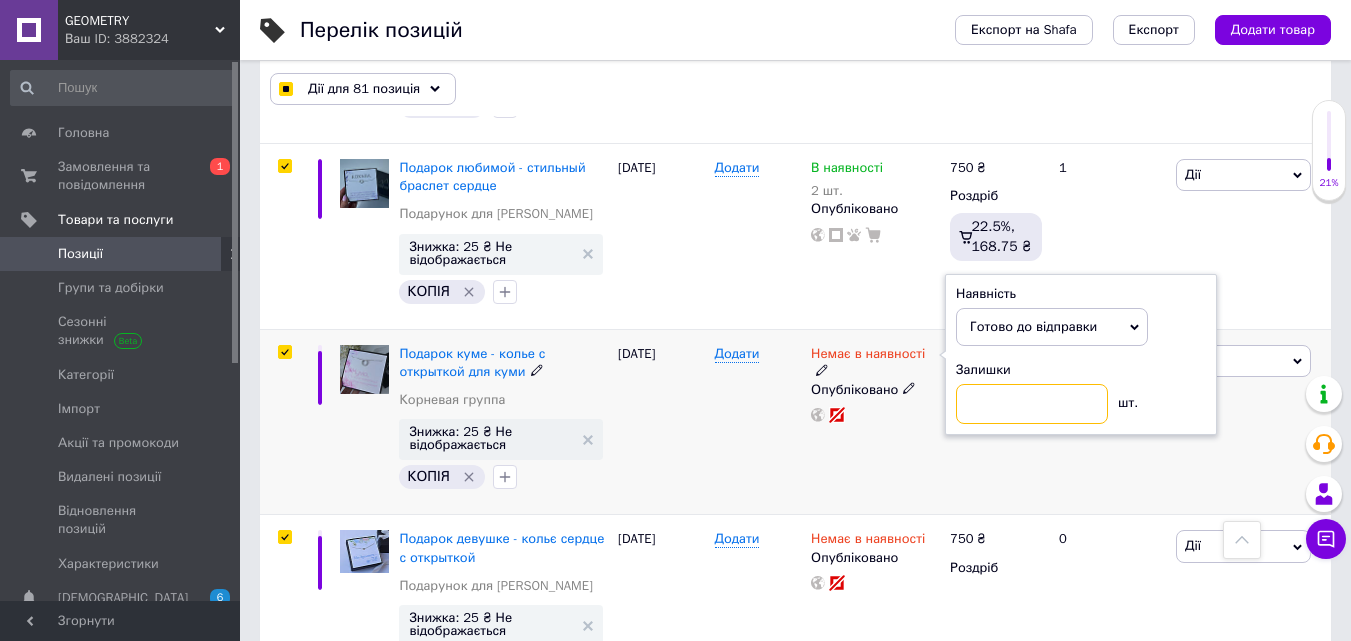 click at bounding box center [1032, 404] 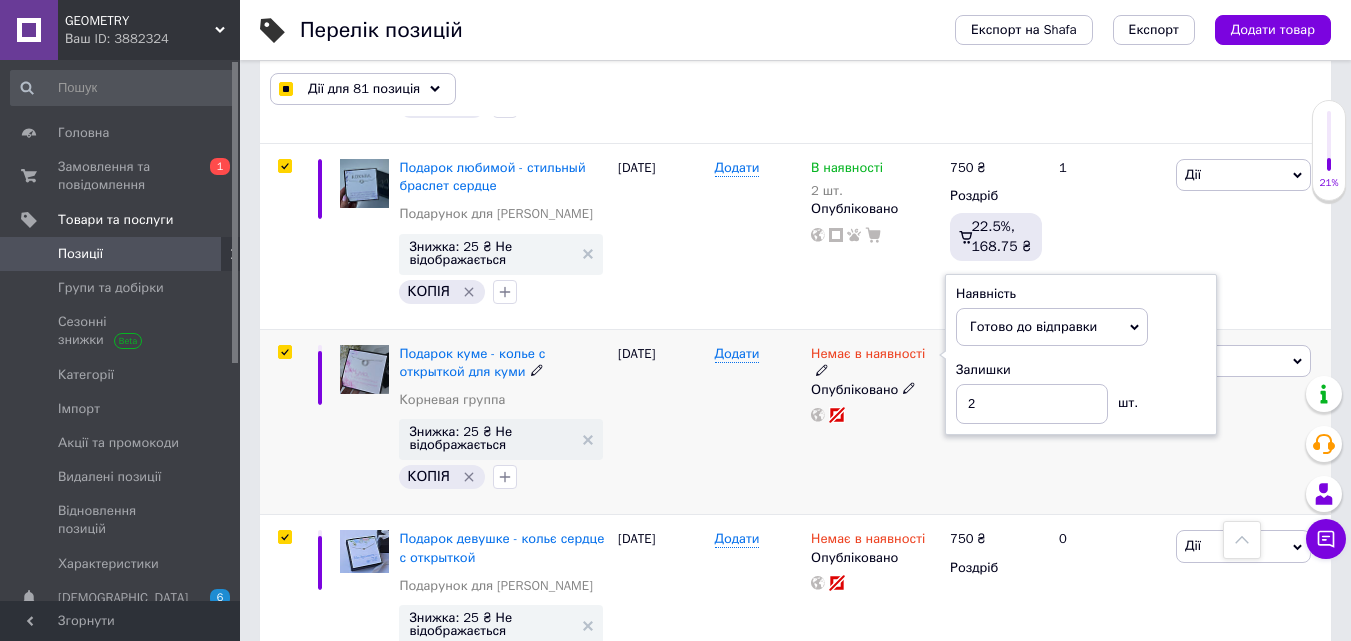 checkbox on "true" 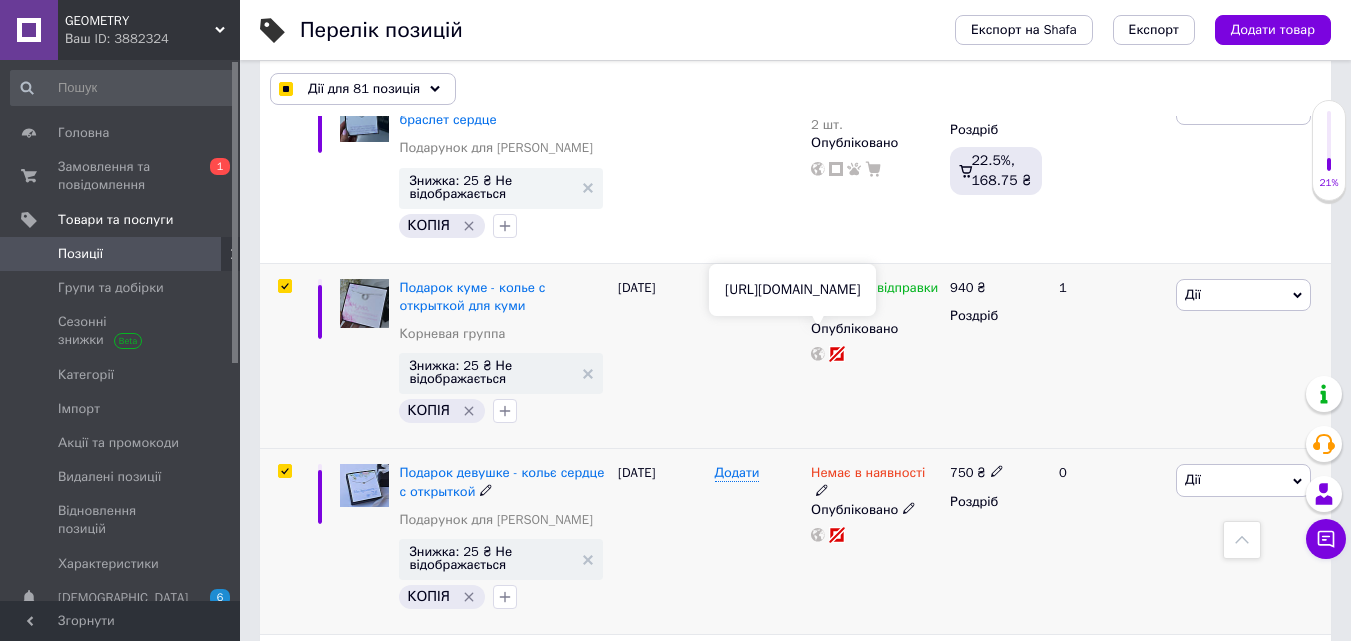 scroll, scrollTop: 19200, scrollLeft: 0, axis: vertical 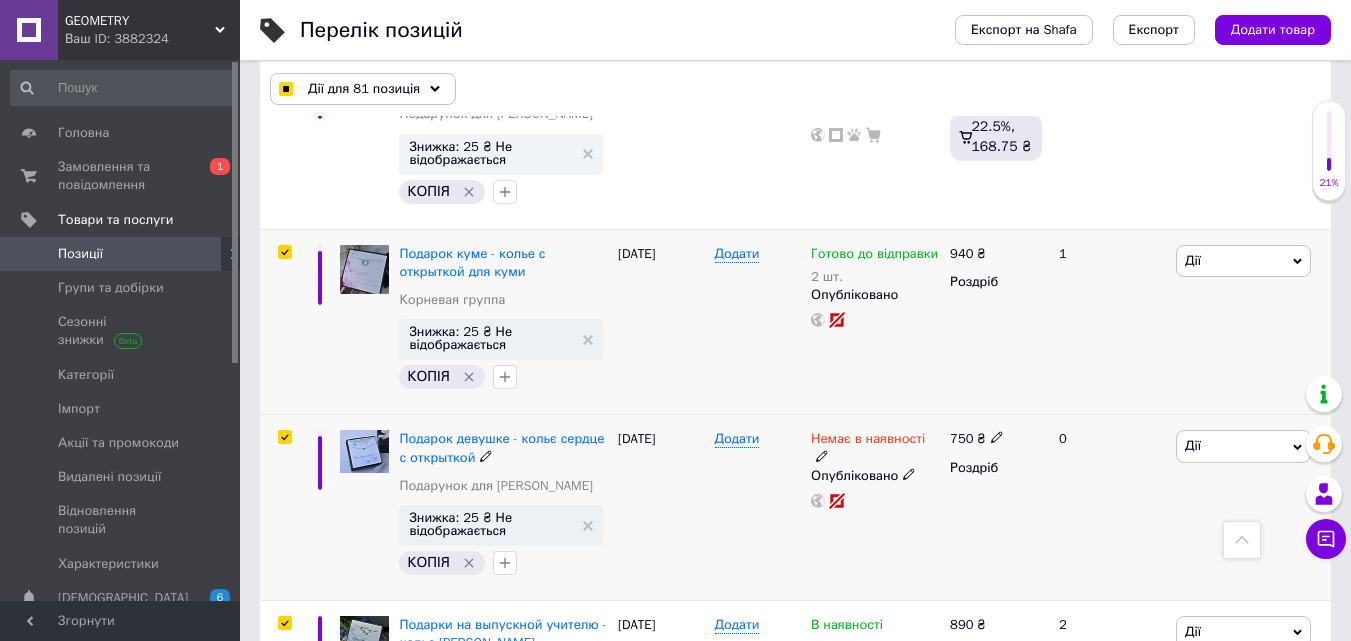 click at bounding box center [284, 437] 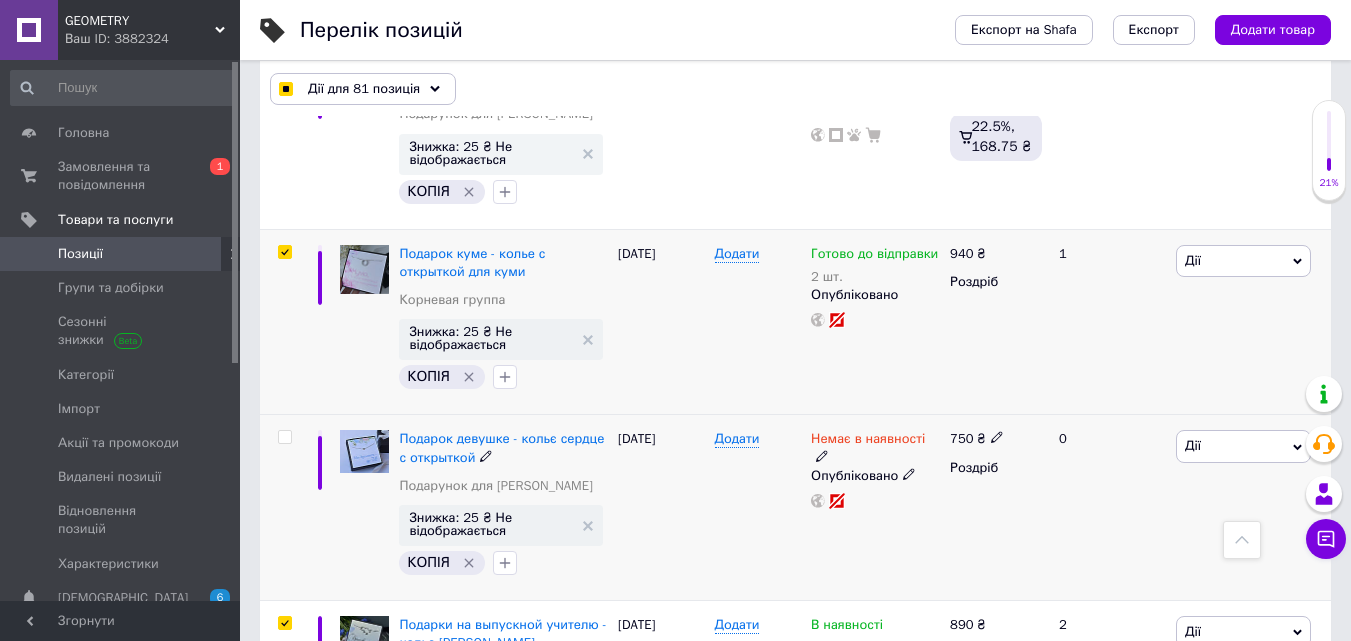 checkbox on "false" 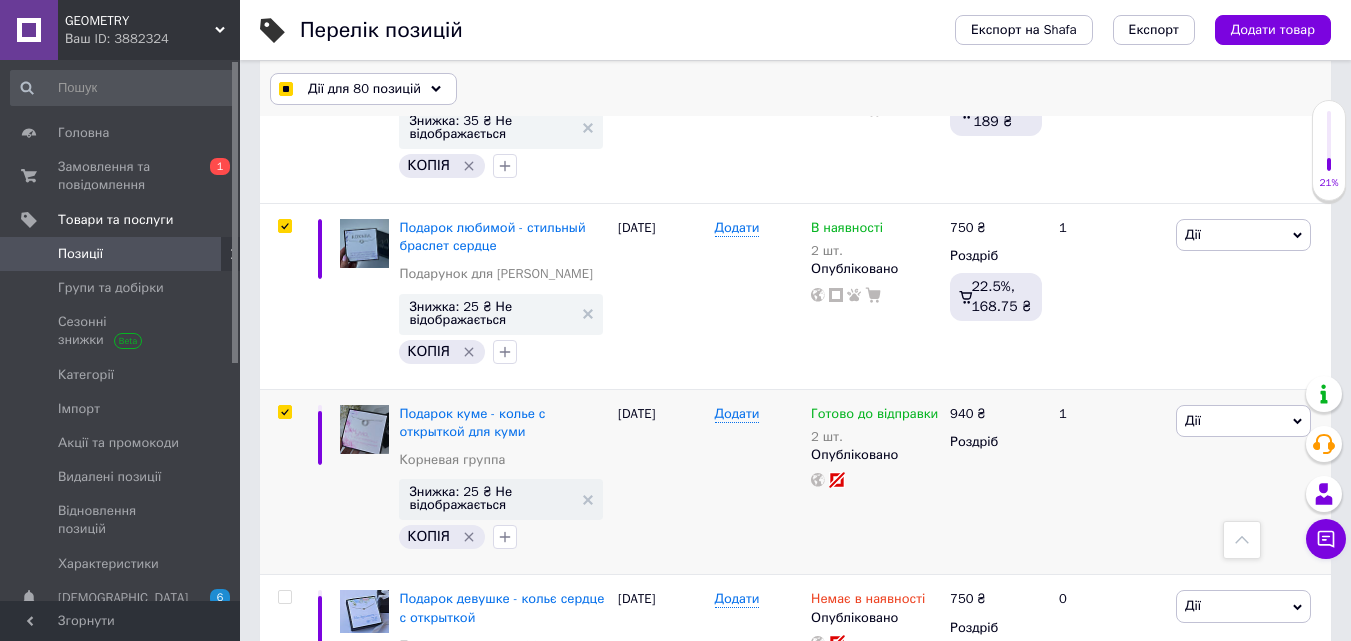 scroll, scrollTop: 18746, scrollLeft: 0, axis: vertical 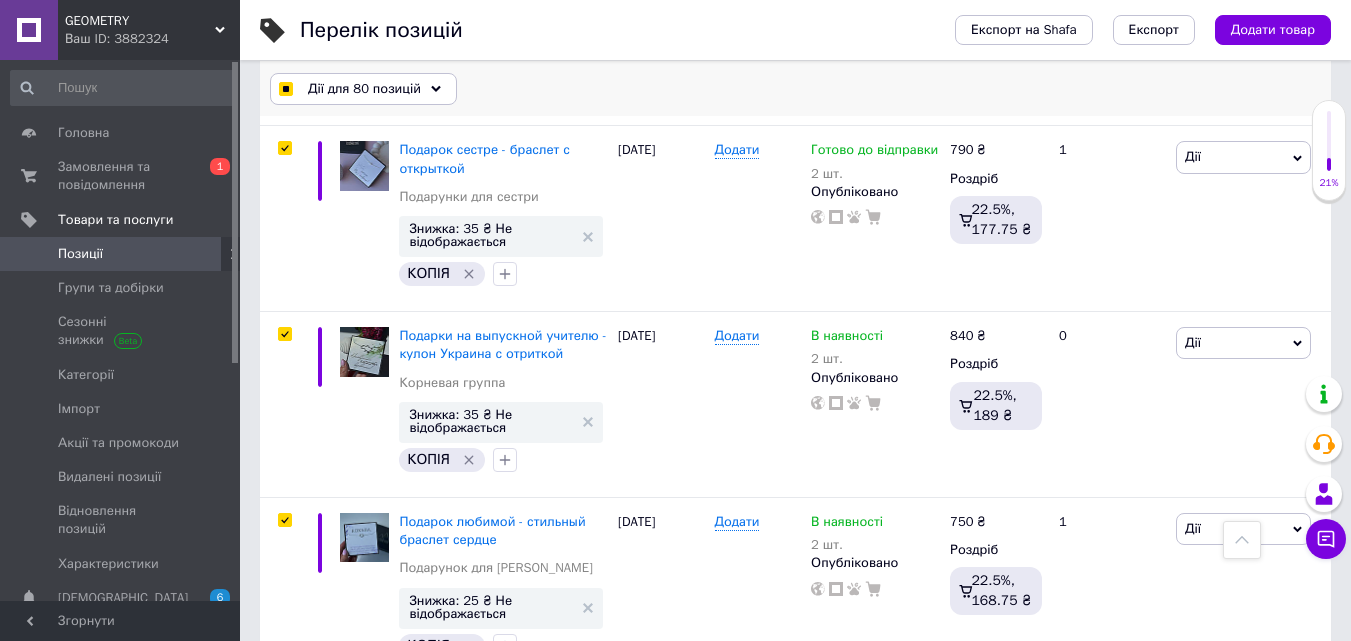 click on "Дії для 80 позицій" at bounding box center (363, 89) 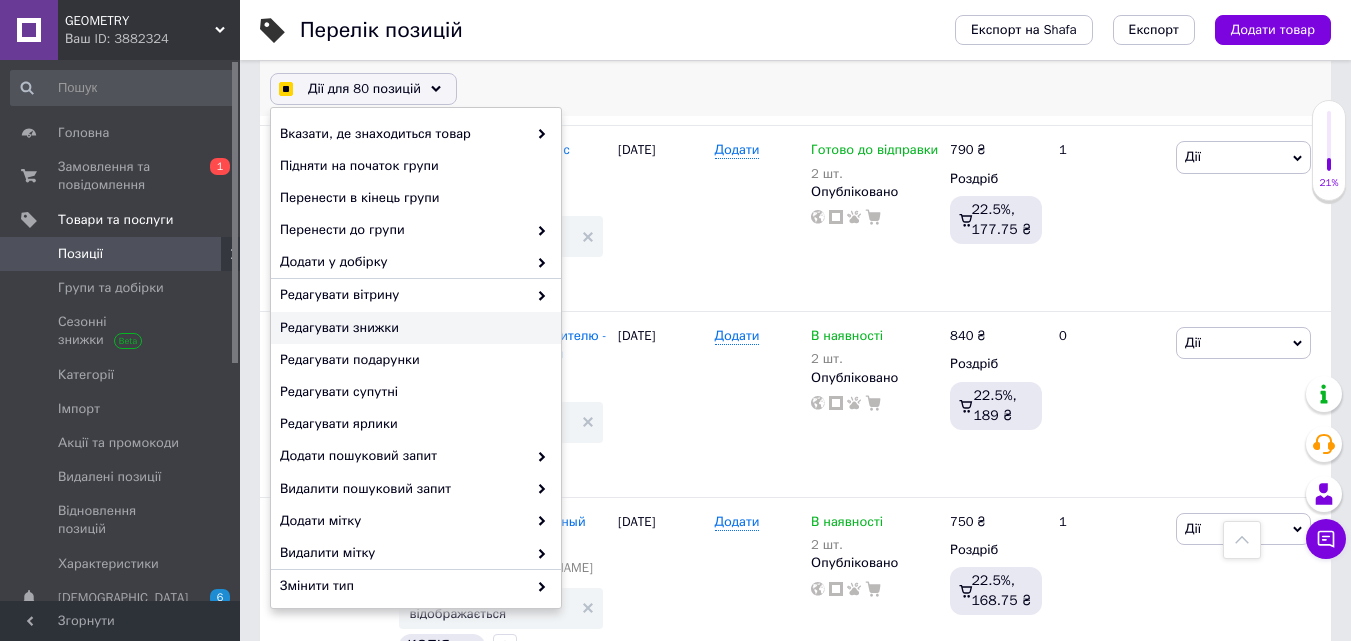 checkbox on "true" 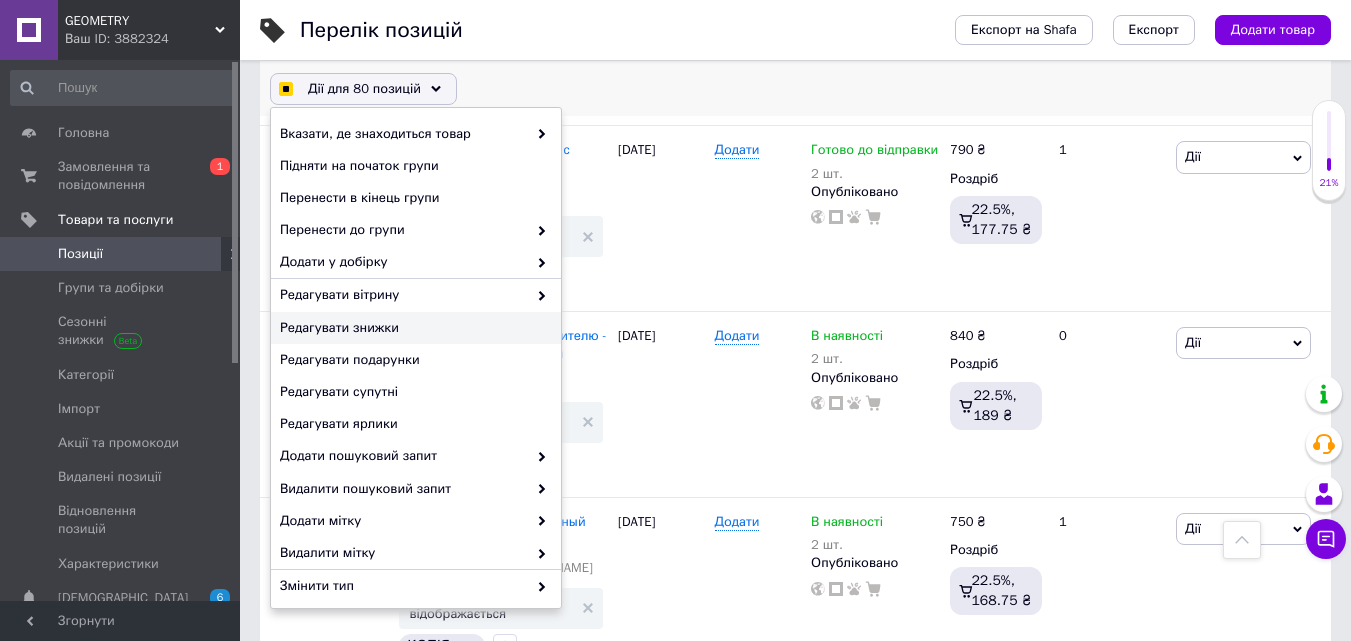 click on "Редагувати знижки" at bounding box center [413, 328] 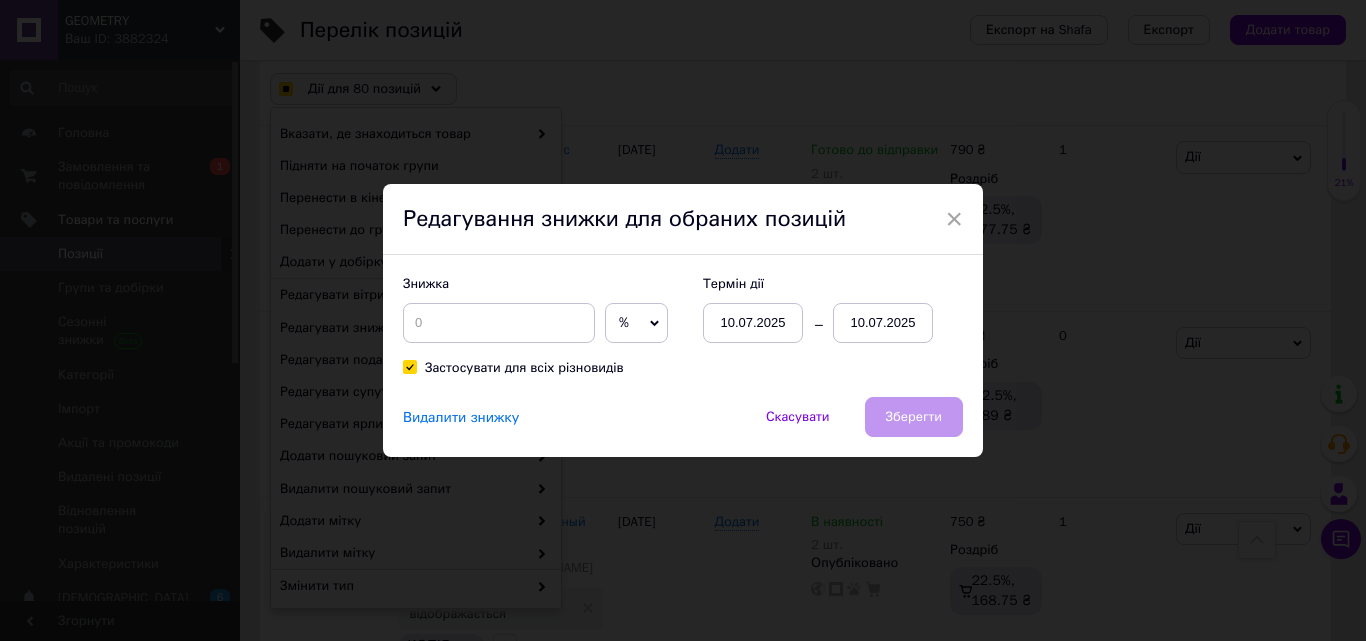 click on "%" at bounding box center (624, 322) 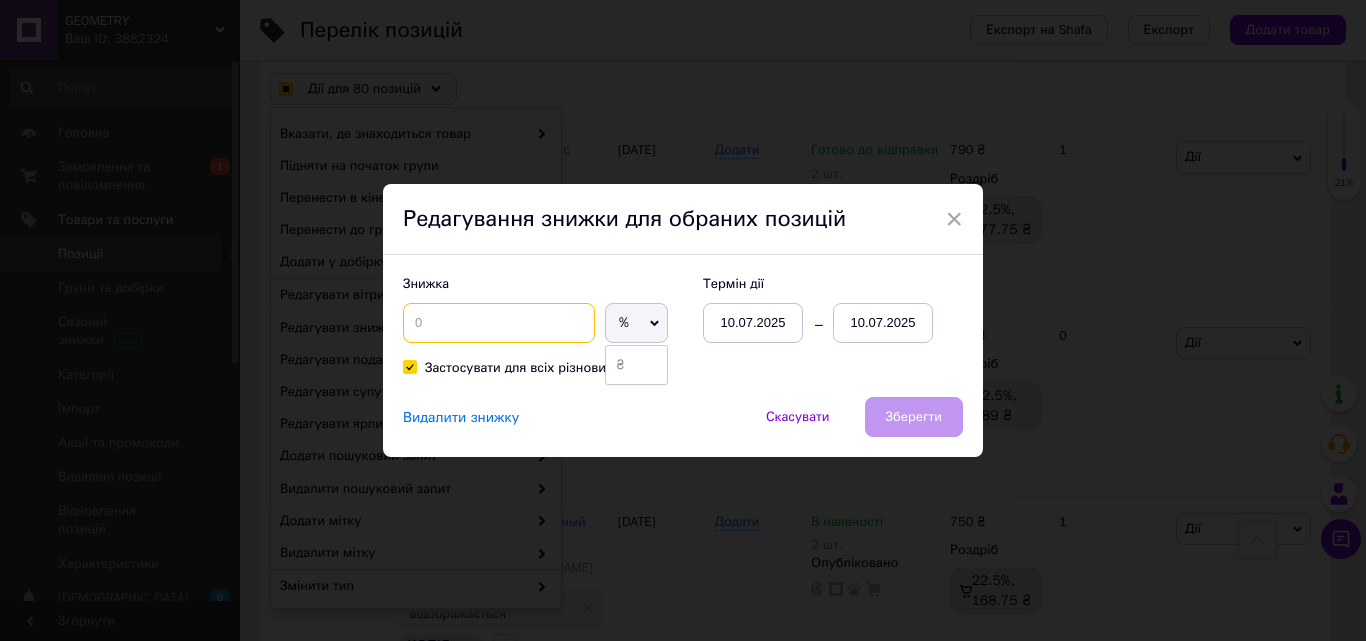 click at bounding box center (499, 323) 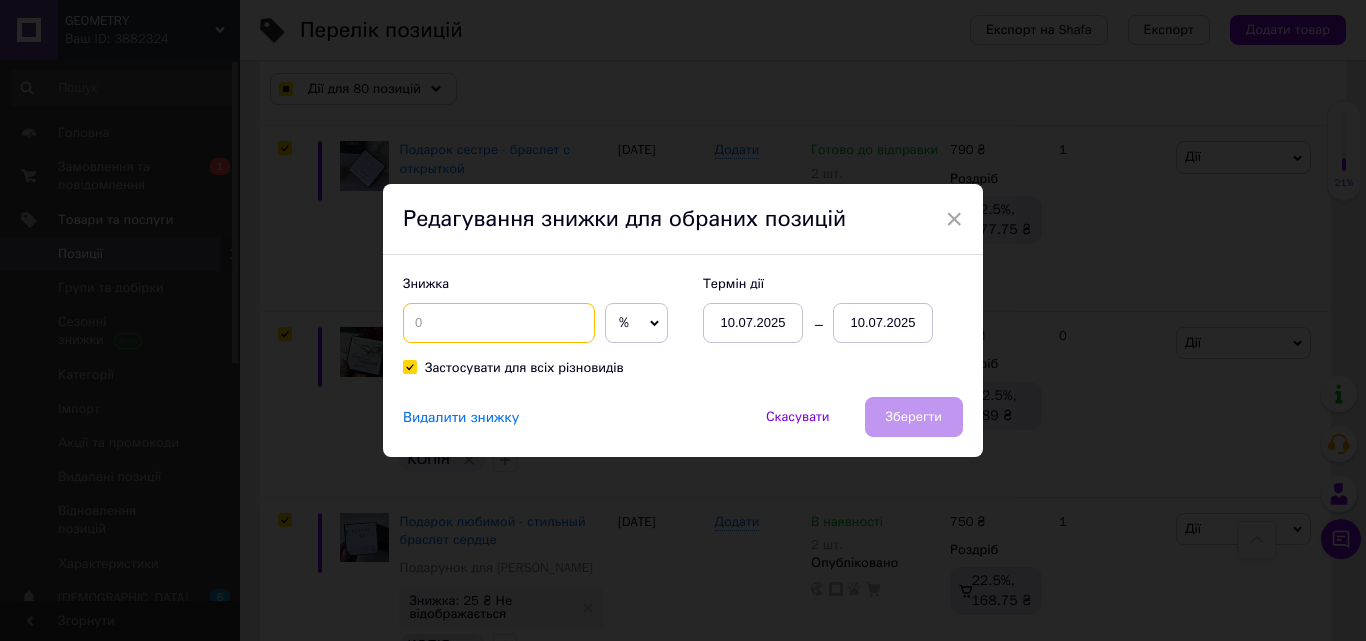 checkbox on "true" 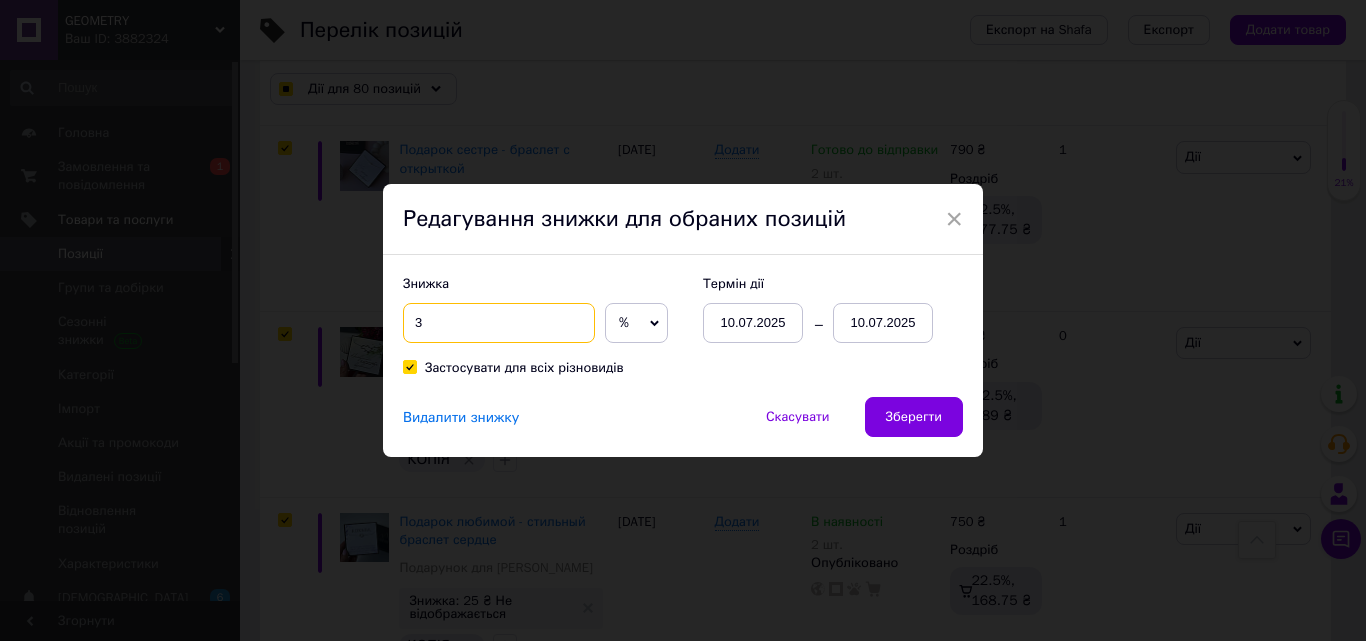 type on "35" 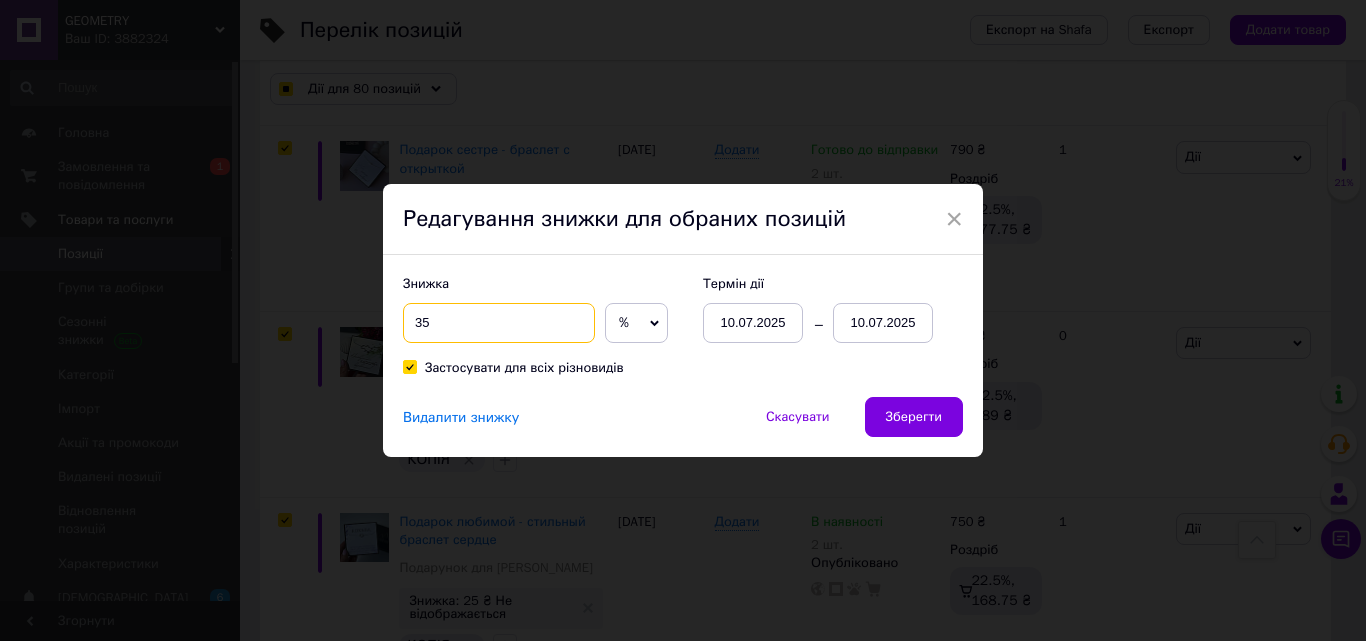 checkbox on "true" 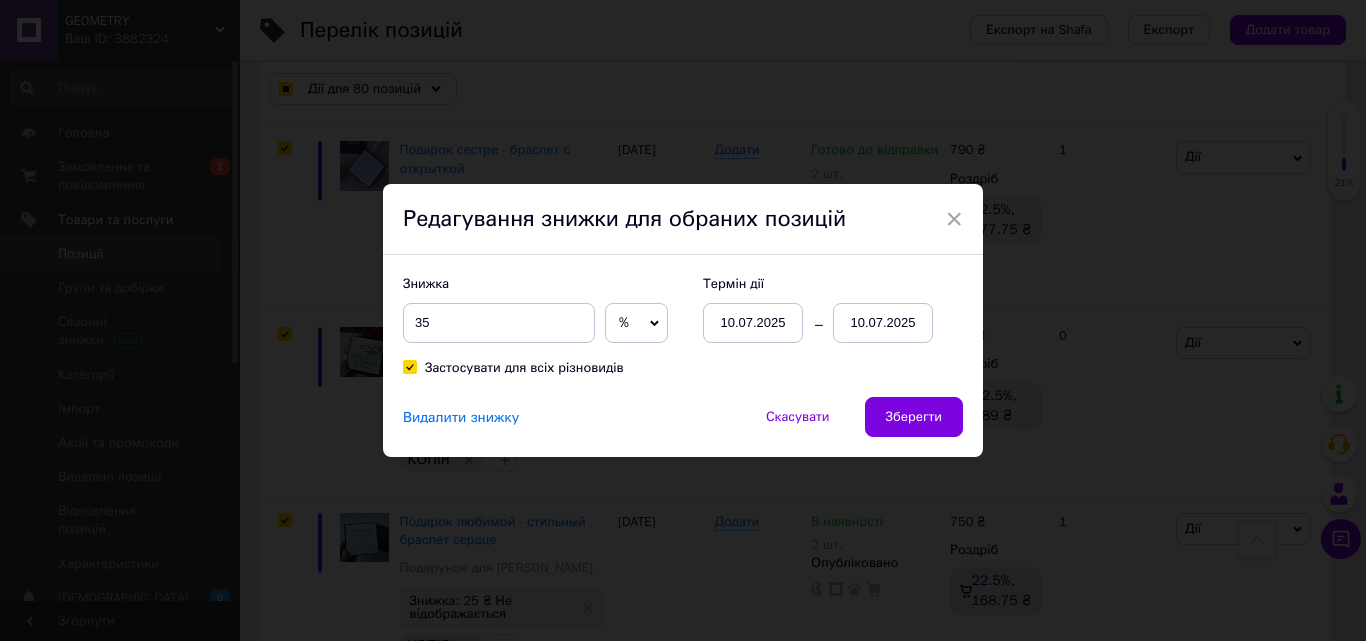click on "10.07.2025" at bounding box center (883, 323) 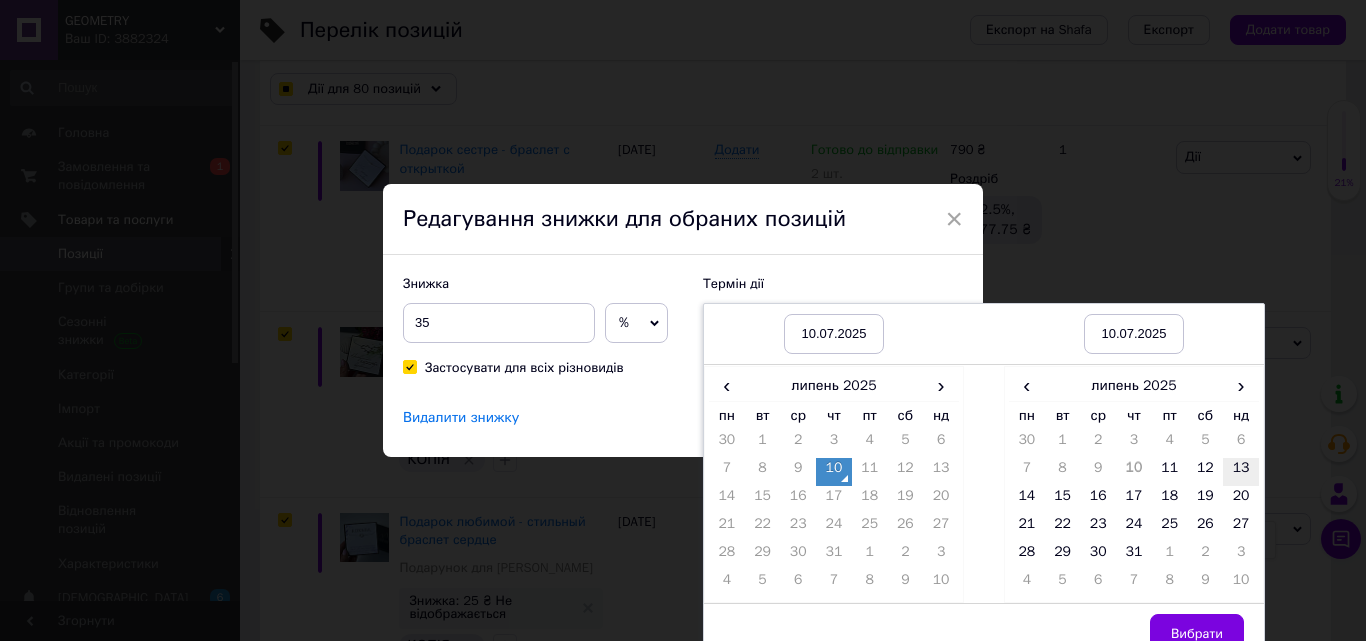 click on "13" at bounding box center (1241, 472) 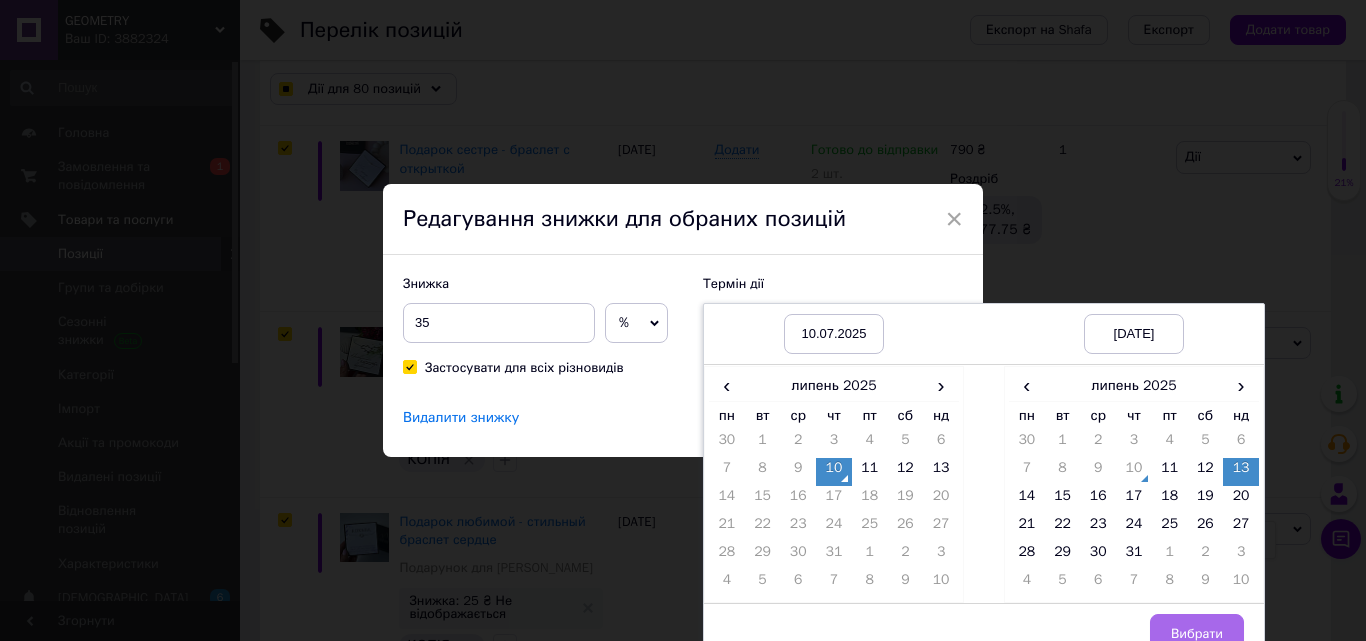 click on "Вибрати" at bounding box center [1197, 634] 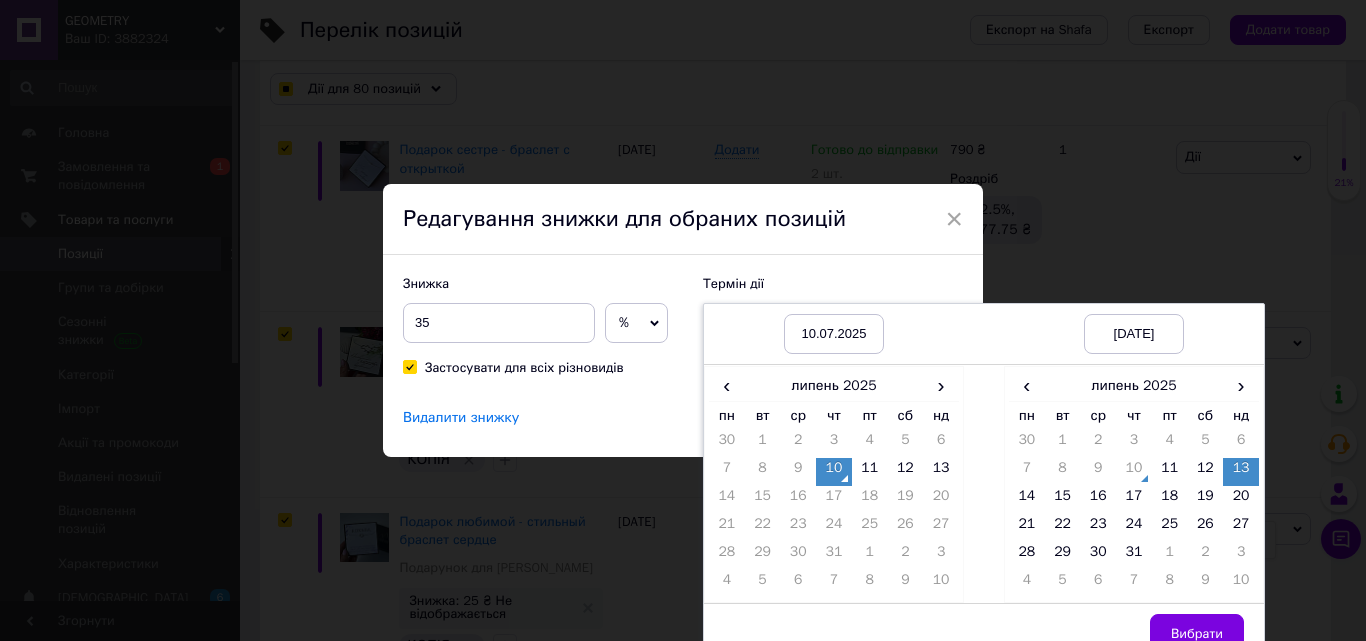 checkbox on "true" 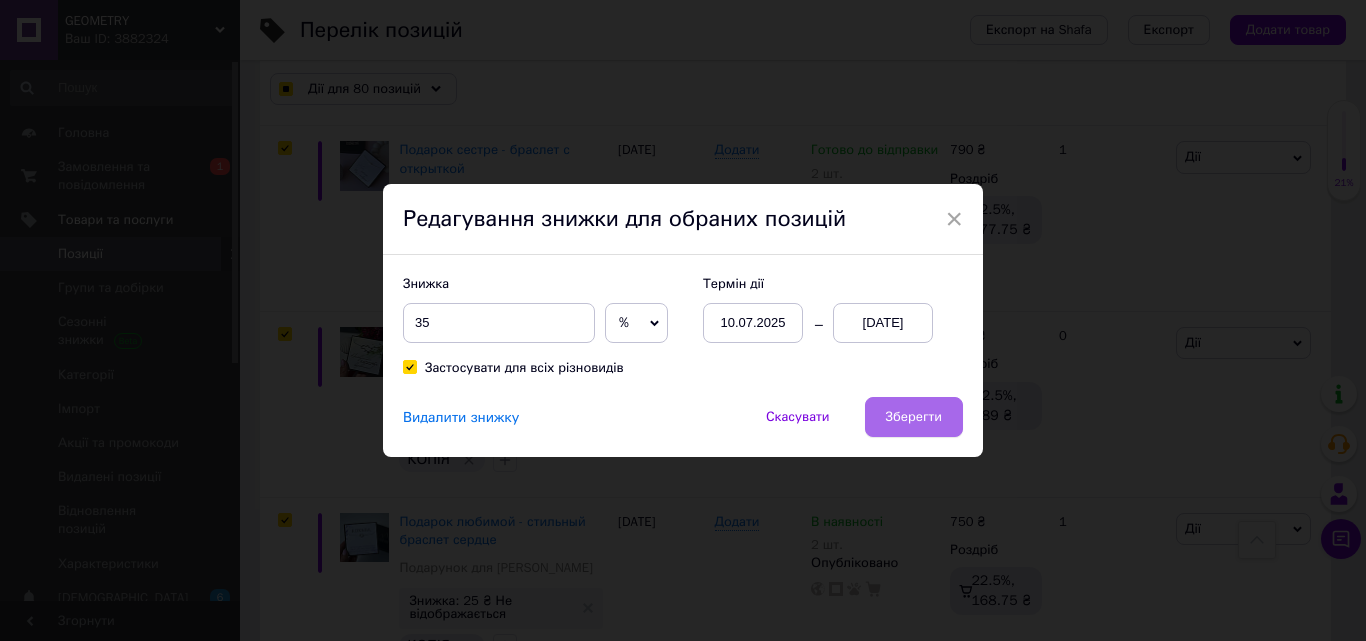 click on "Зберегти" at bounding box center (914, 417) 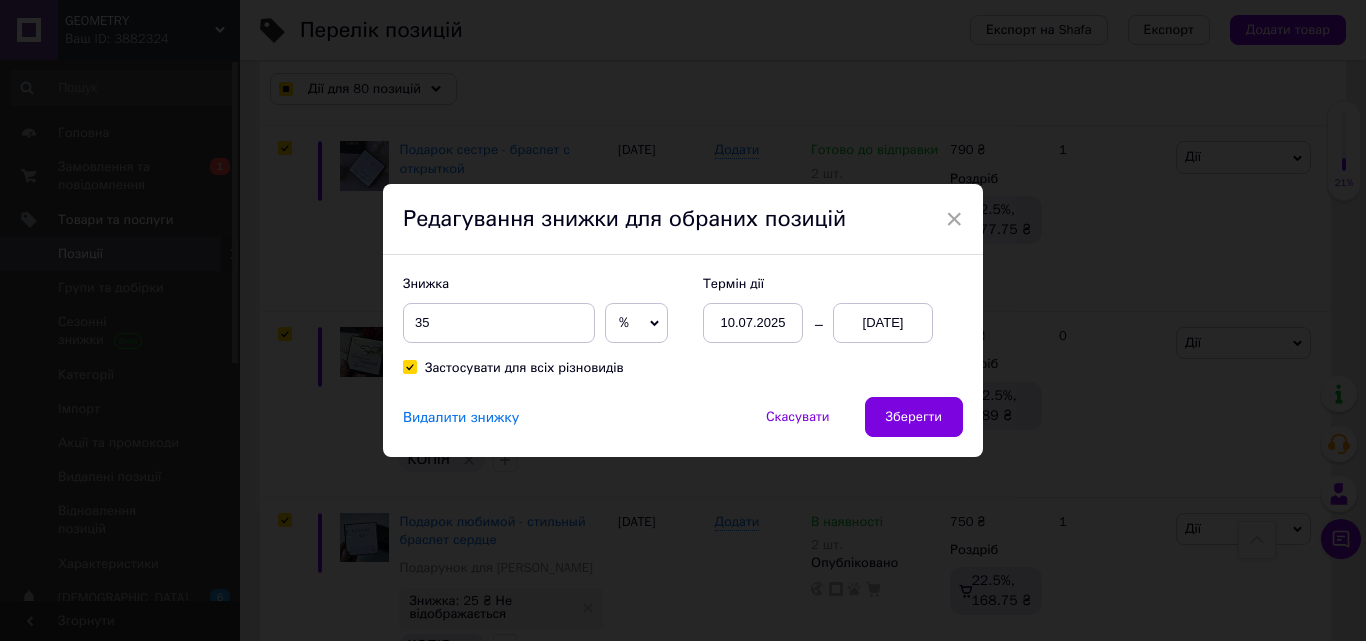 checkbox on "true" 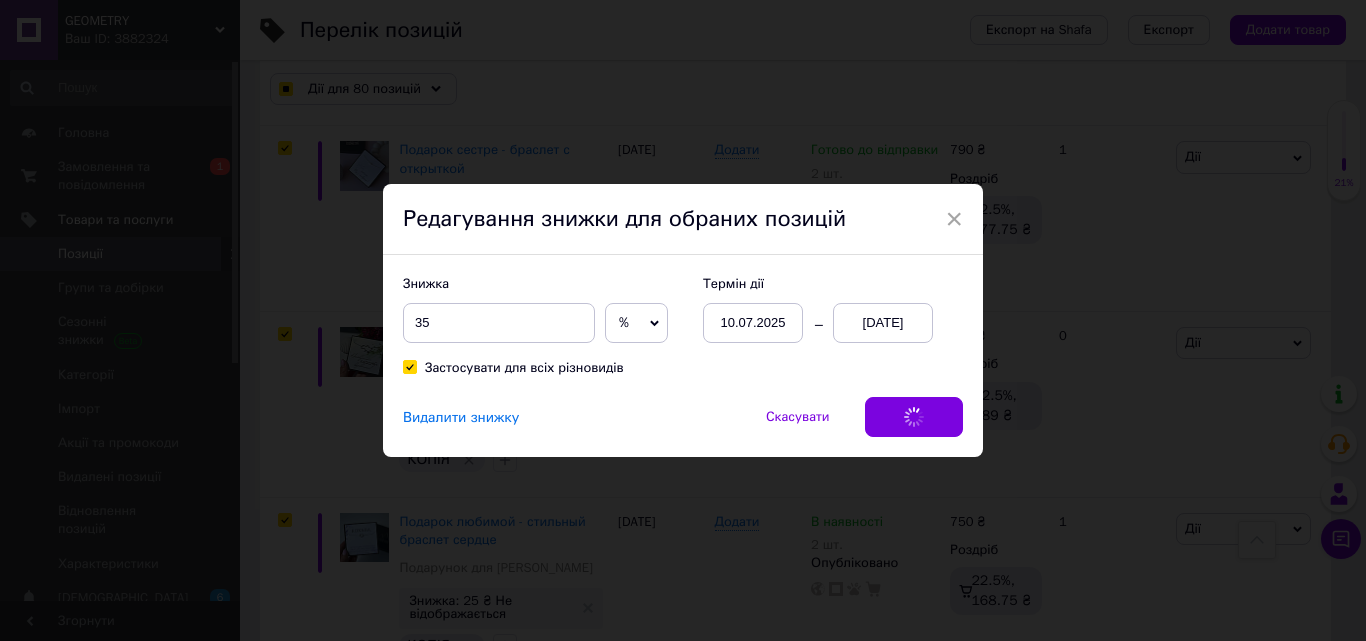 checkbox on "true" 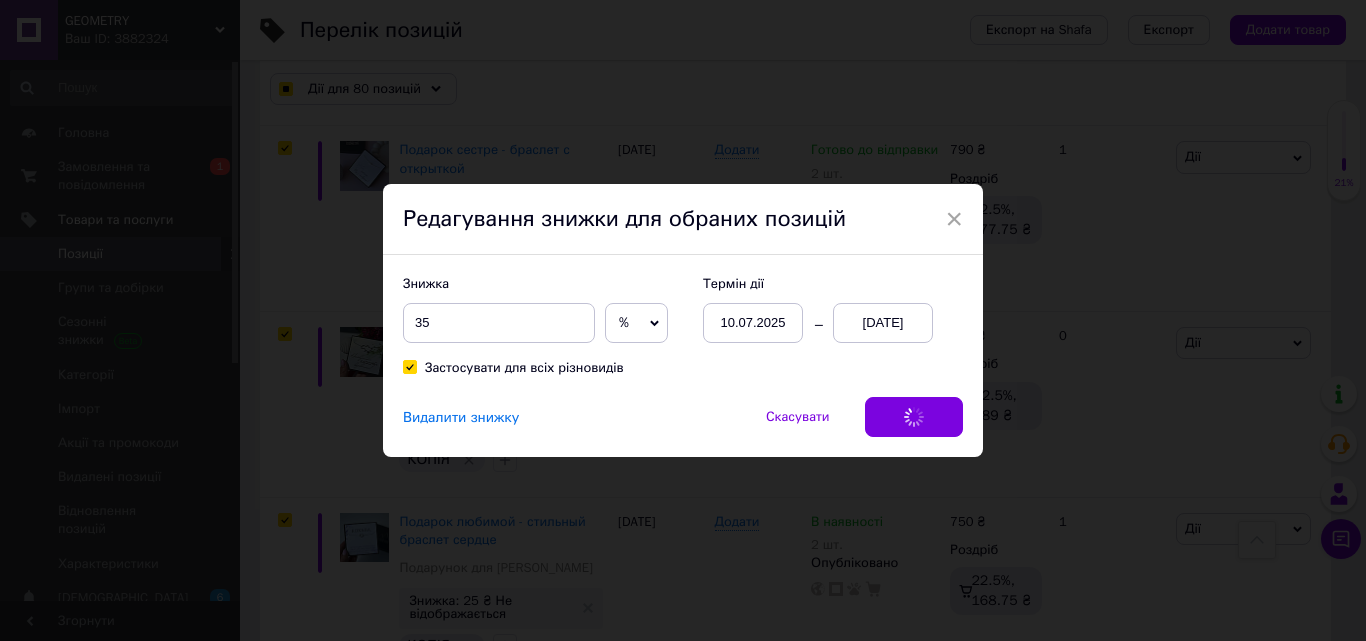 checkbox on "true" 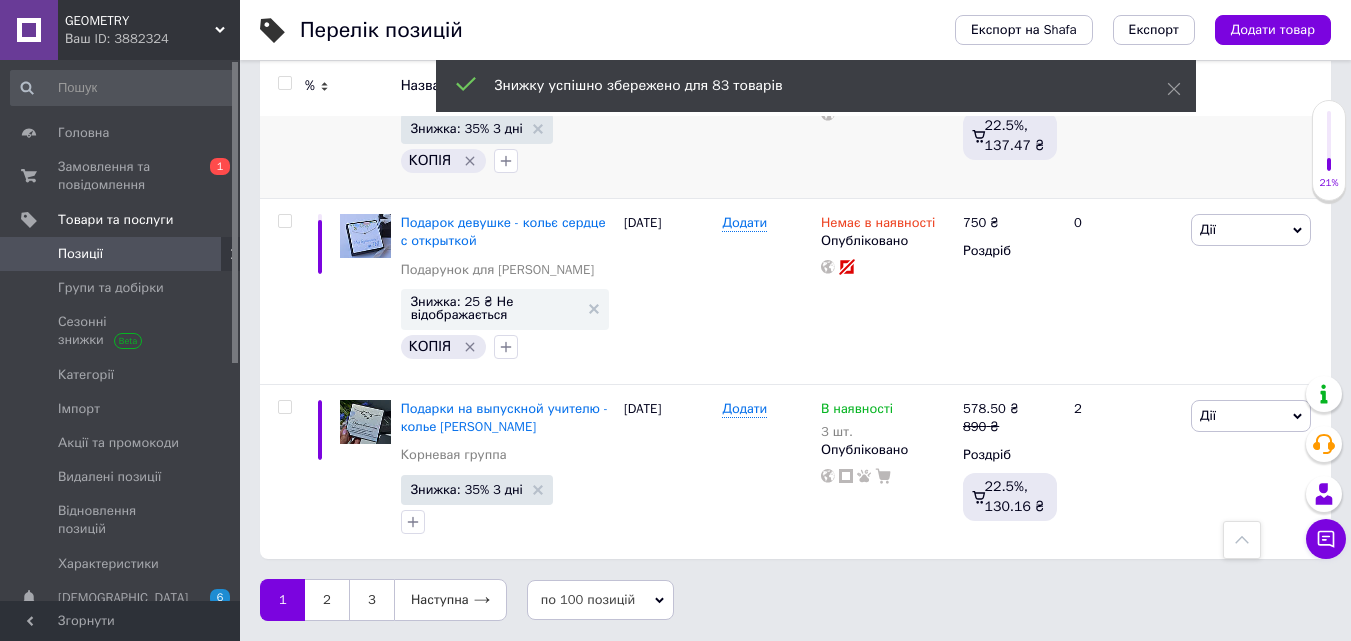 checkbox on "false" 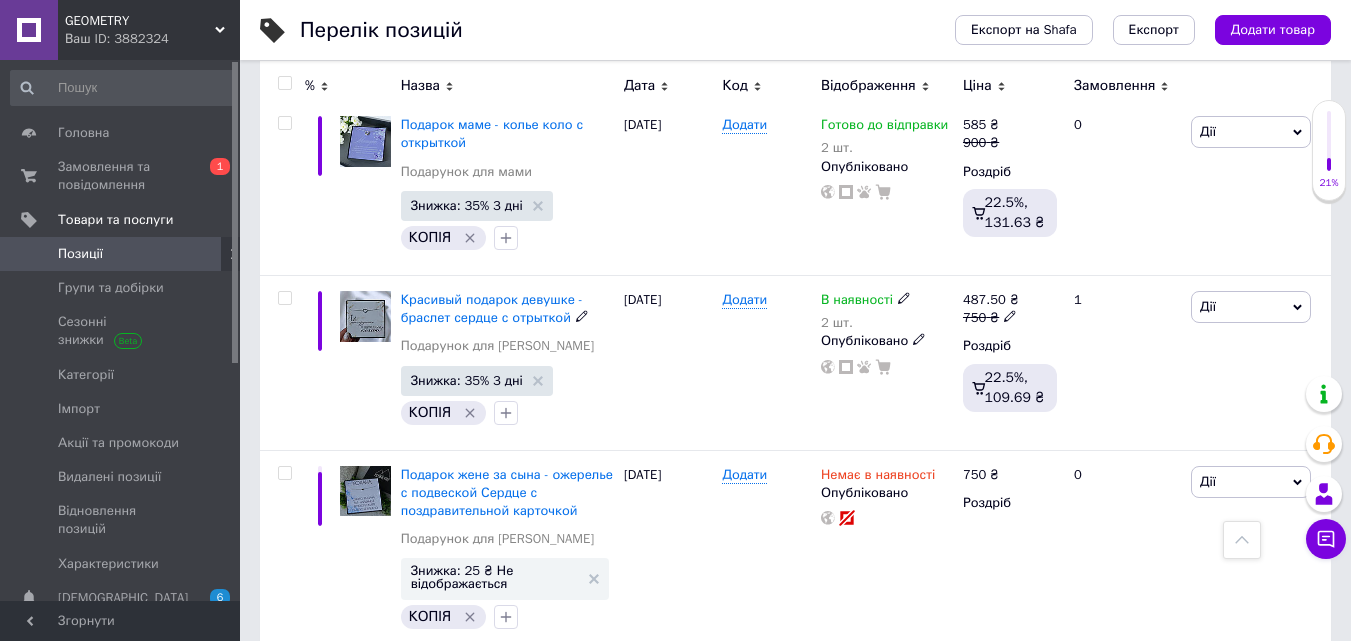 scroll, scrollTop: 14125, scrollLeft: 0, axis: vertical 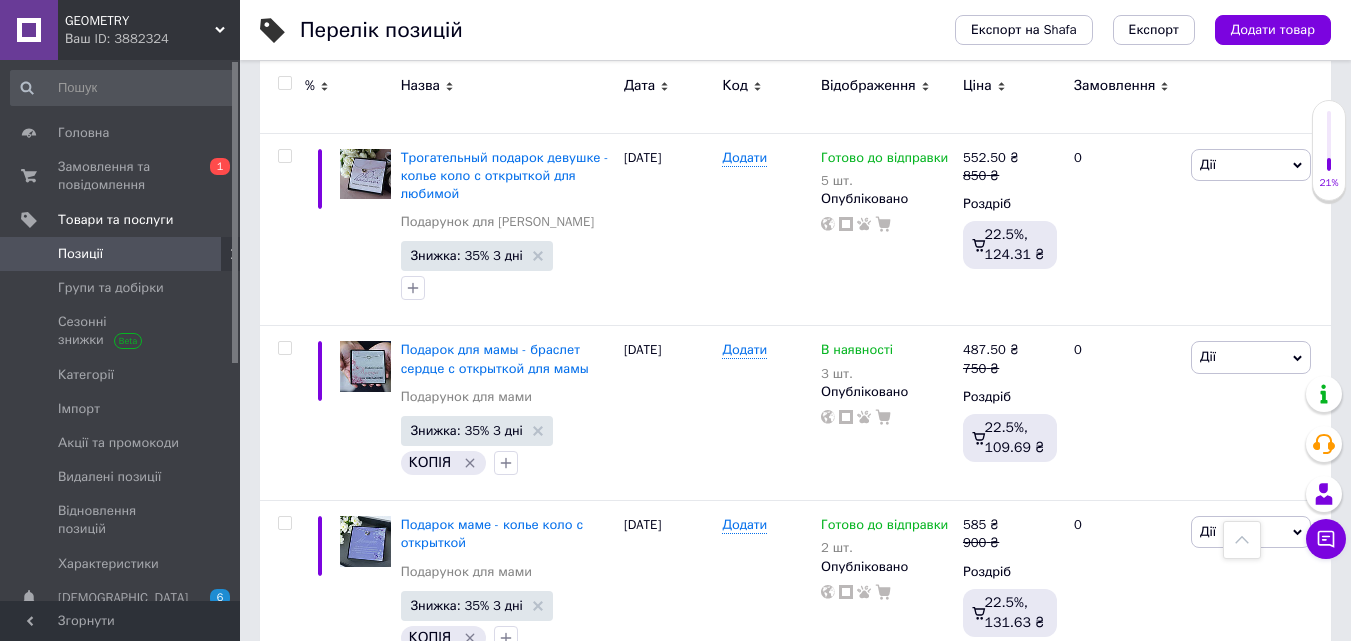 click on "GEOMETRY Ваш ID: 3882324" at bounding box center (149, 30) 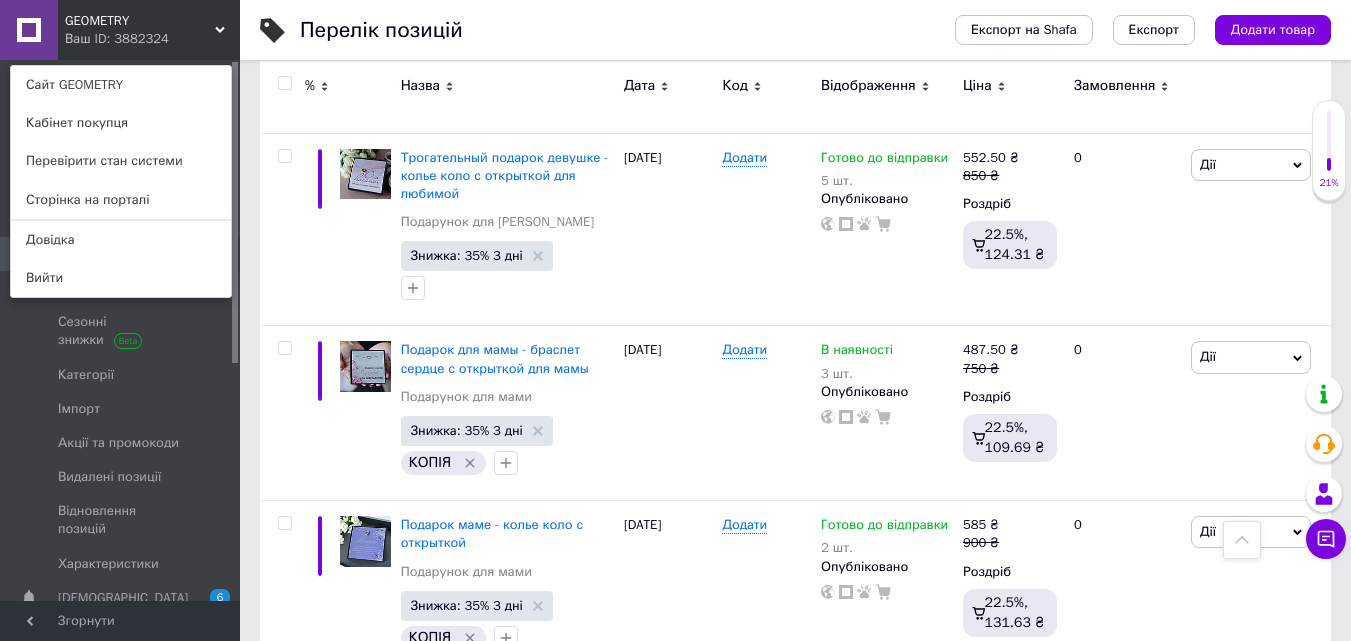 click on "GEOMETRY Ваш ID: 3882324 Сайт GEOMETRY Кабінет покупця Перевірити стан системи Сторінка на порталі [PERSON_NAME]" at bounding box center (120, 30) 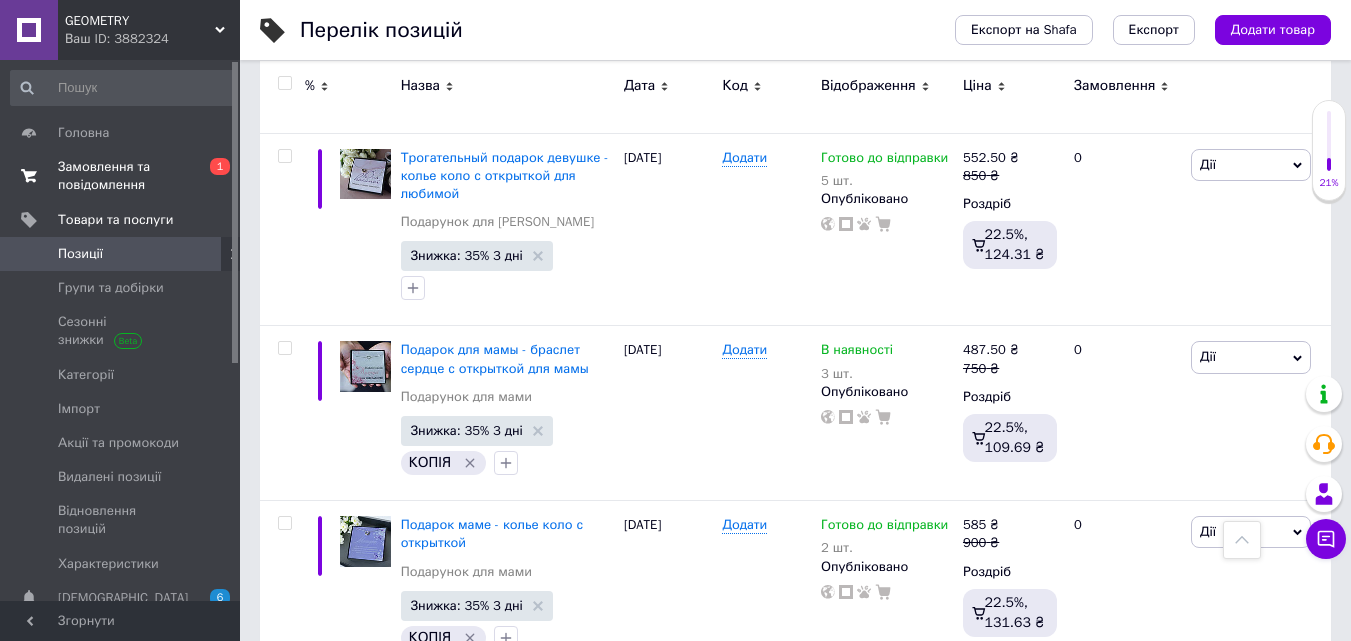 click on "Замовлення та повідомлення" at bounding box center [121, 176] 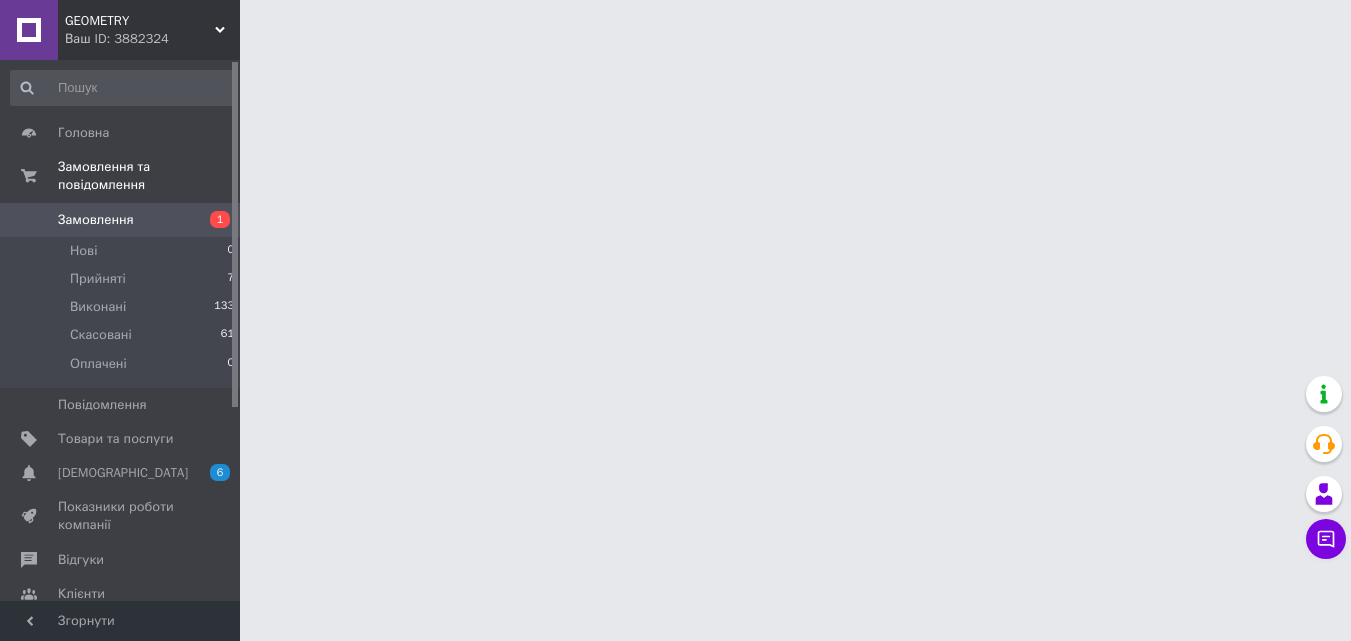 scroll, scrollTop: 0, scrollLeft: 0, axis: both 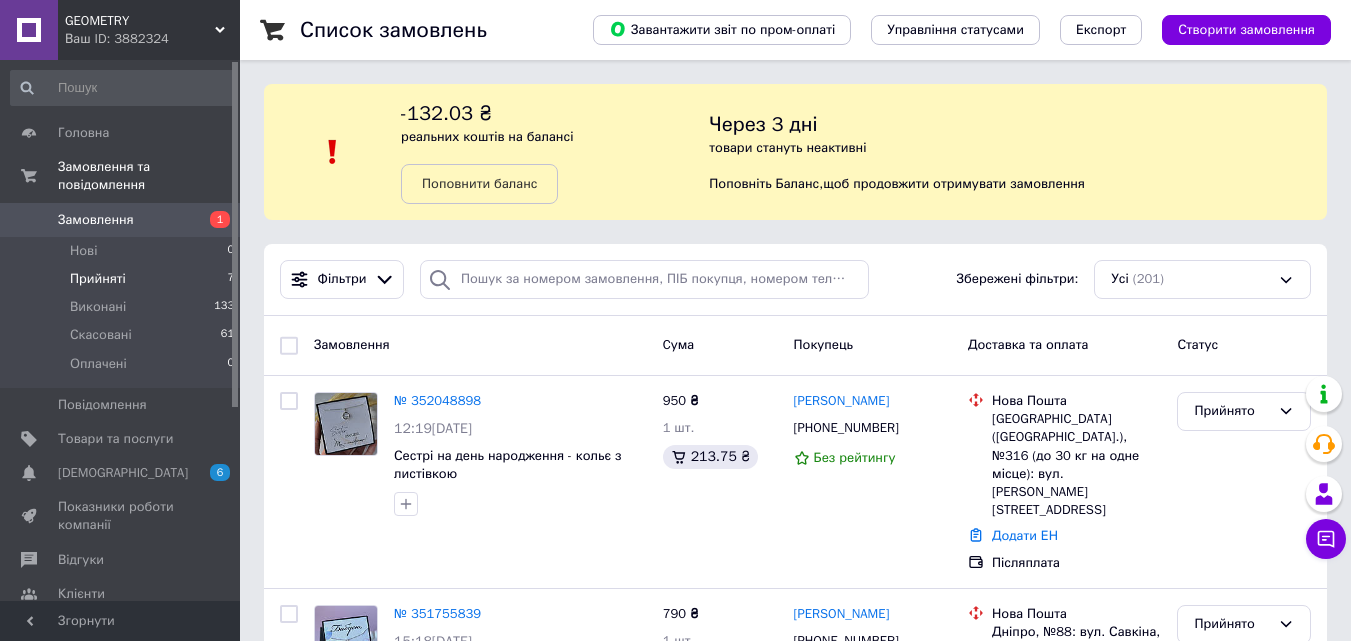 click on "Прийняті 7" at bounding box center [123, 279] 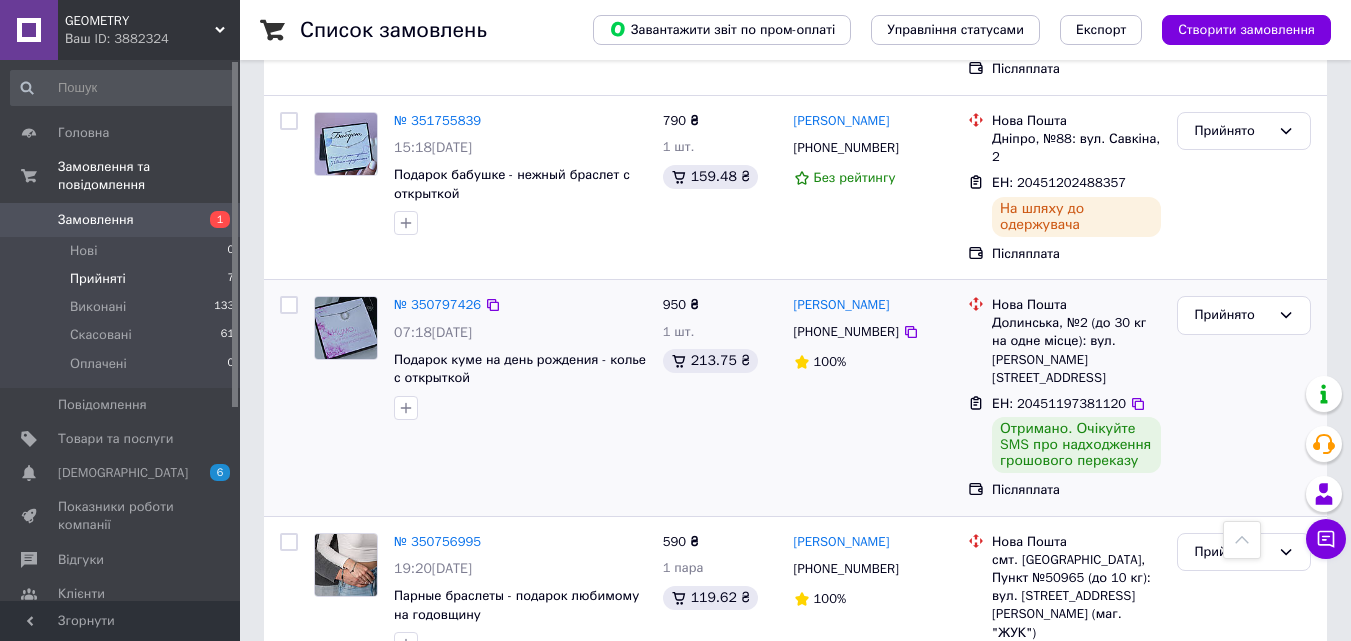 scroll, scrollTop: 600, scrollLeft: 0, axis: vertical 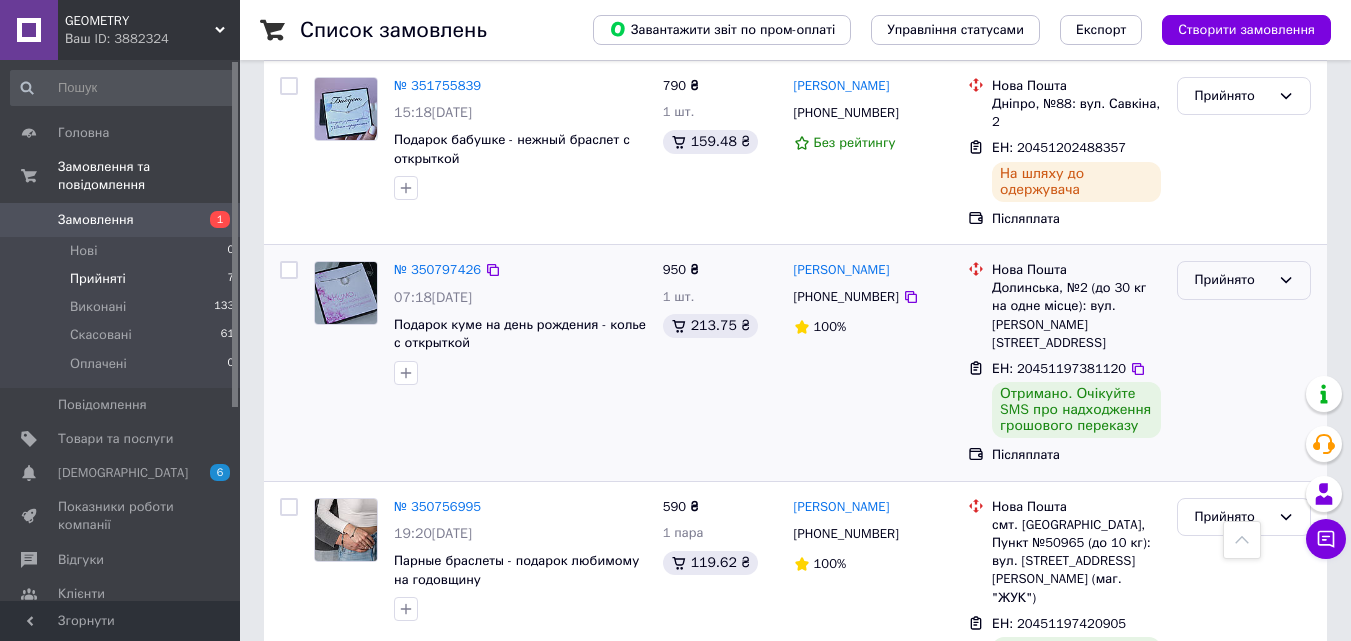 click on "Прийнято" at bounding box center [1244, 280] 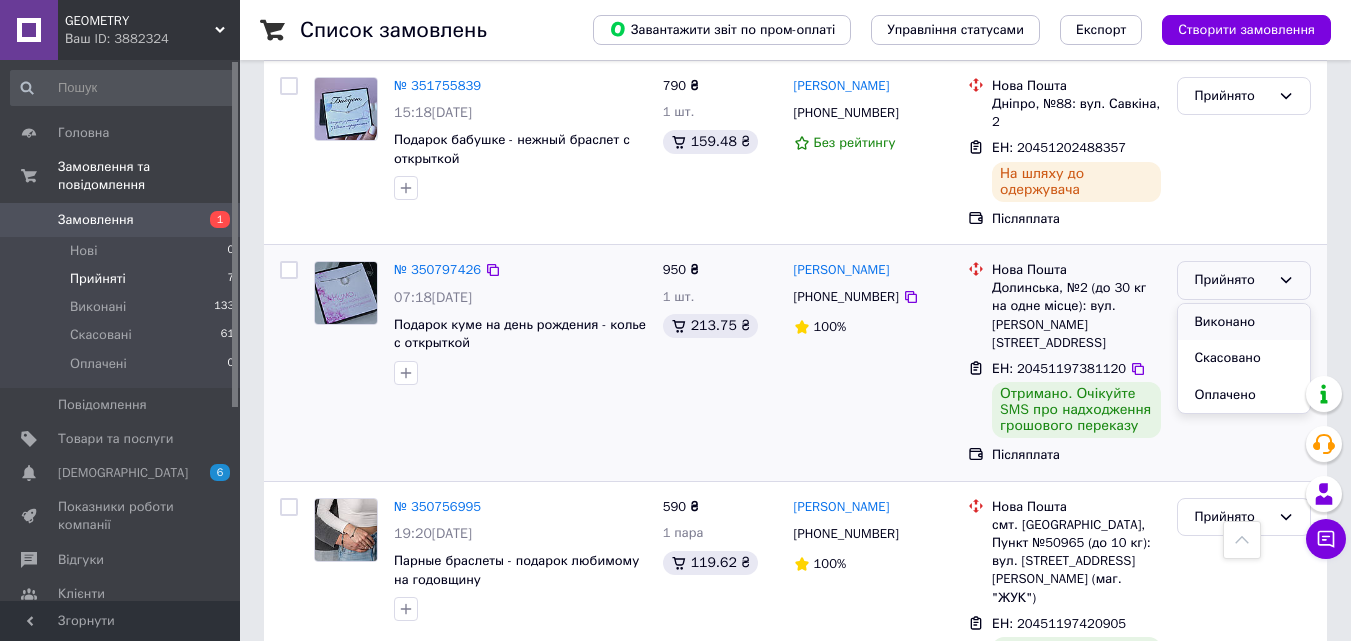 click on "Виконано" at bounding box center [1244, 322] 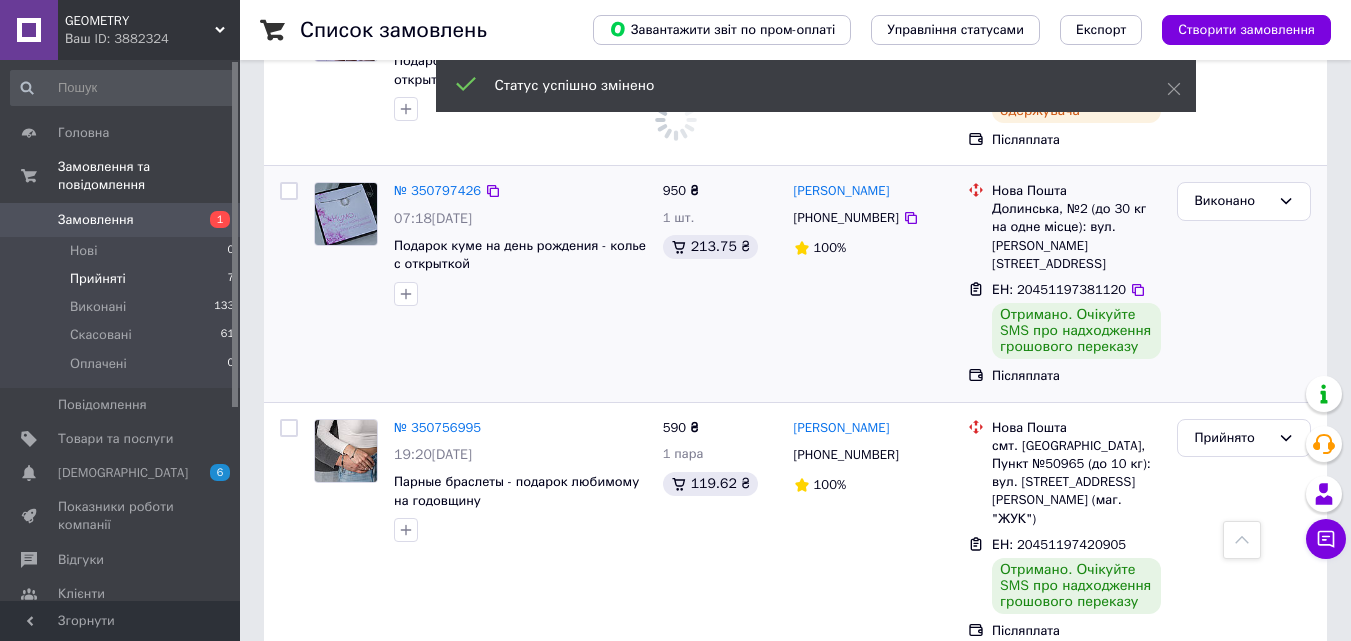 scroll, scrollTop: 700, scrollLeft: 0, axis: vertical 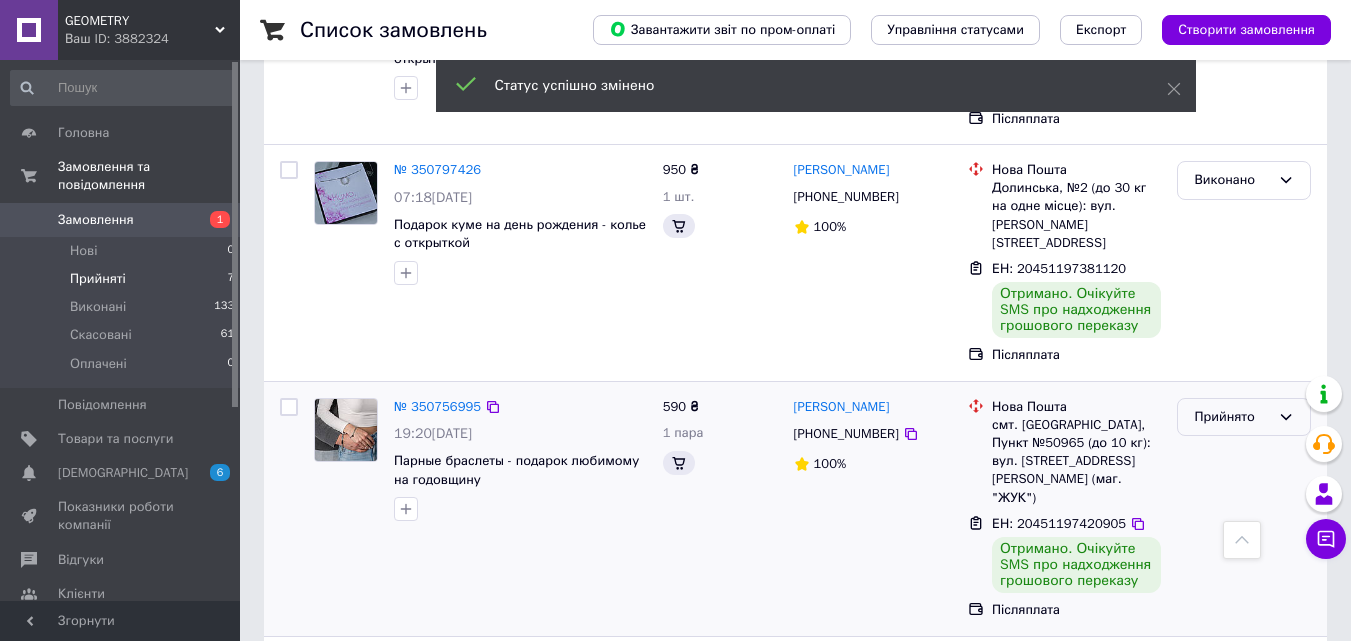 drag, startPoint x: 1243, startPoint y: 312, endPoint x: 1243, endPoint y: 330, distance: 18 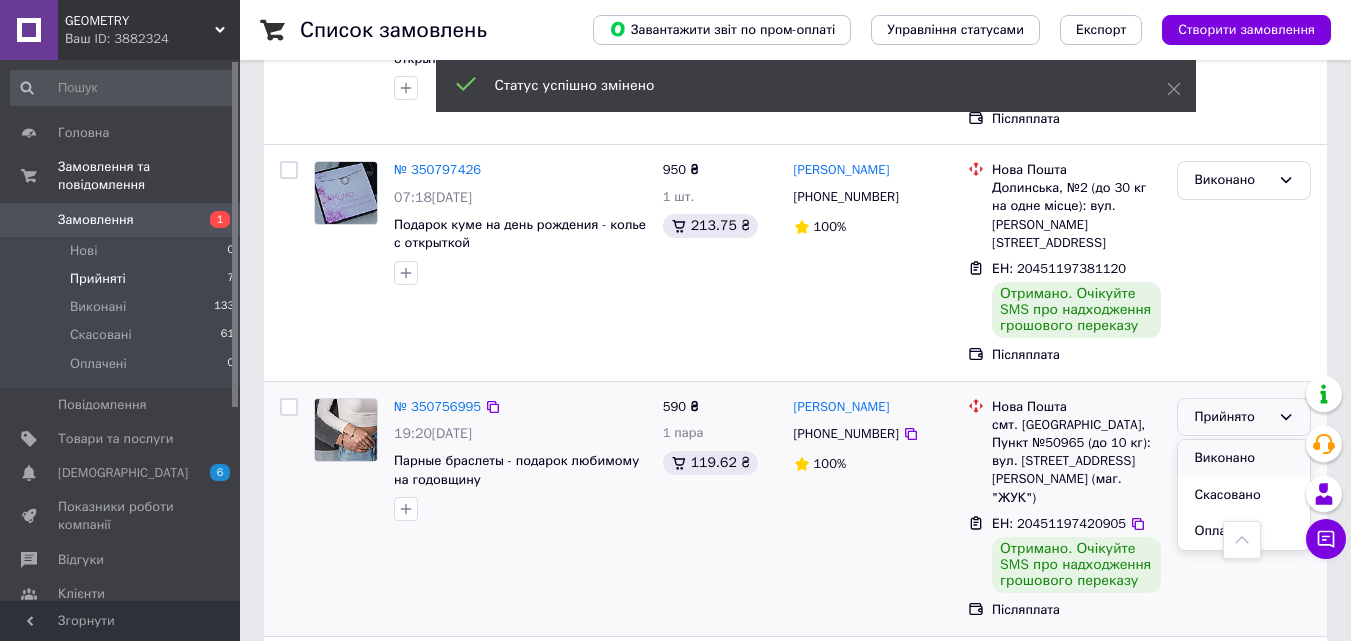 click on "Виконано" at bounding box center [1244, 458] 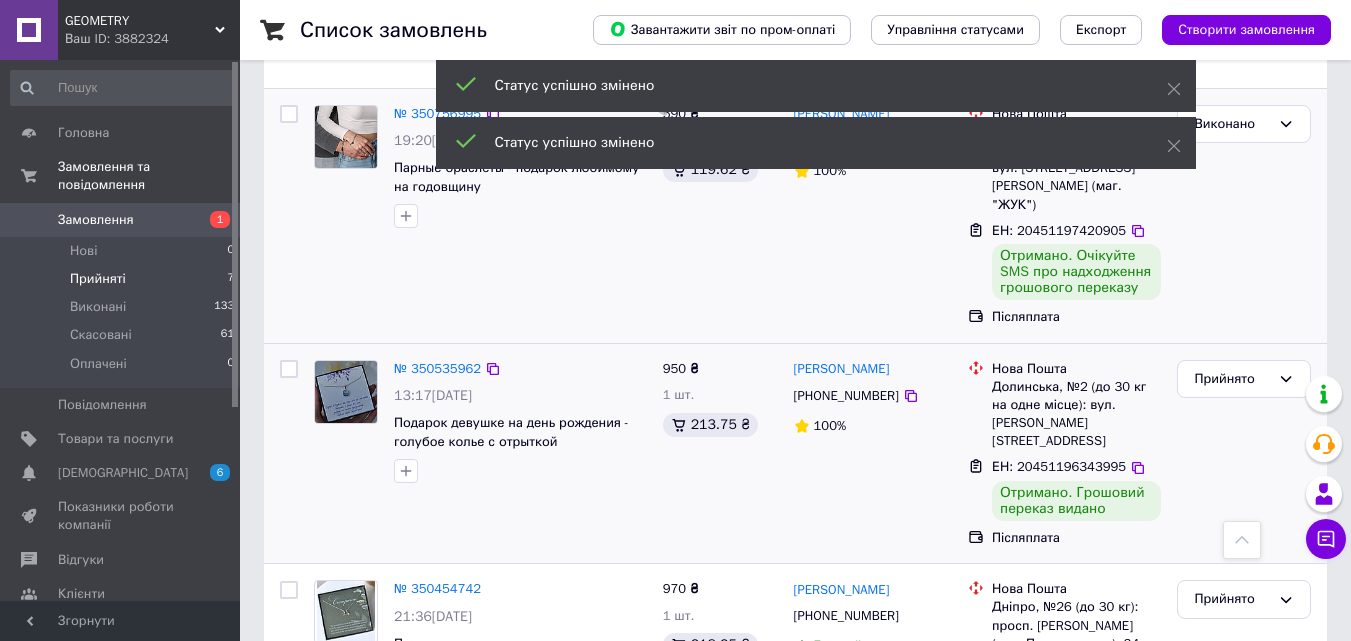 scroll, scrollTop: 1000, scrollLeft: 0, axis: vertical 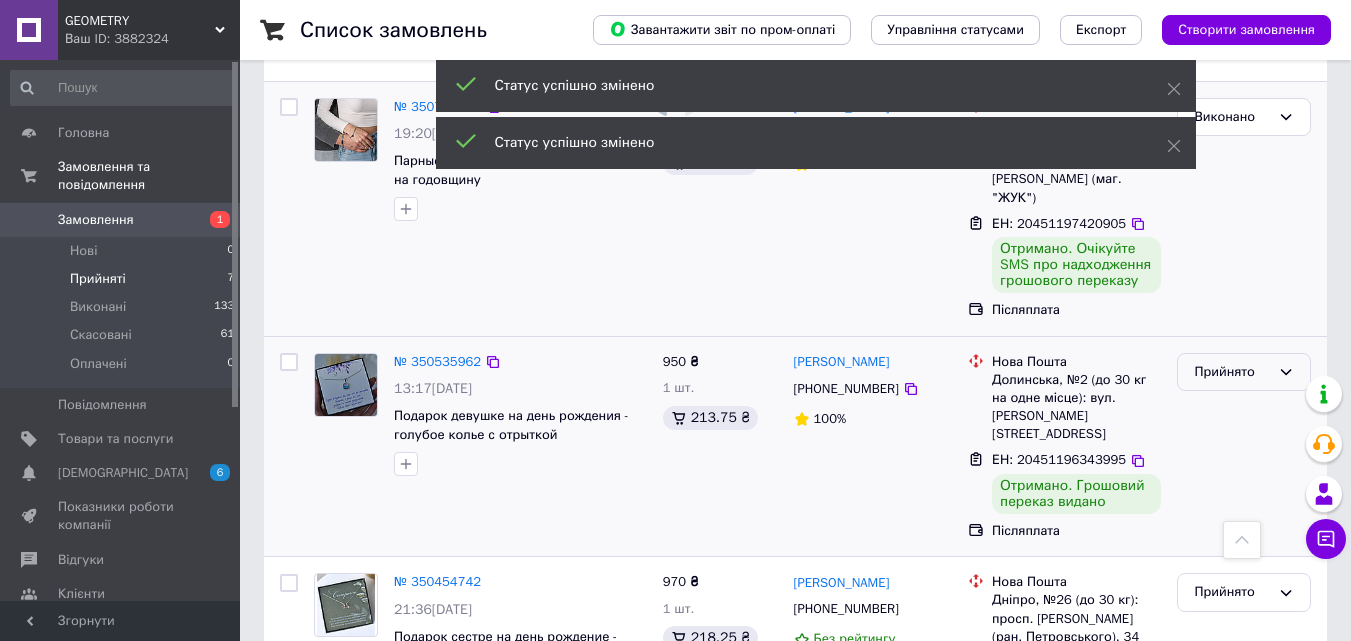 click on "Прийнято" at bounding box center (1232, 372) 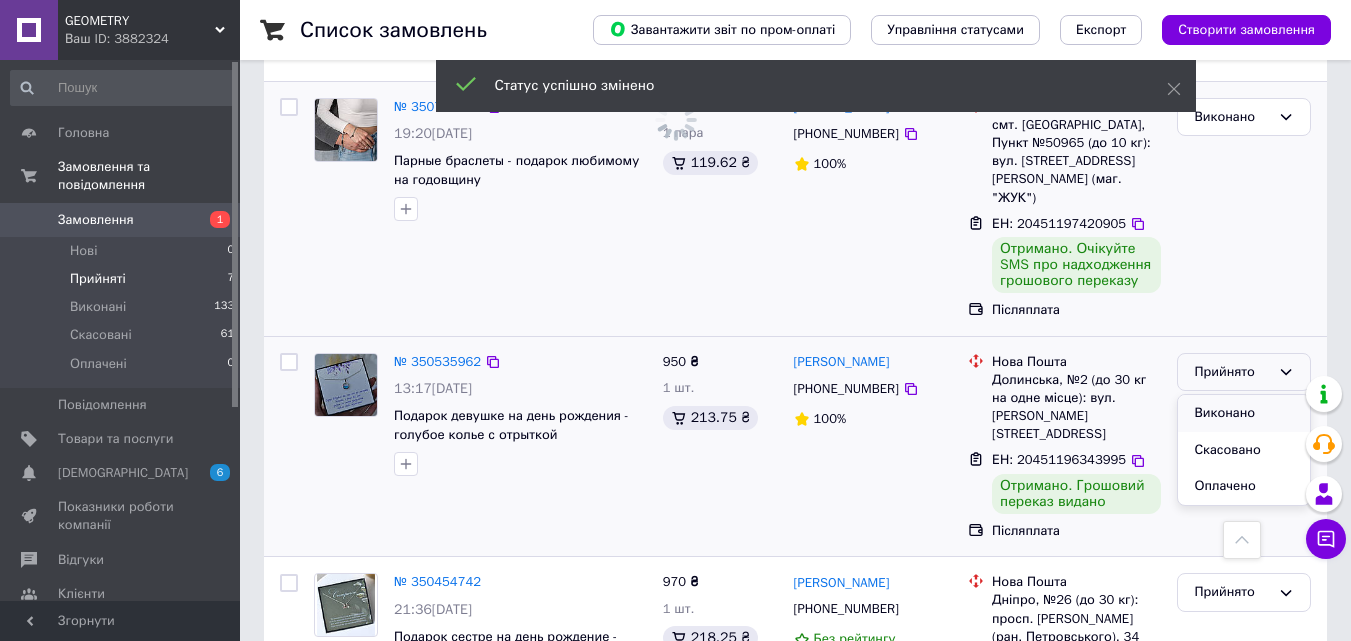 click on "Виконано" at bounding box center [1244, 413] 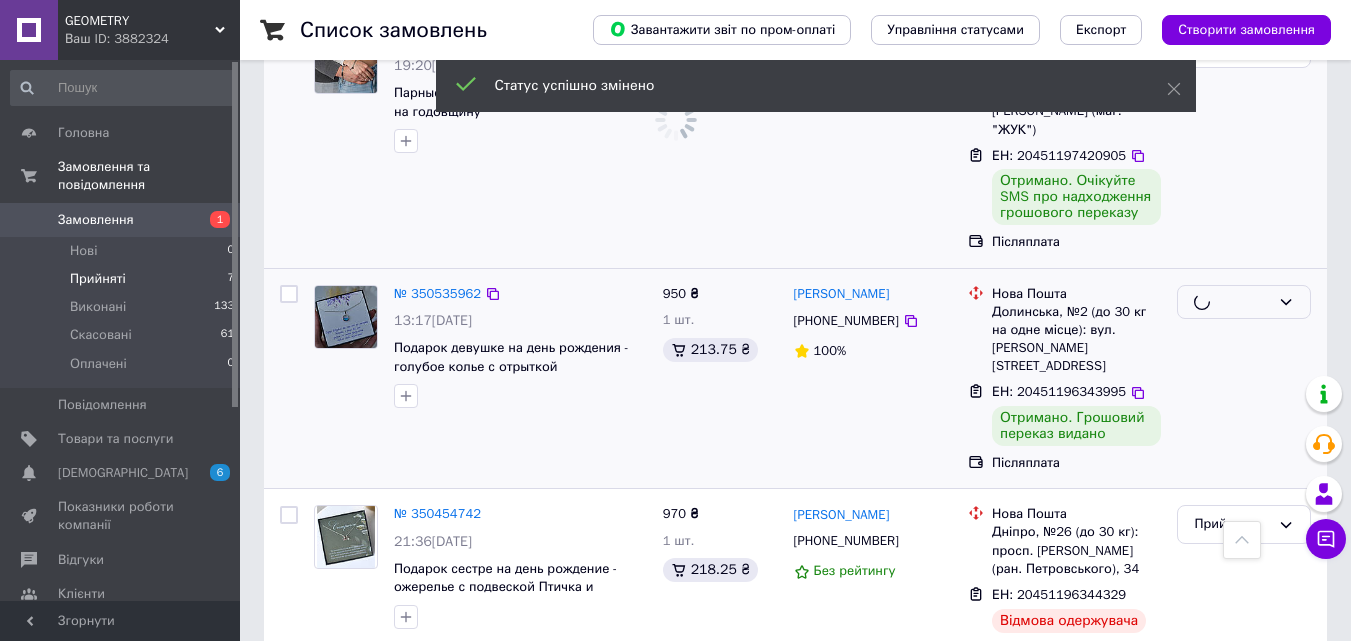 scroll, scrollTop: 1100, scrollLeft: 0, axis: vertical 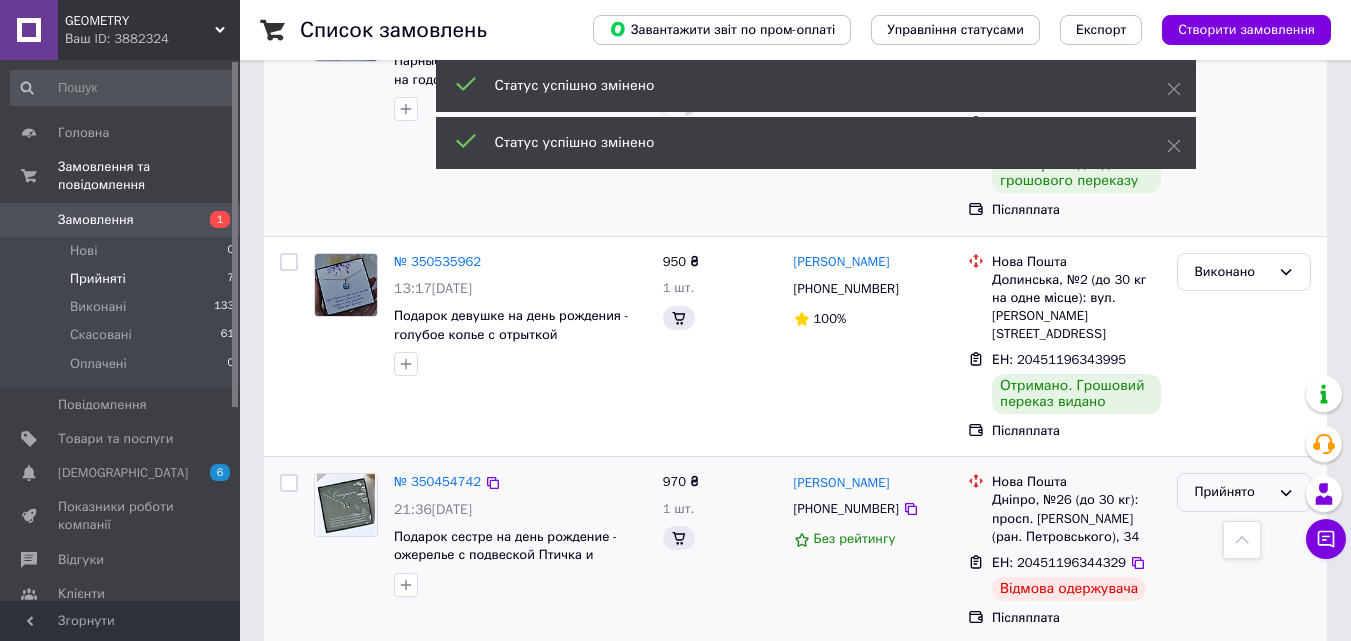 click on "Прийнято" at bounding box center [1232, 492] 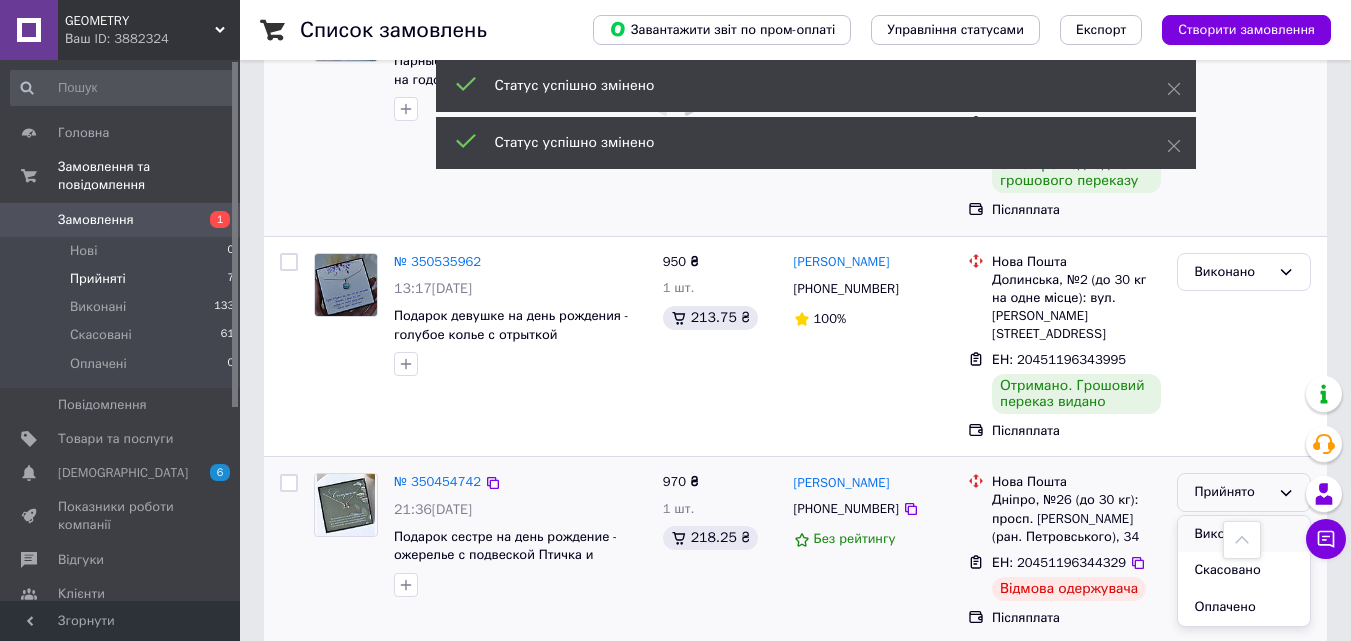 click on "Виконано" at bounding box center [1244, 534] 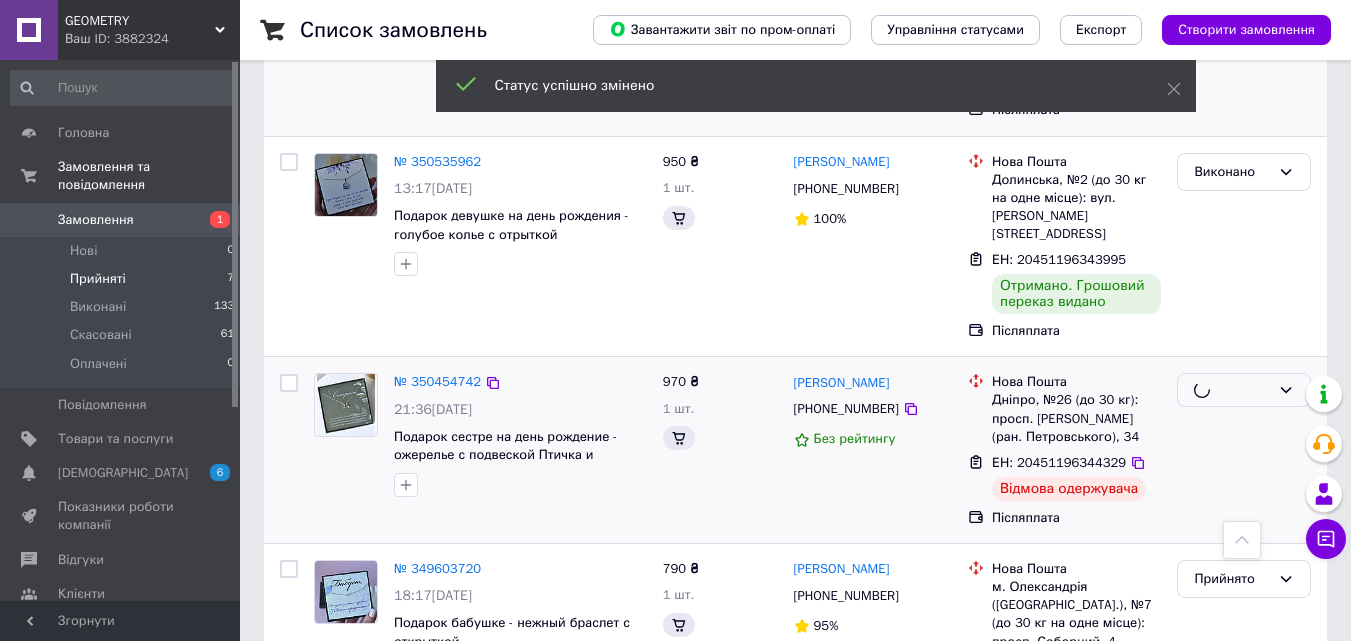 scroll, scrollTop: 1201, scrollLeft: 0, axis: vertical 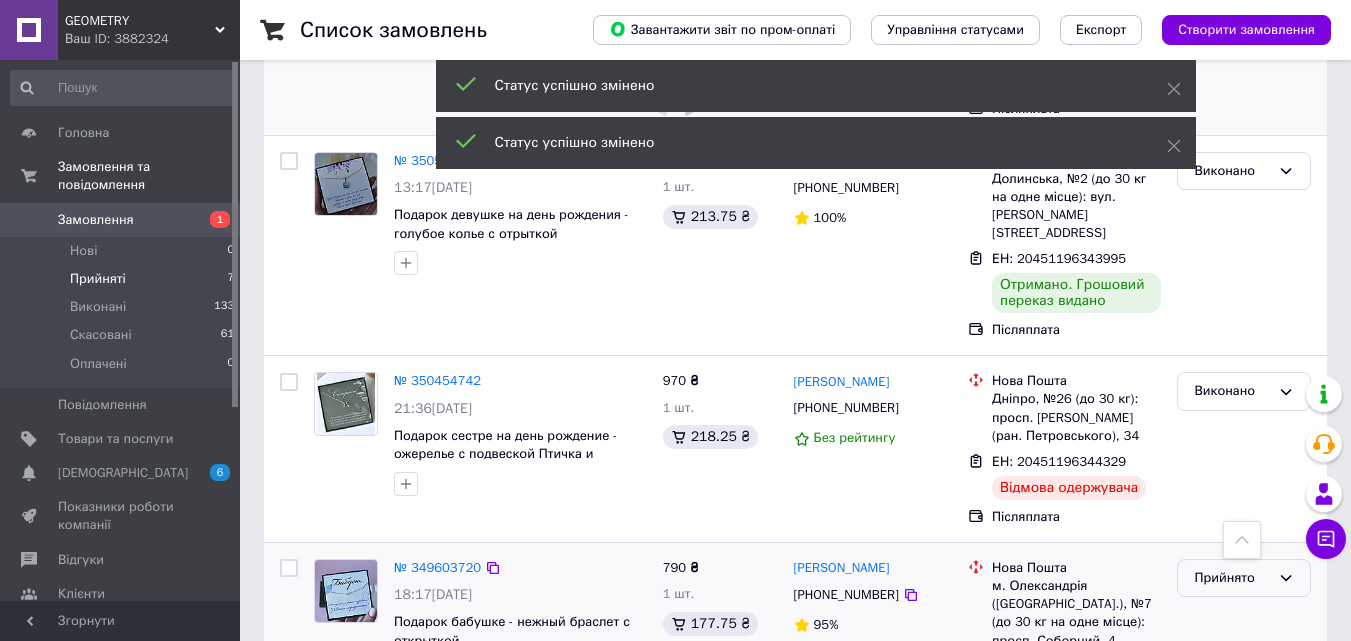 click on "Прийнято" at bounding box center (1232, 578) 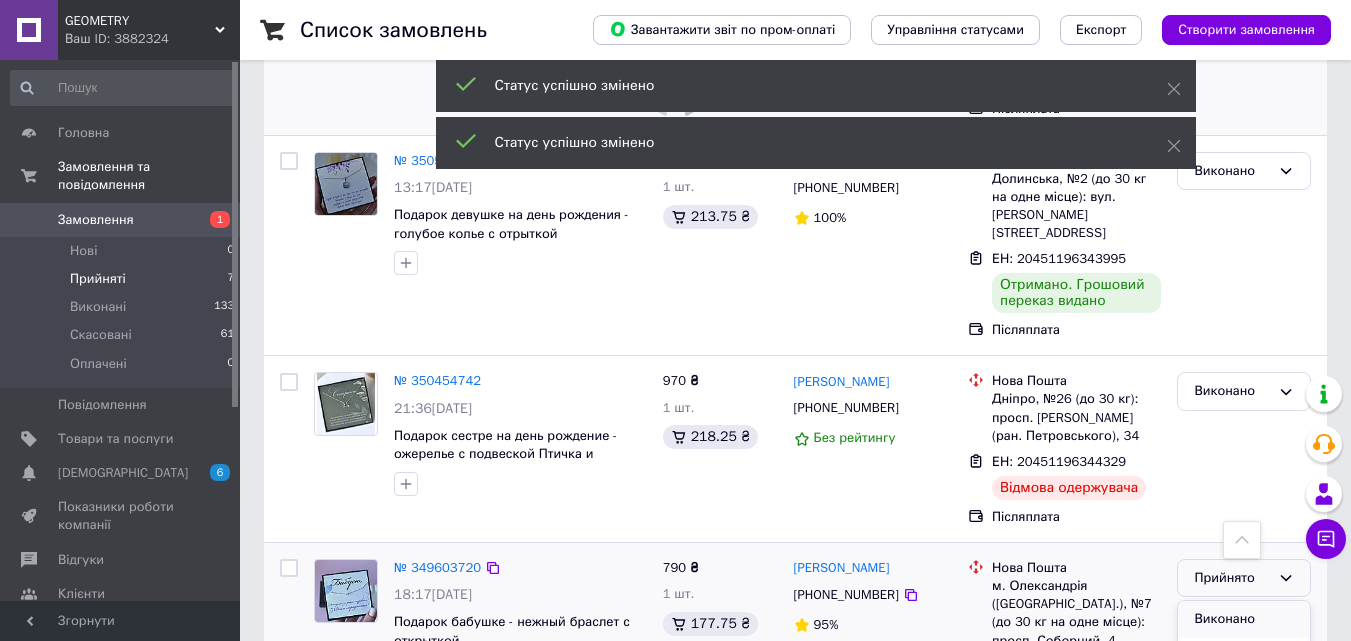 click on "Виконано" at bounding box center (1244, 619) 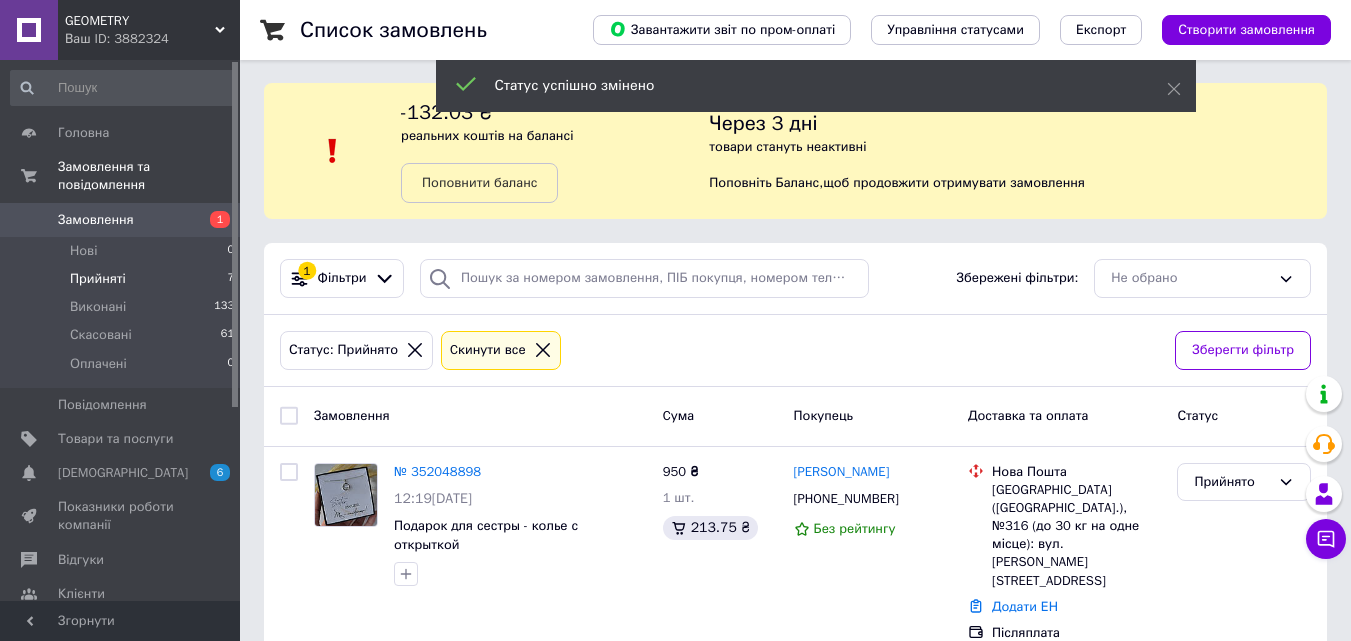 scroll, scrollTop: 0, scrollLeft: 0, axis: both 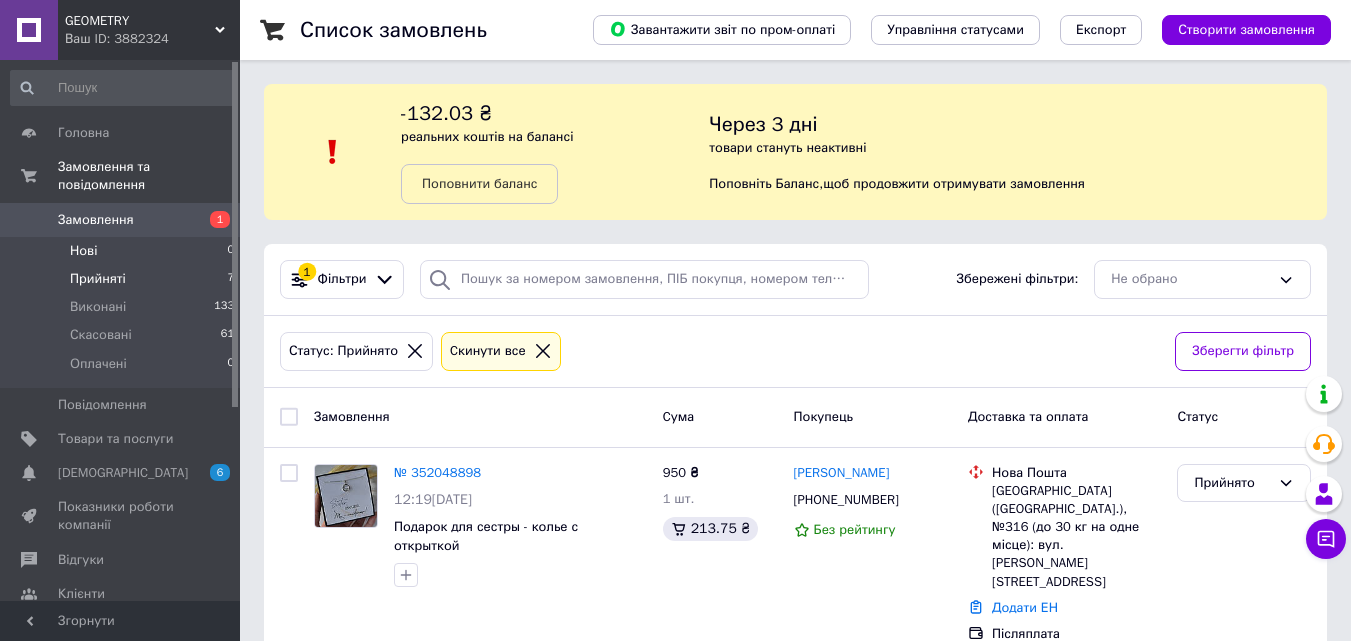 click on "Нові 0" at bounding box center (123, 251) 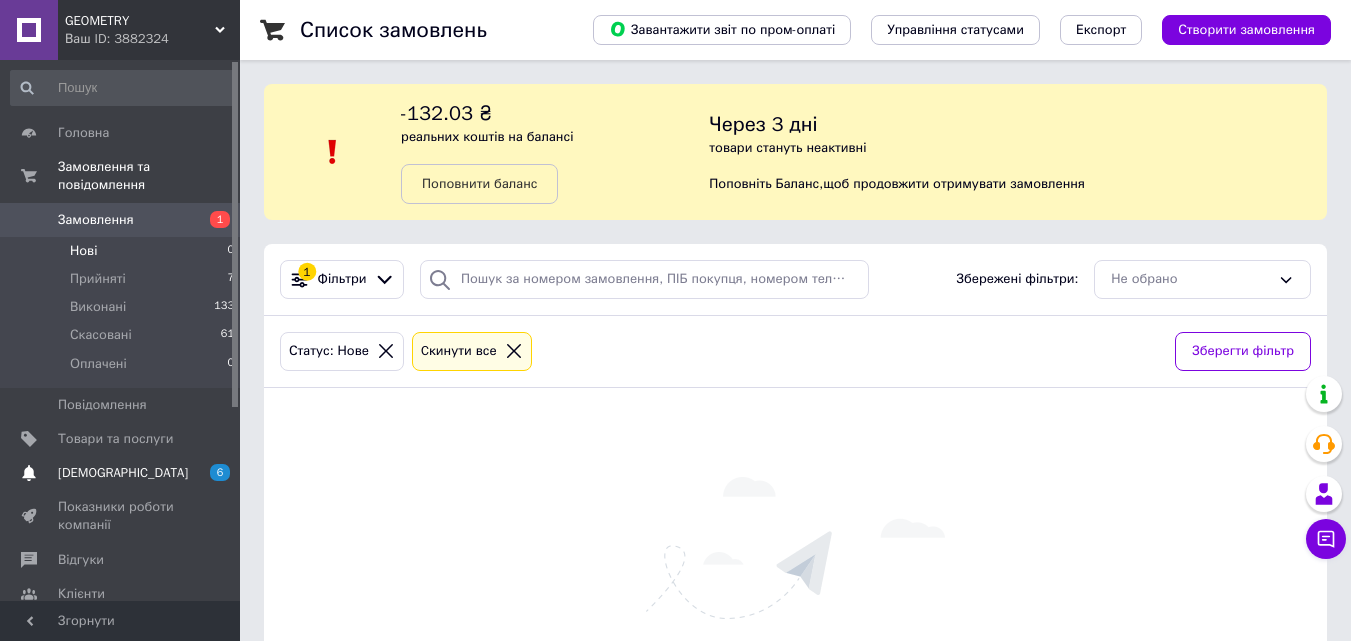 click on "[DEMOGRAPHIC_DATA]" at bounding box center [121, 473] 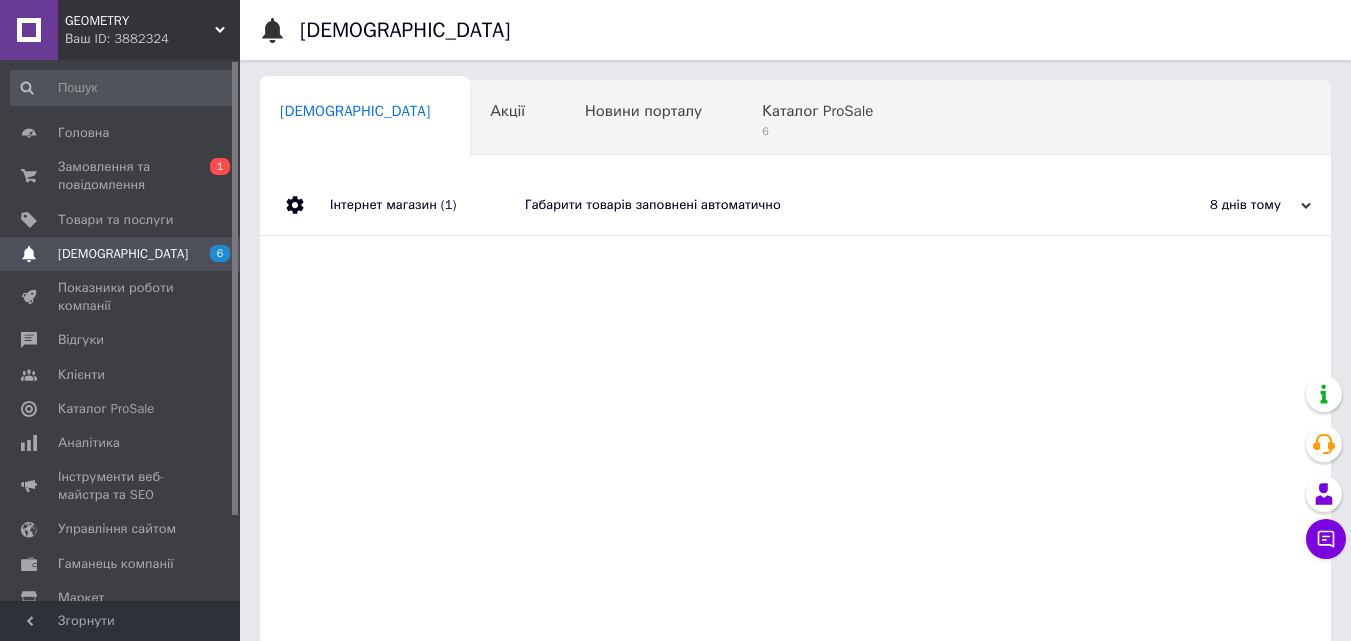 click on "Габарити товарів заповнені автоматично" at bounding box center (818, 205) 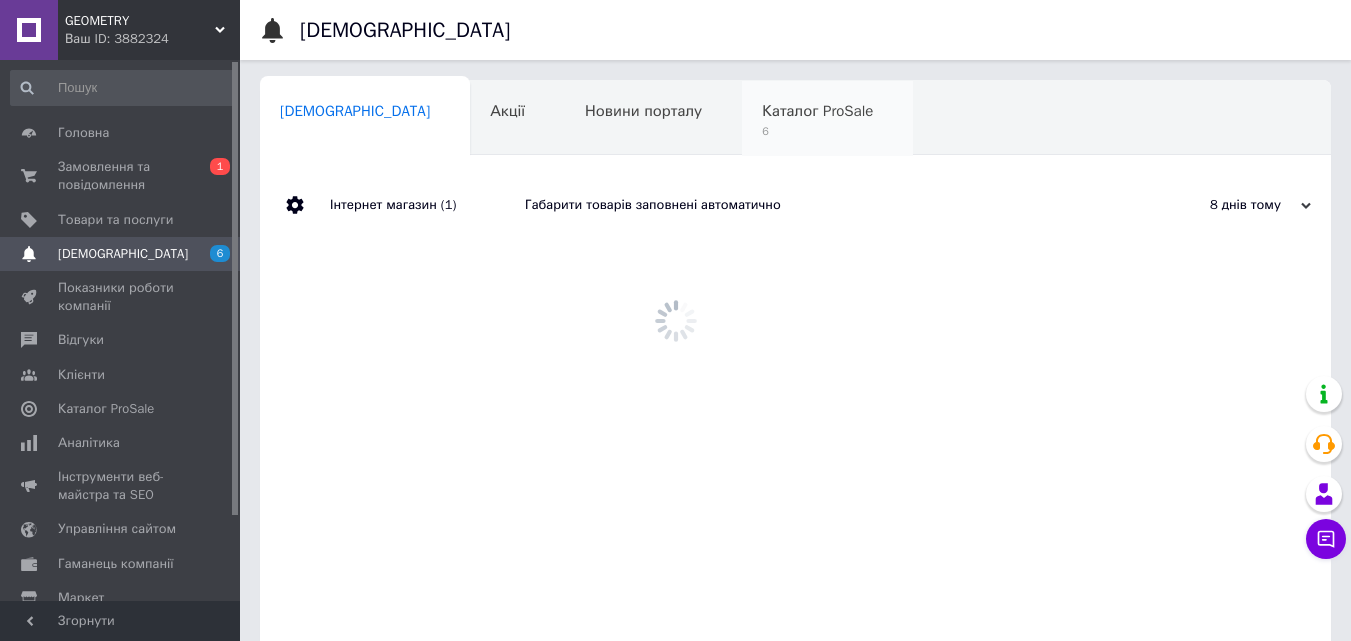 click on "6" at bounding box center (817, 131) 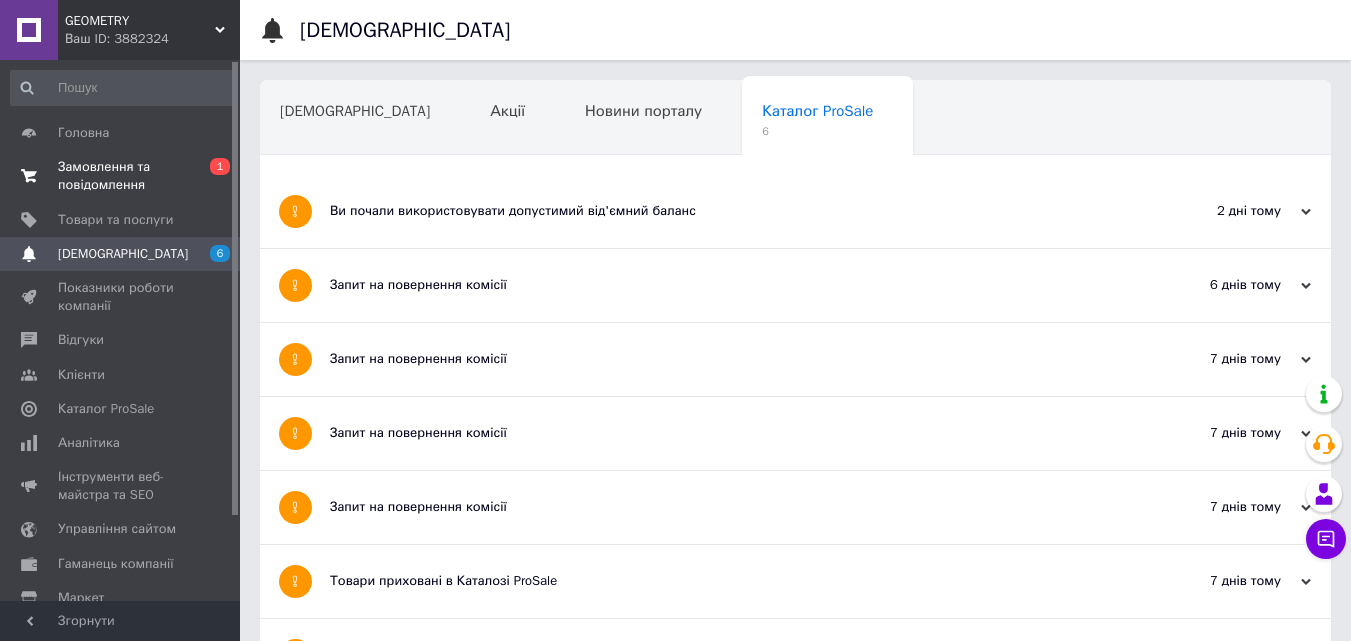 click on "Замовлення та повідомлення" at bounding box center (121, 176) 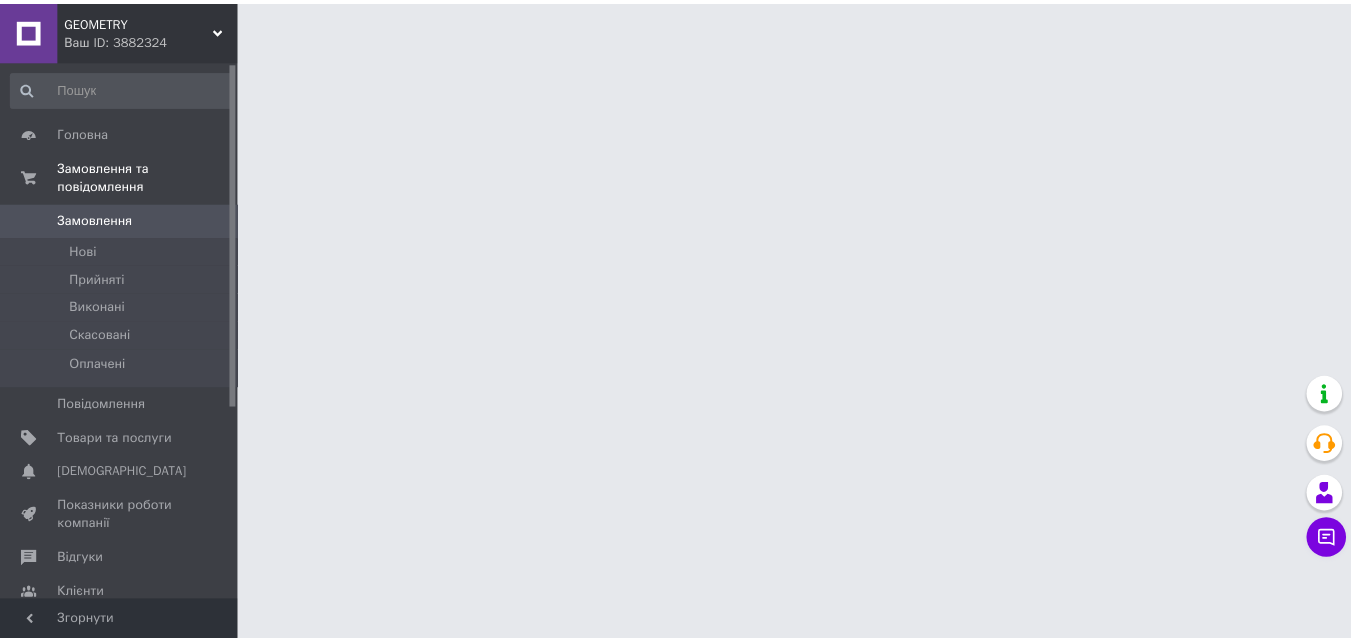 scroll, scrollTop: 0, scrollLeft: 0, axis: both 